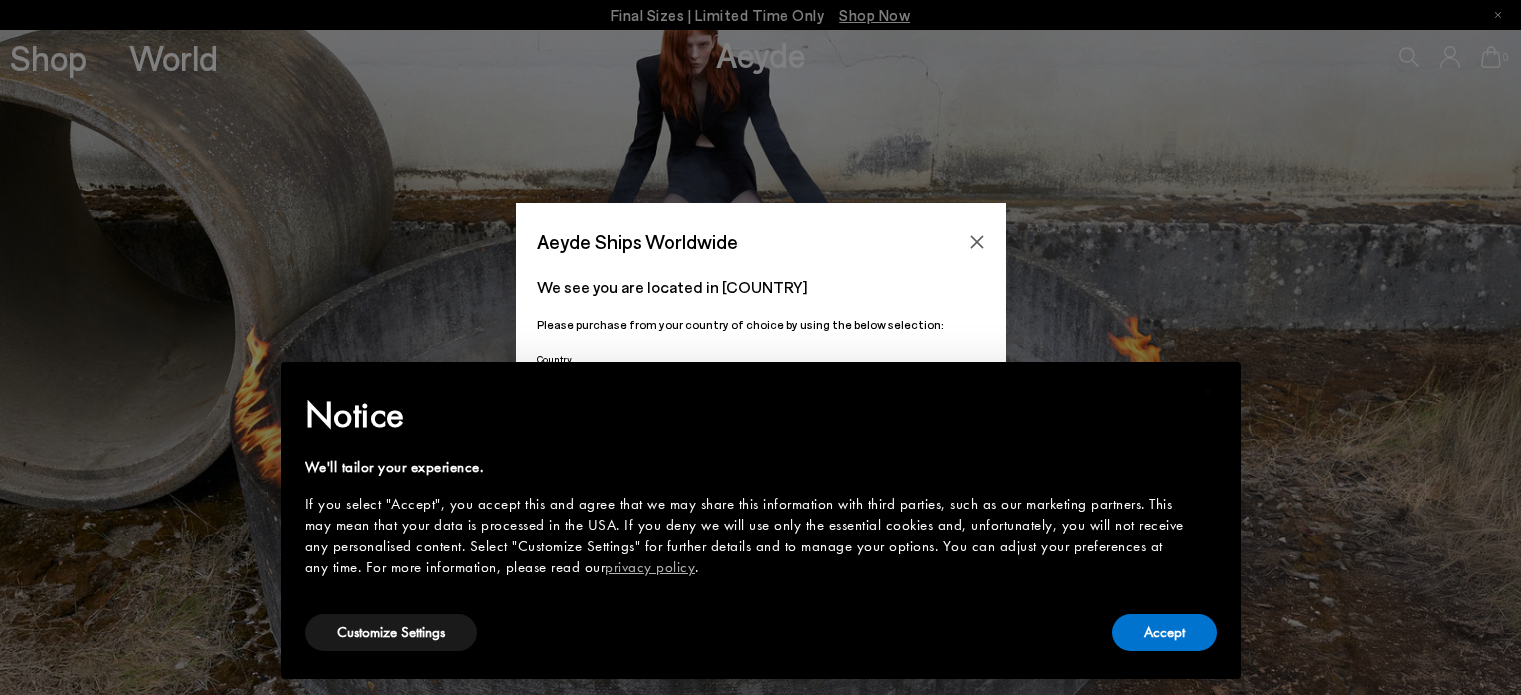 scroll, scrollTop: 0, scrollLeft: 0, axis: both 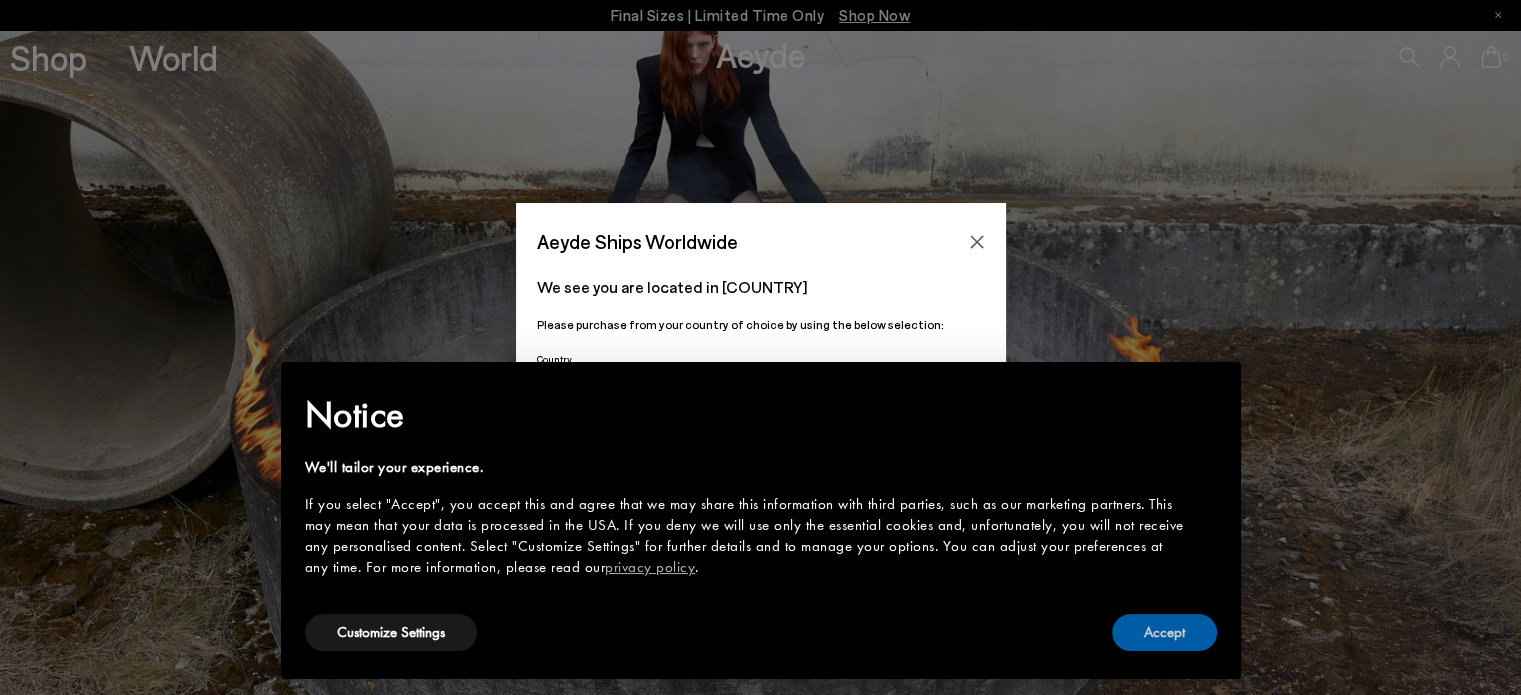 drag, startPoint x: 1164, startPoint y: 636, endPoint x: 1373, endPoint y: 528, distance: 235.25519 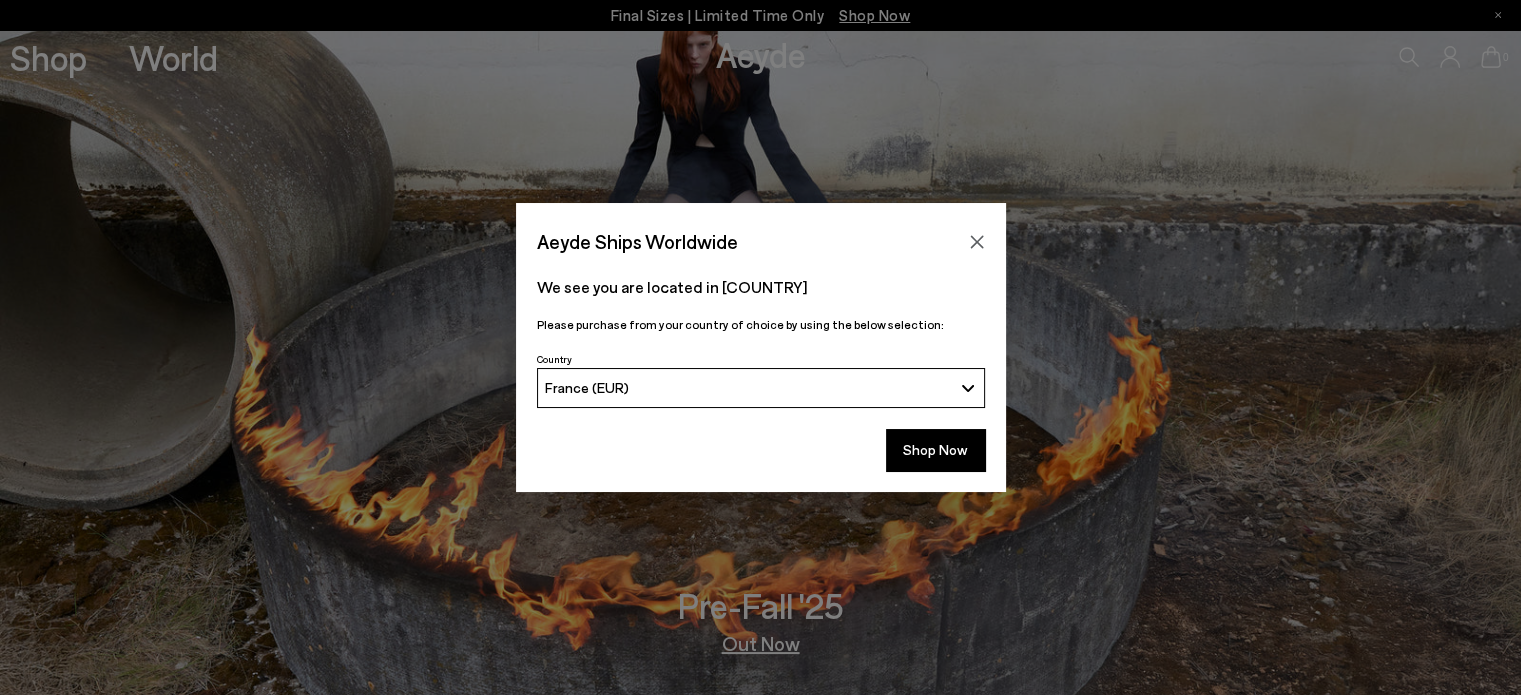 click 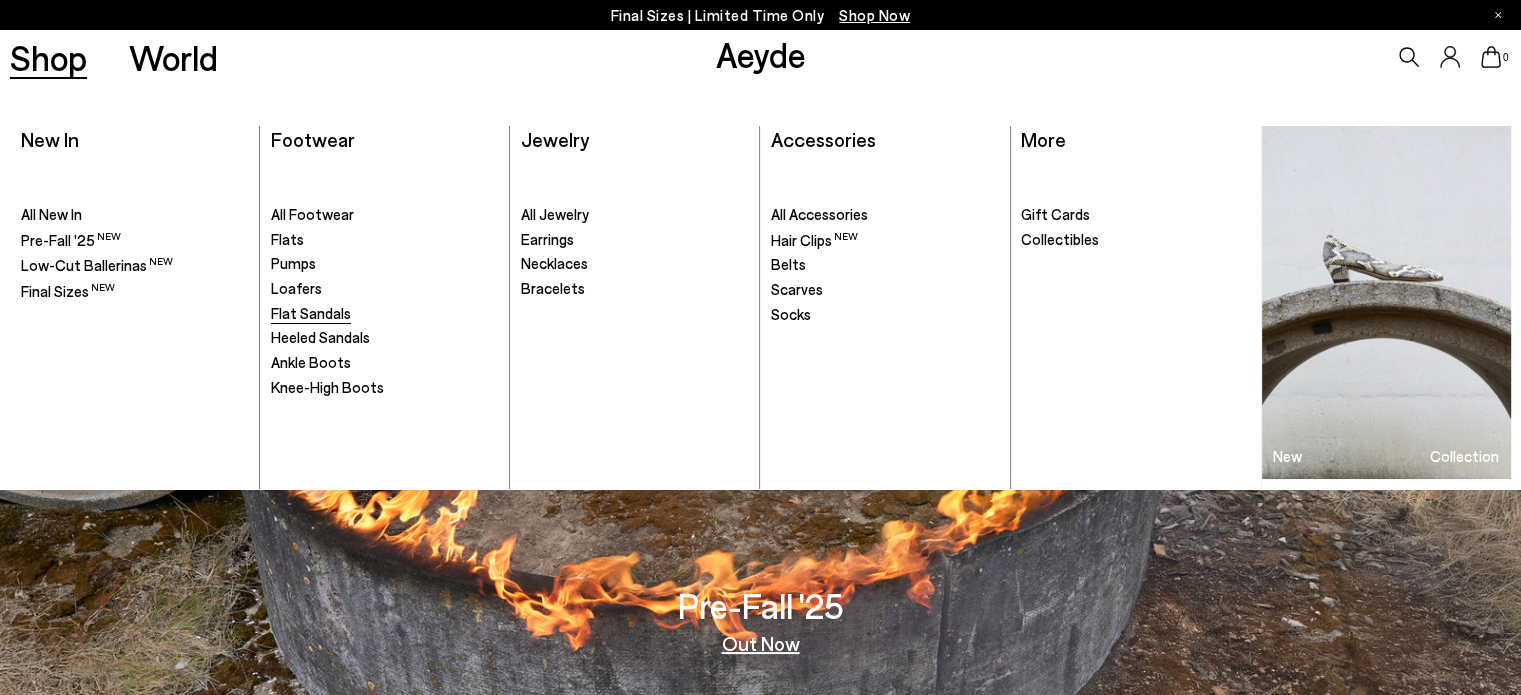 click on "Flat Sandals" at bounding box center (311, 313) 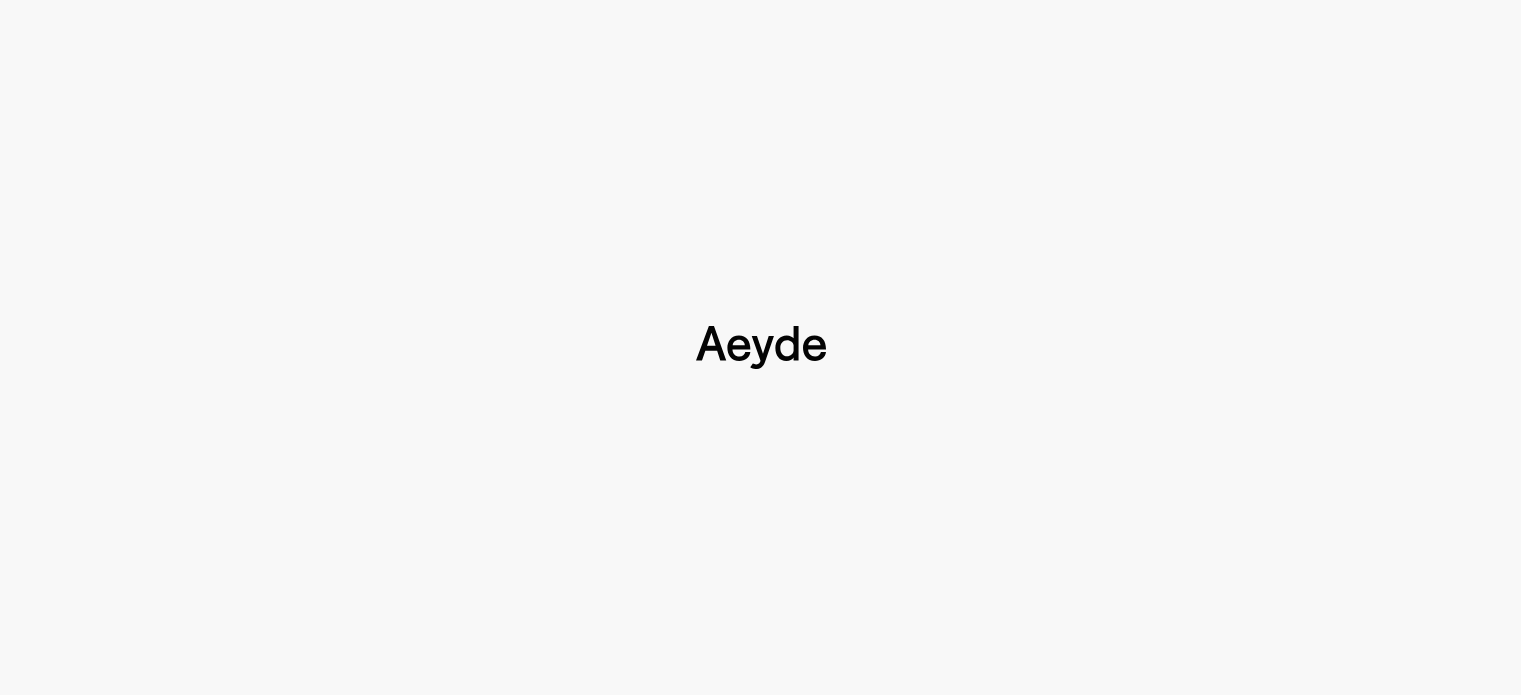 type 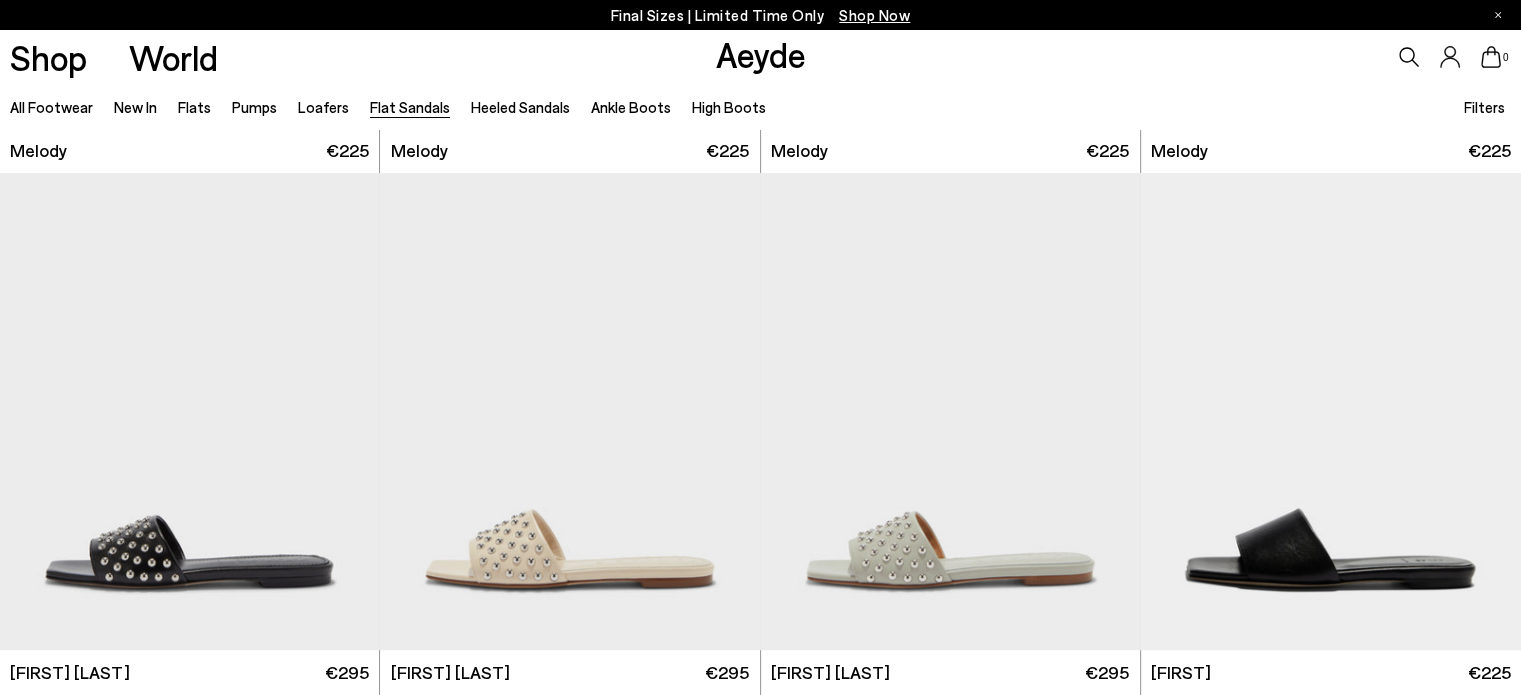 scroll, scrollTop: 1300, scrollLeft: 0, axis: vertical 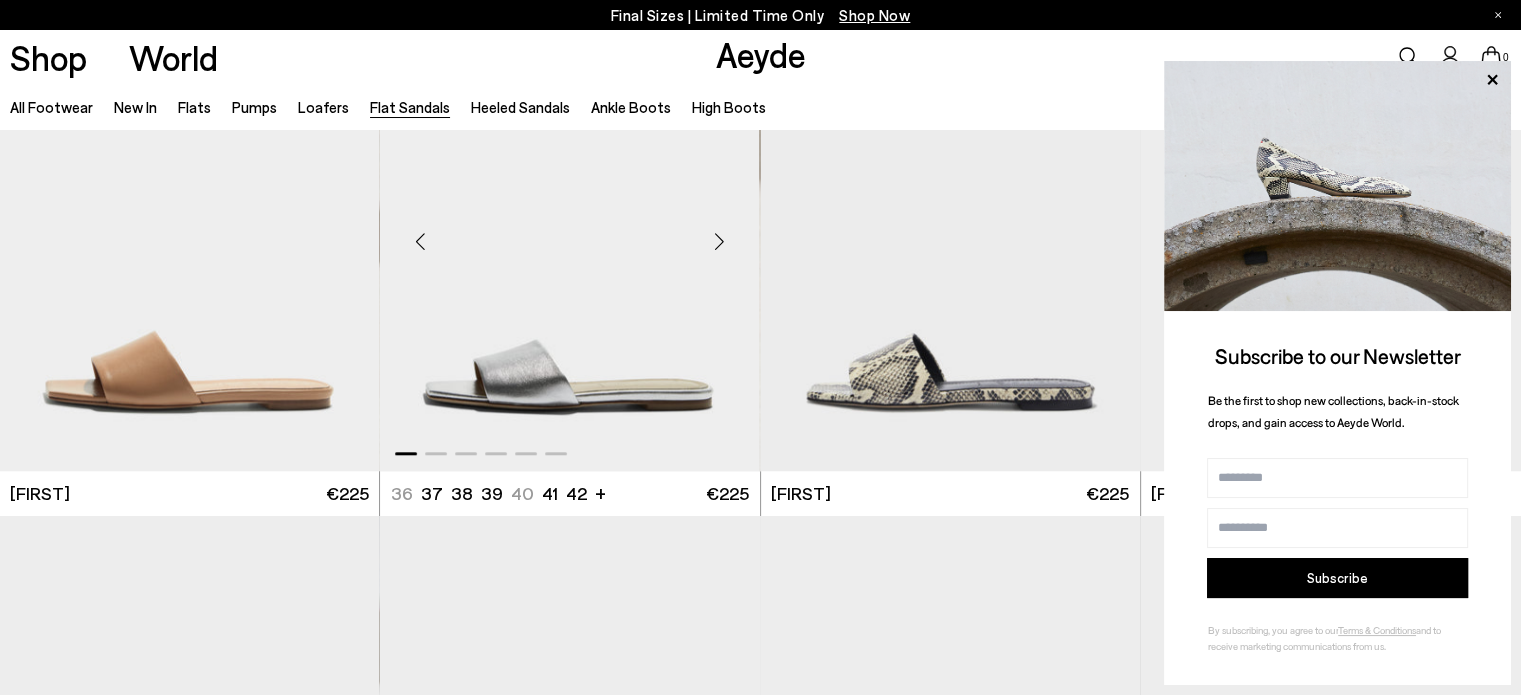 click at bounding box center [720, 241] 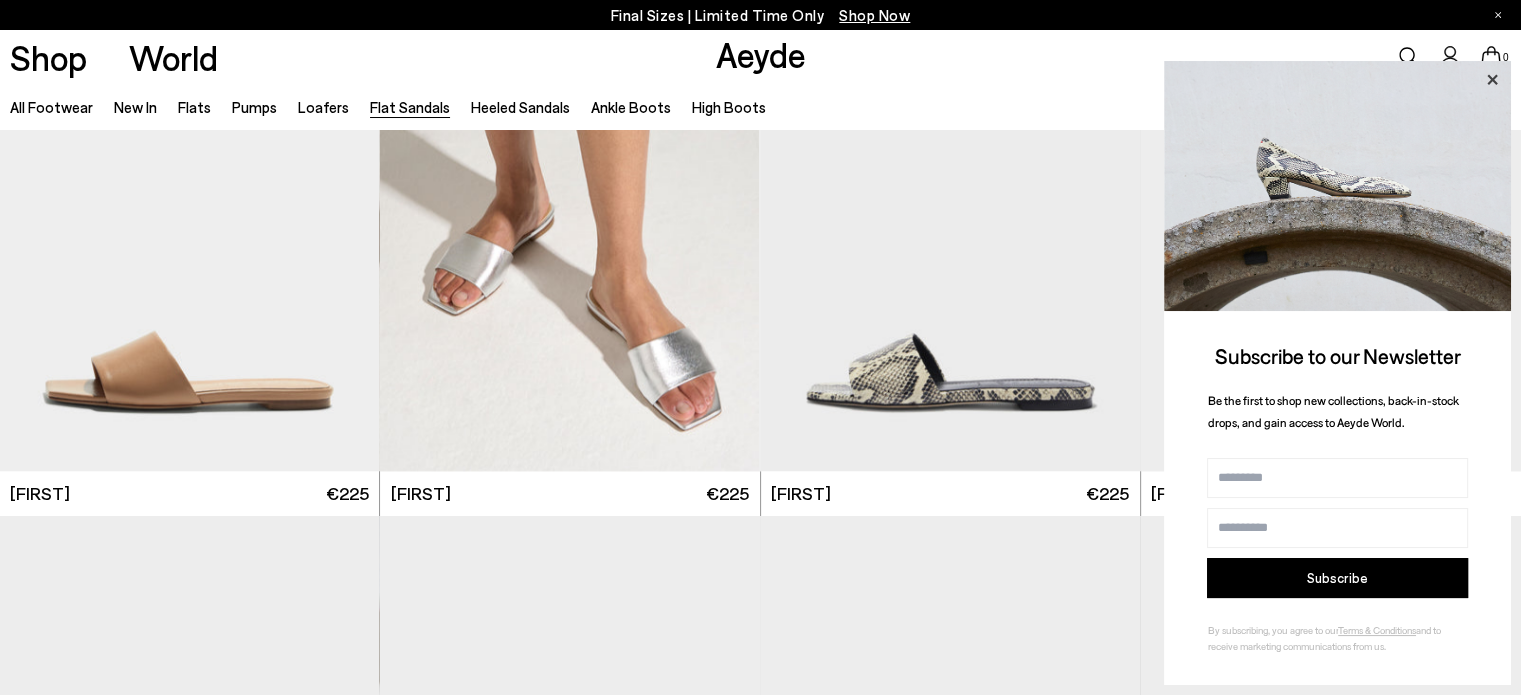 click 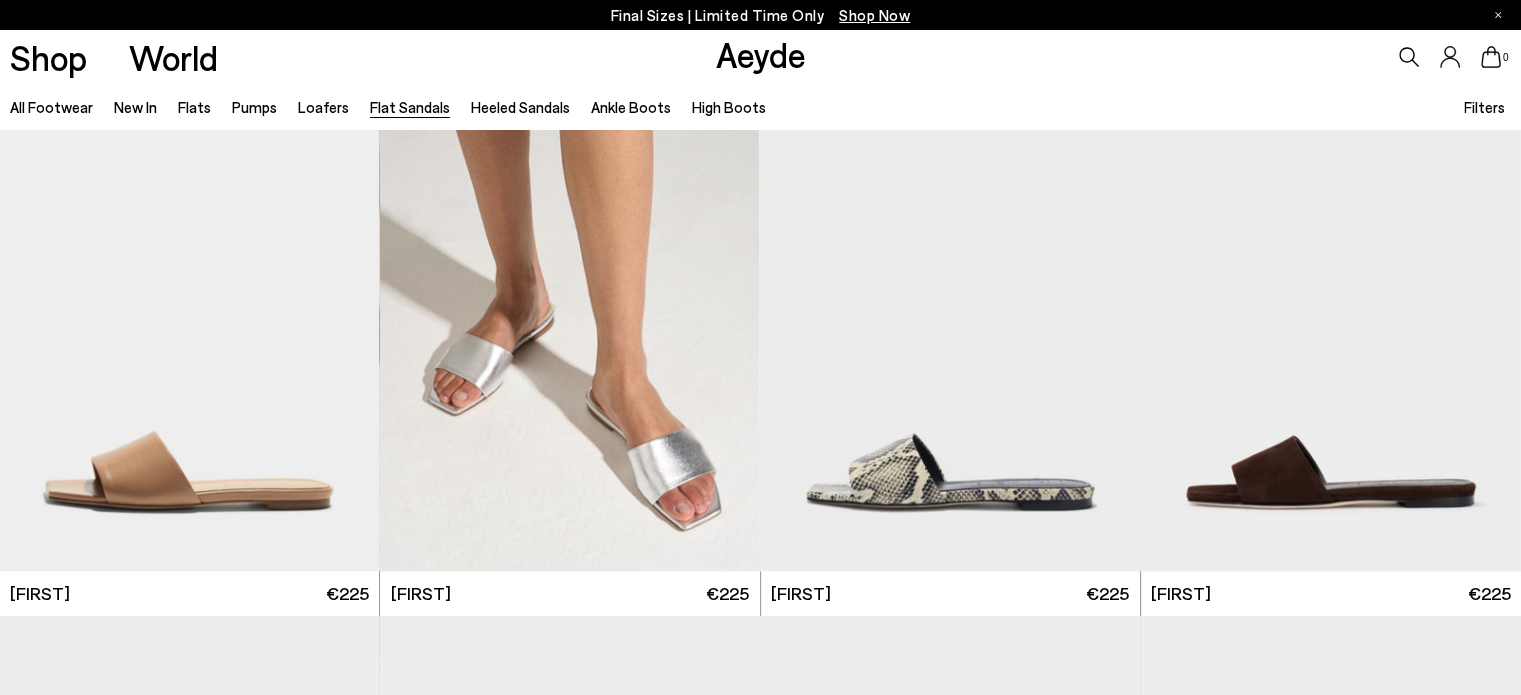 scroll, scrollTop: 1500, scrollLeft: 0, axis: vertical 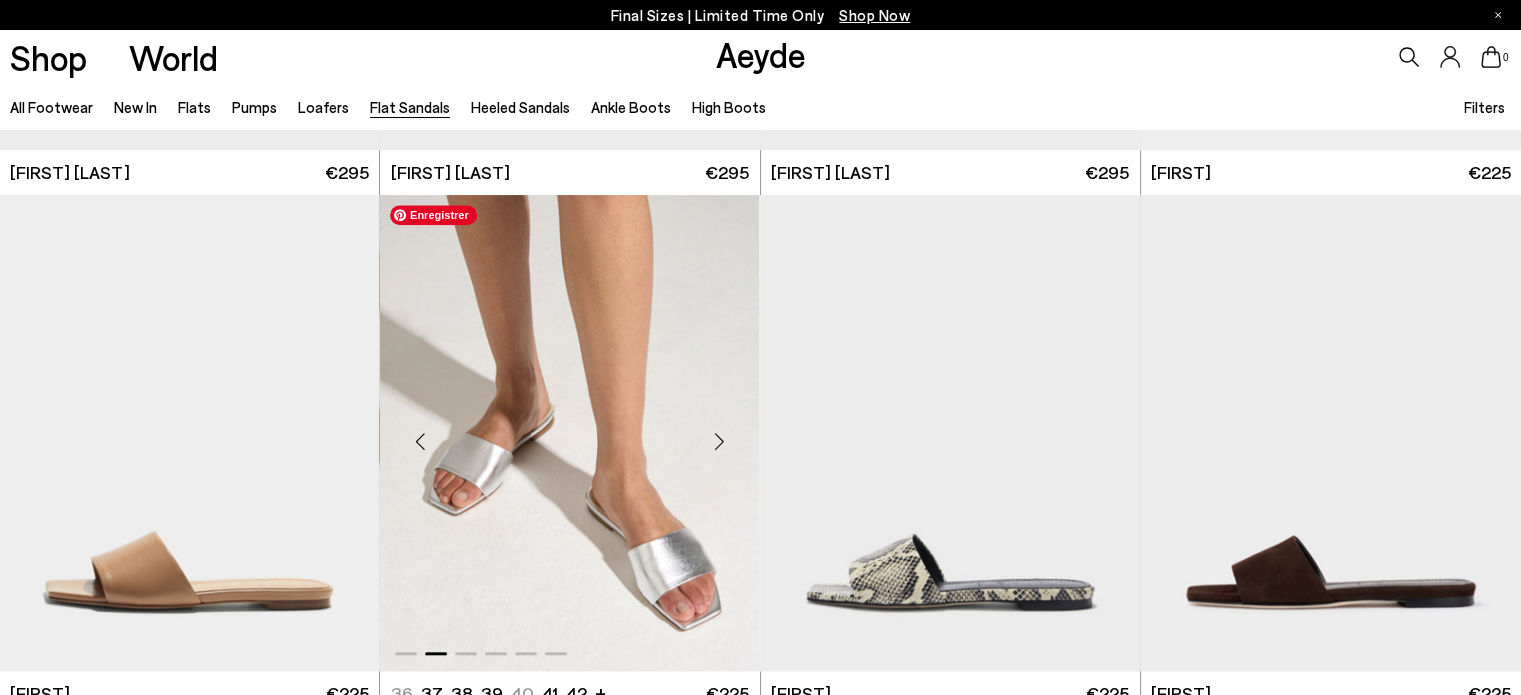 click at bounding box center [569, 433] 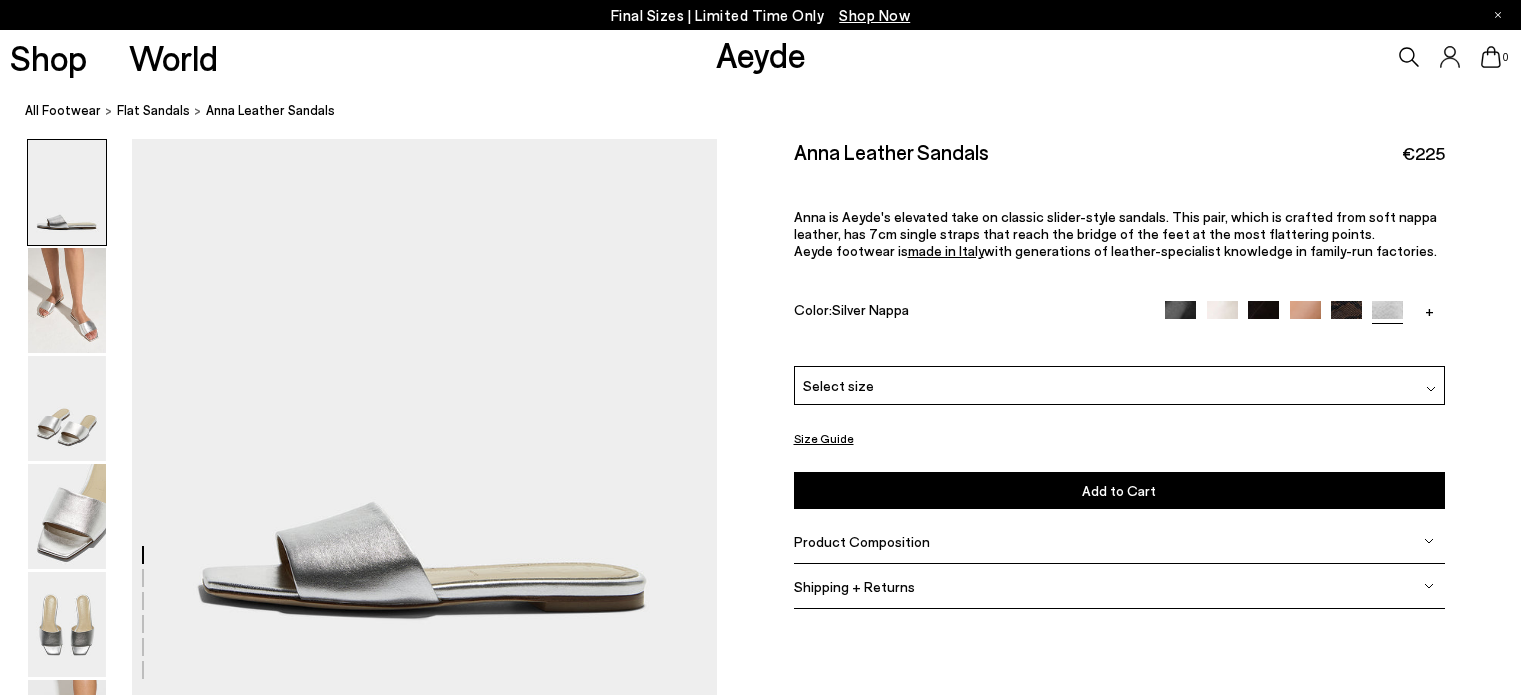 scroll, scrollTop: 0, scrollLeft: 0, axis: both 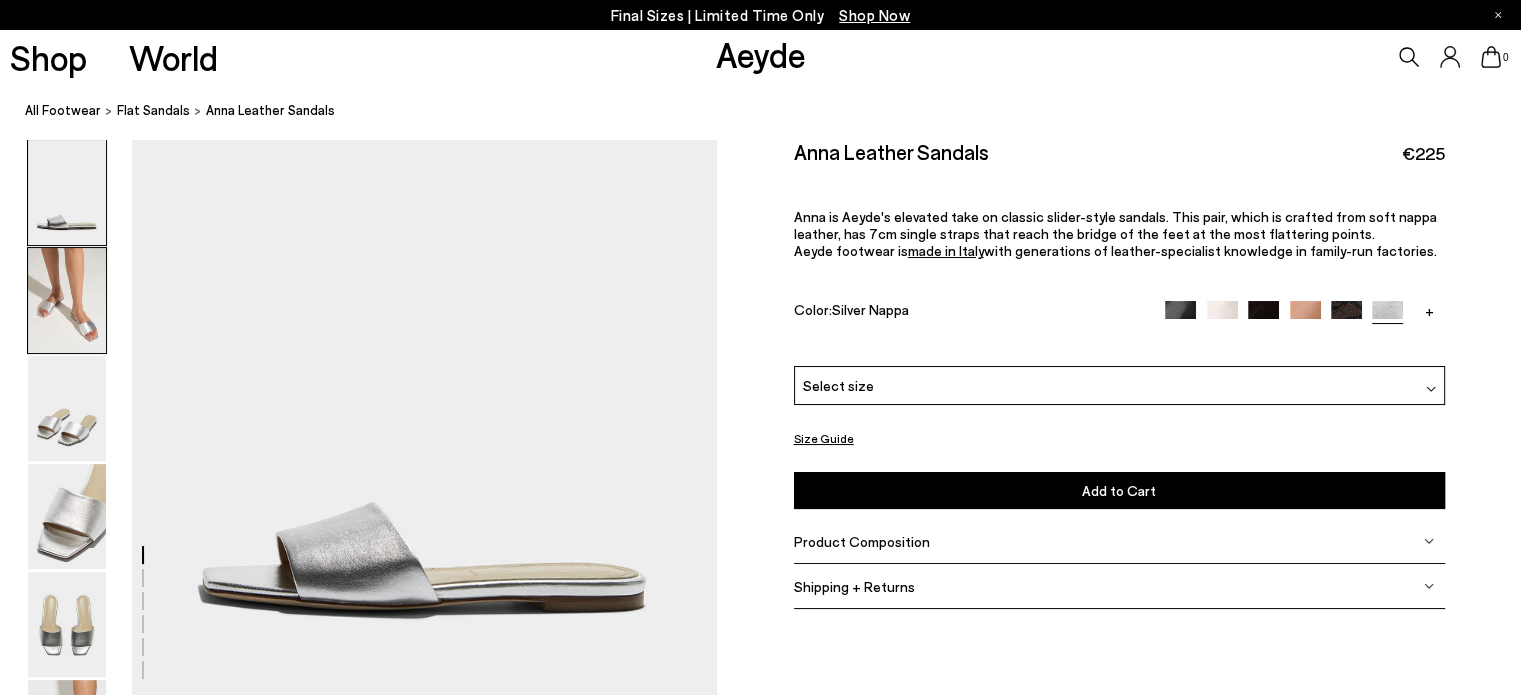 click at bounding box center [67, 300] 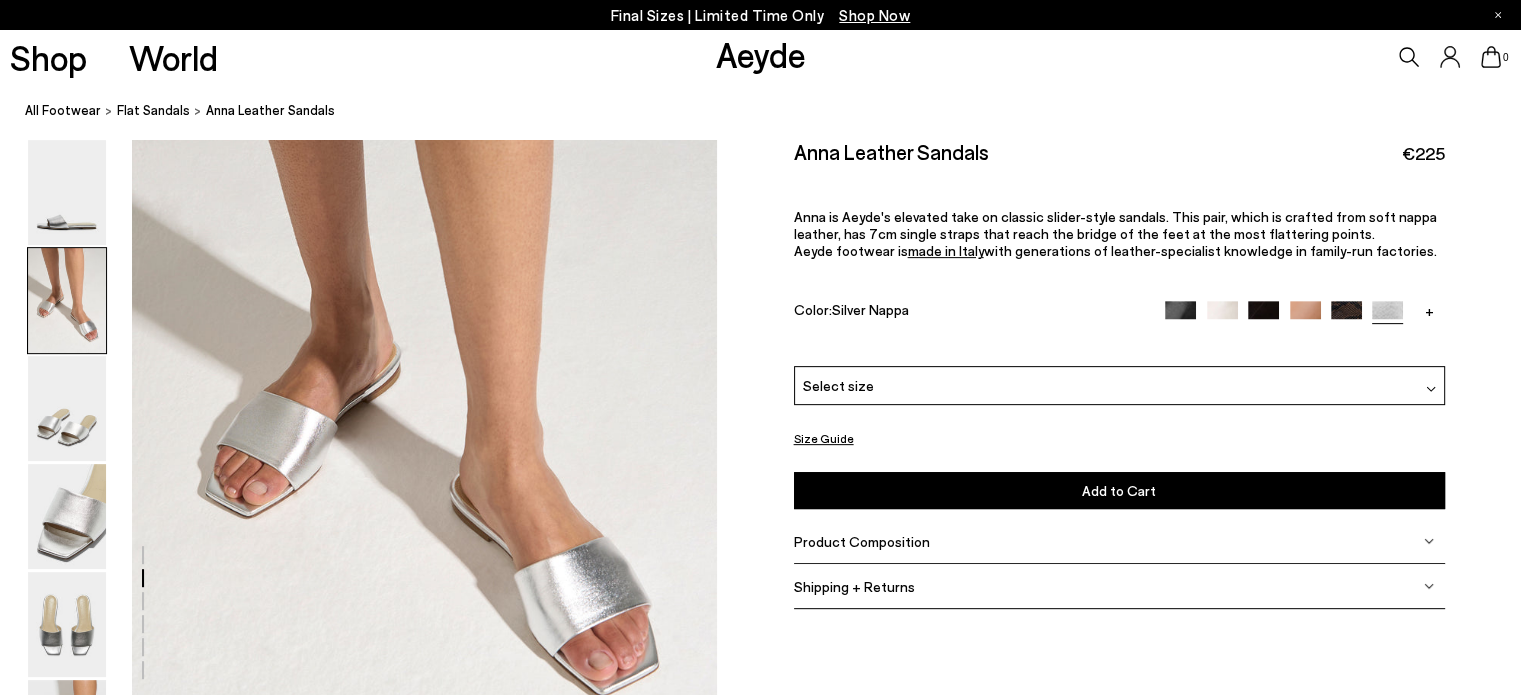 scroll, scrollTop: 961, scrollLeft: 0, axis: vertical 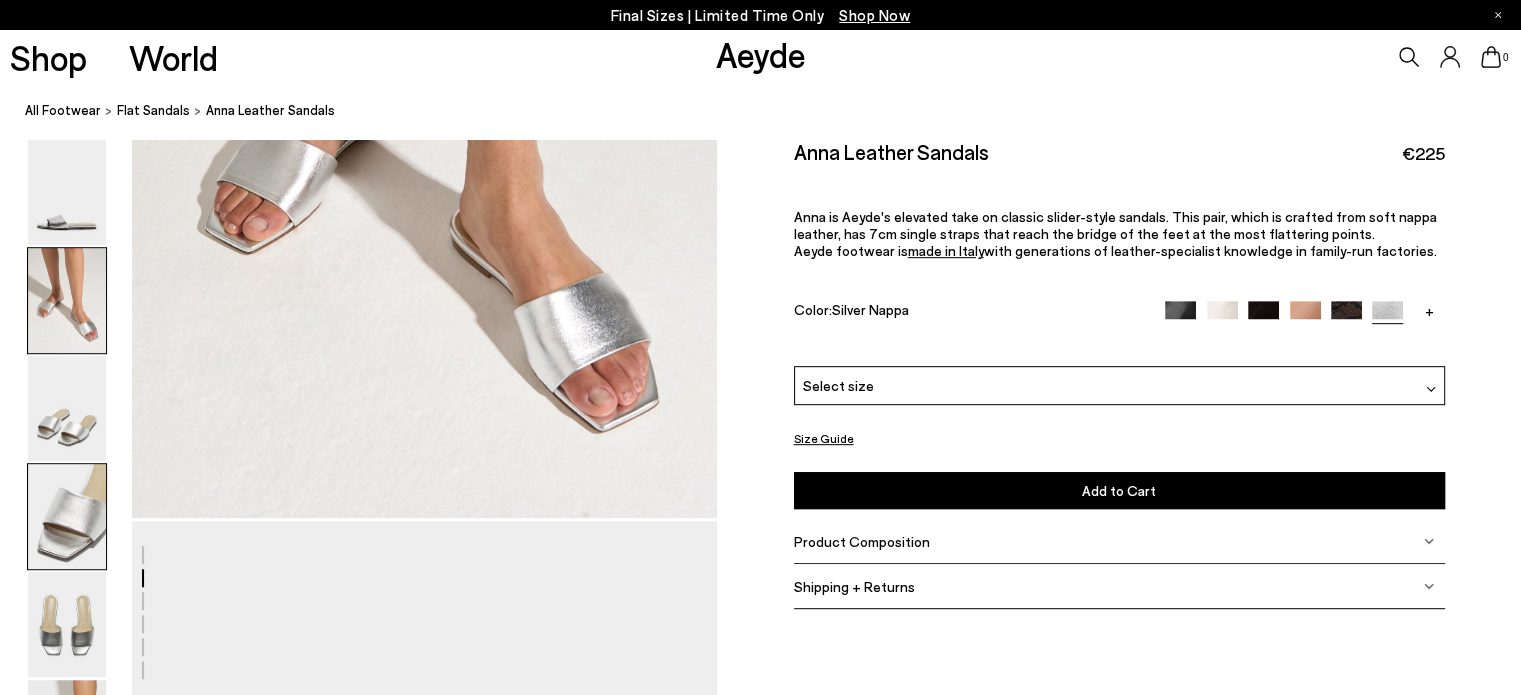 click at bounding box center (67, 516) 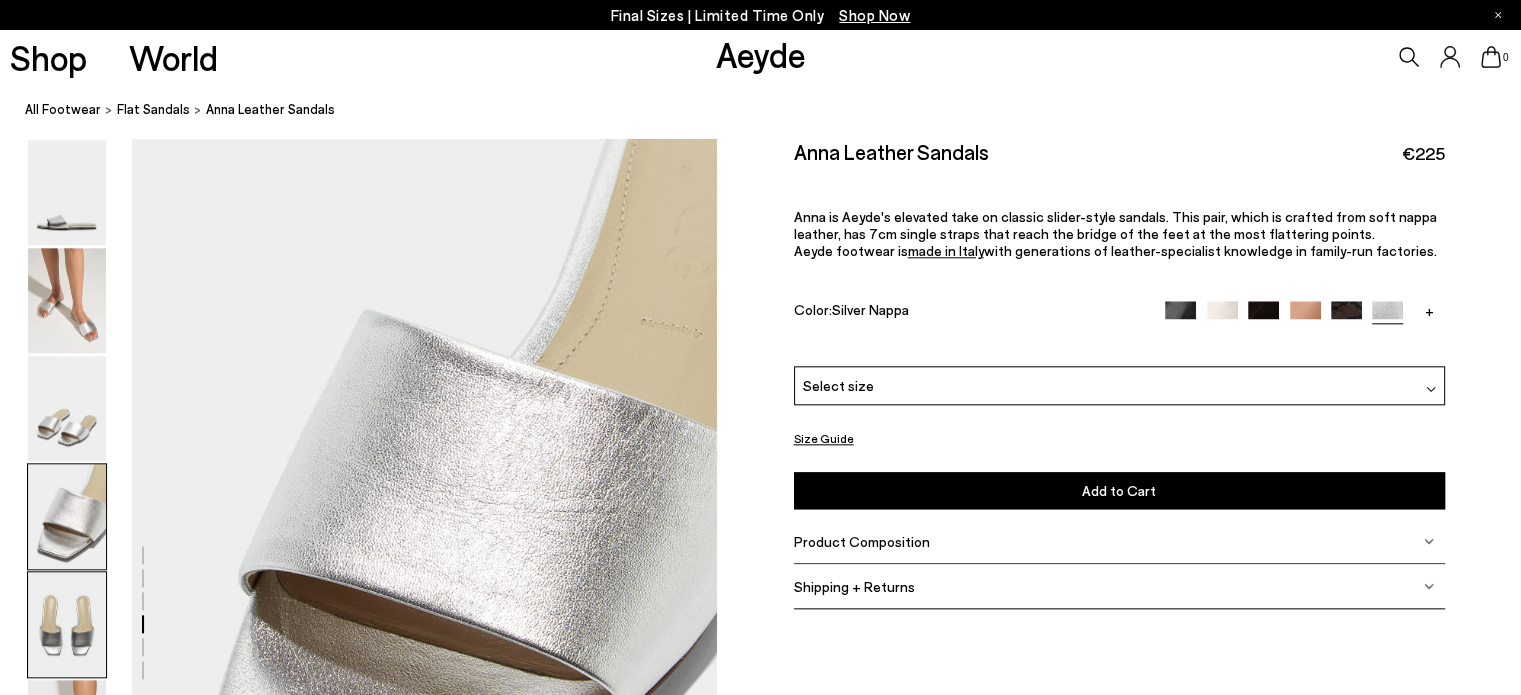 click at bounding box center (67, 624) 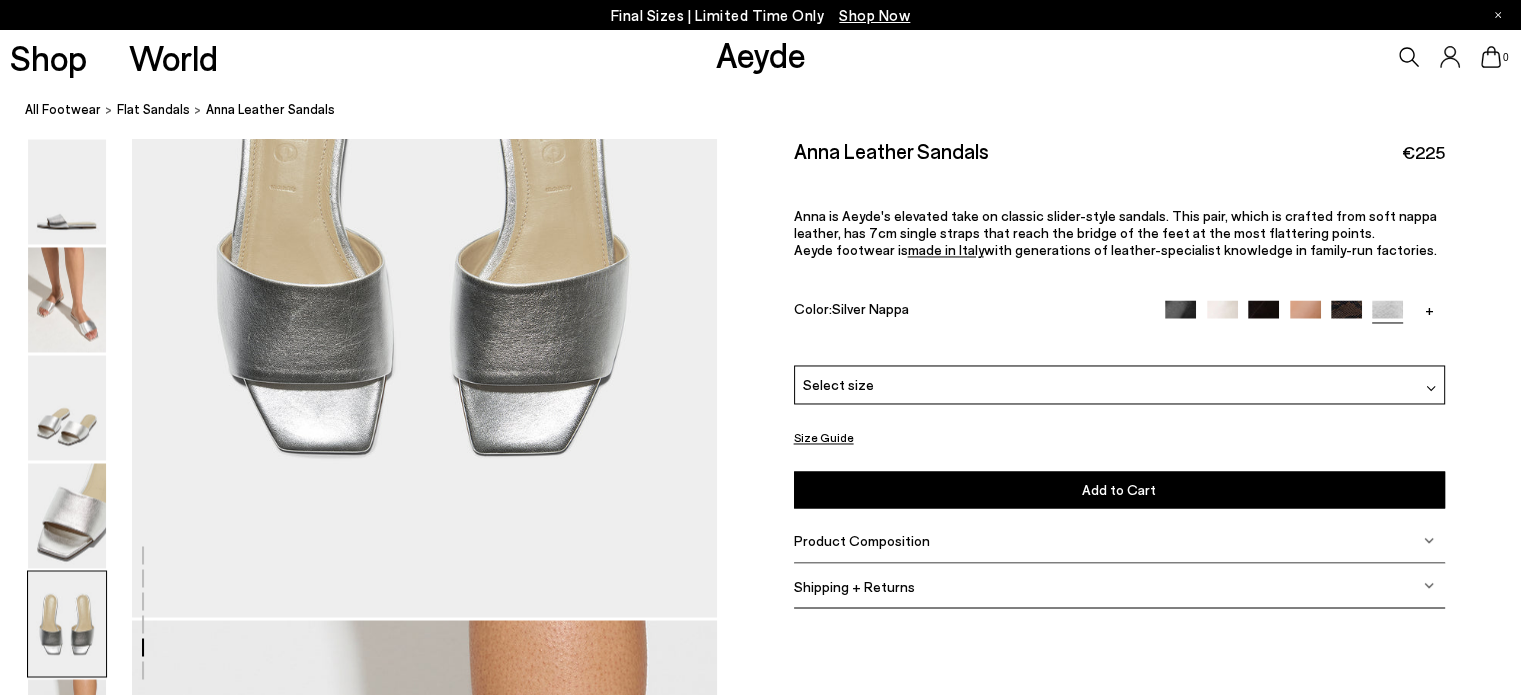 click at bounding box center [67, 624] 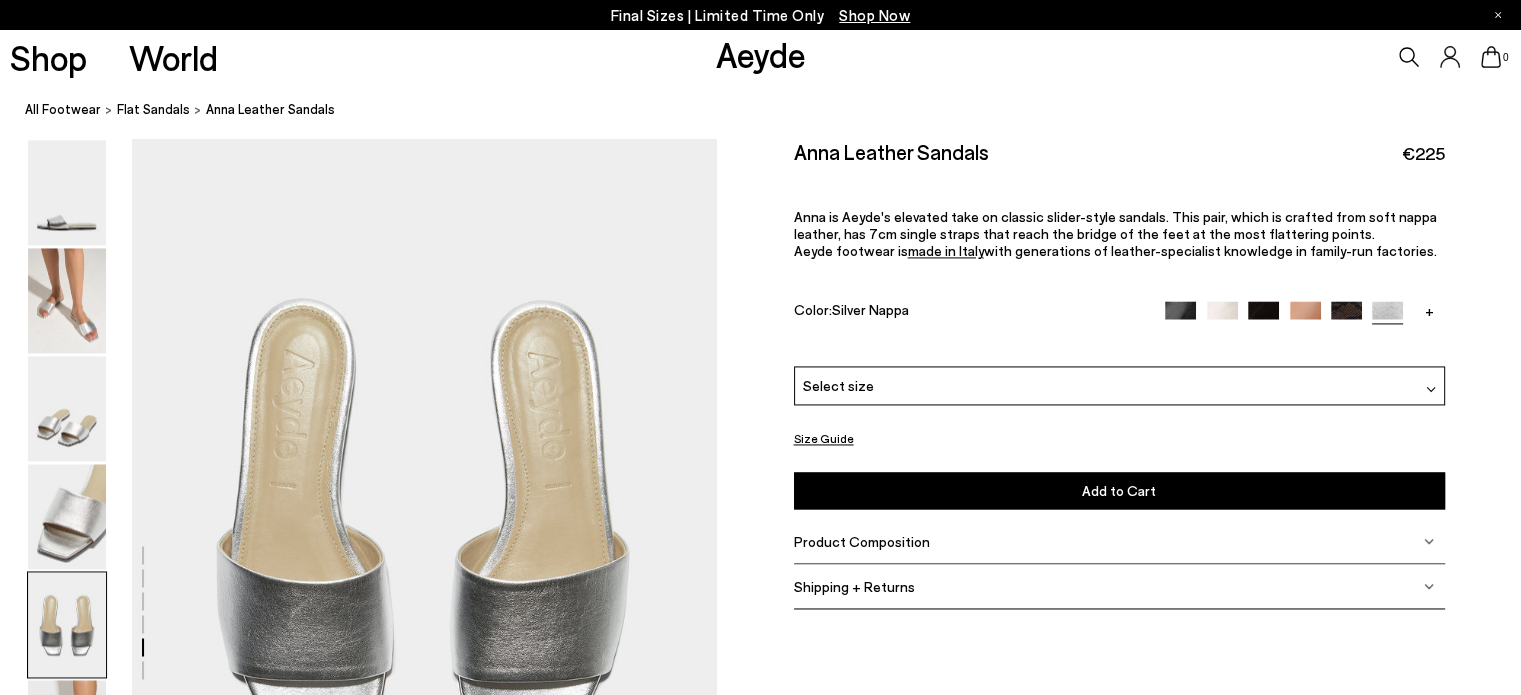scroll, scrollTop: 2912, scrollLeft: 0, axis: vertical 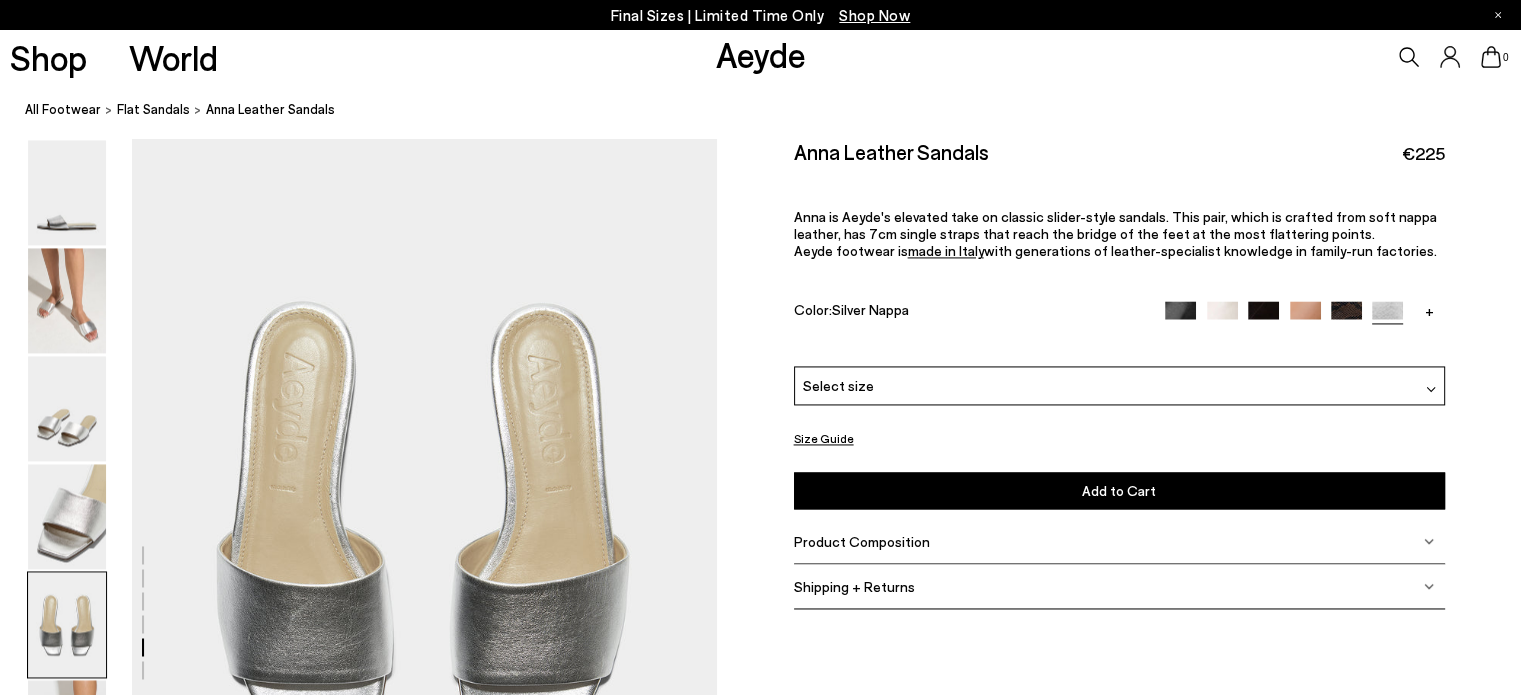 click at bounding box center (1431, 389) 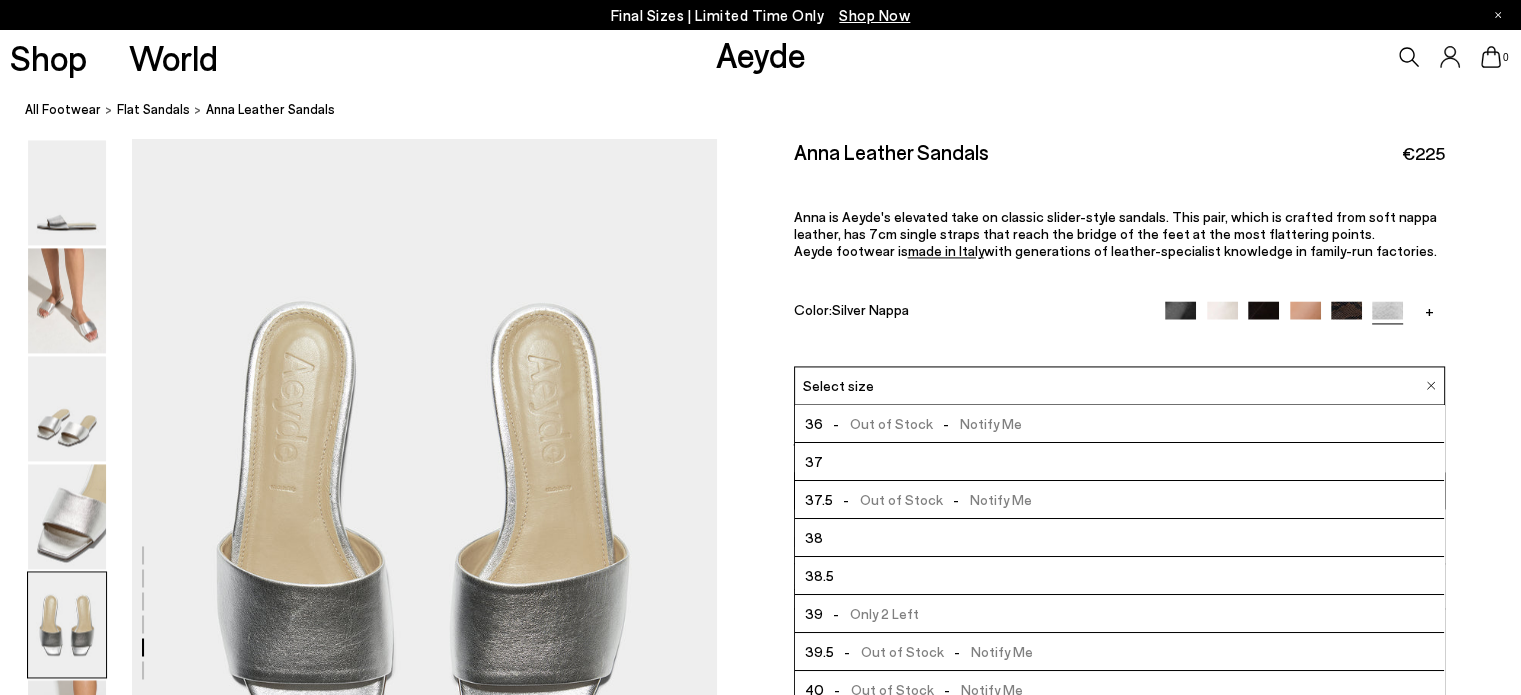 click on "37" at bounding box center (1119, 462) 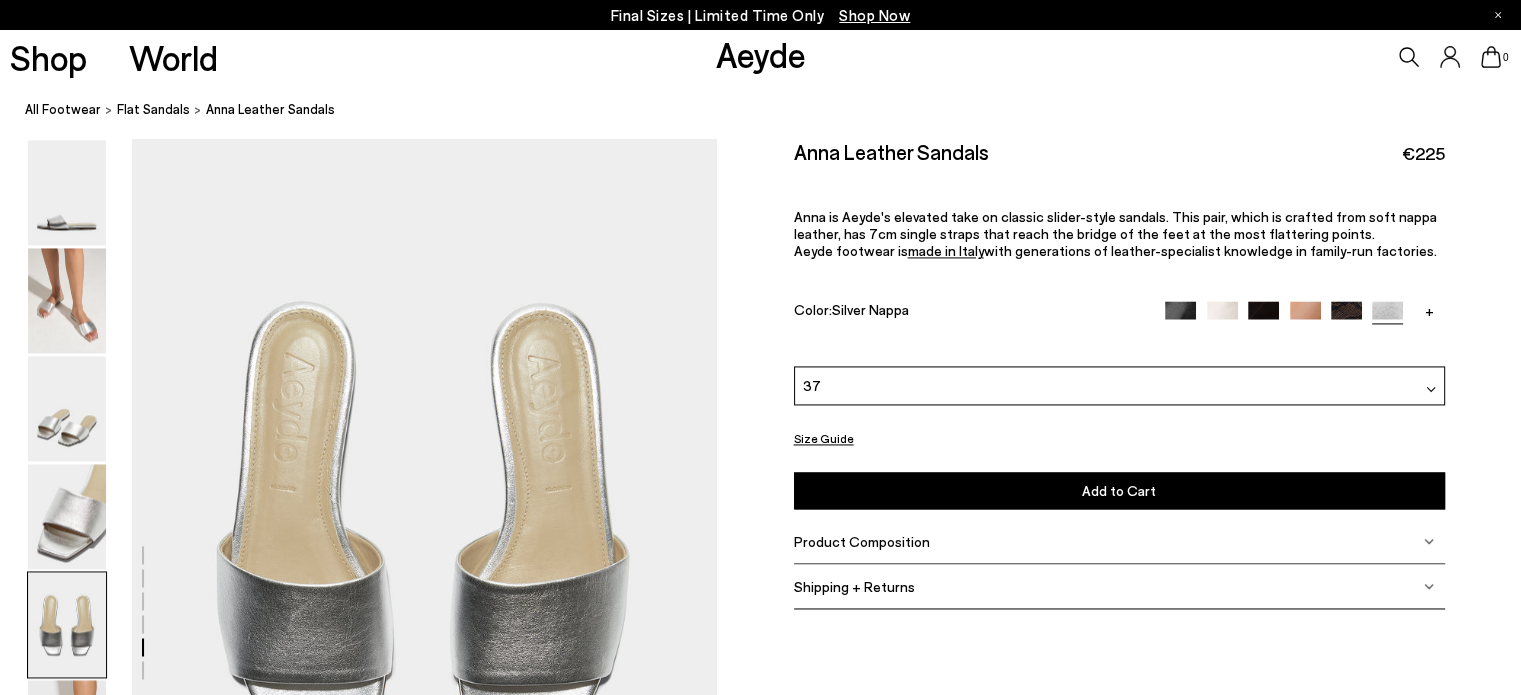click on "Add to Cart" at bounding box center [1119, 490] 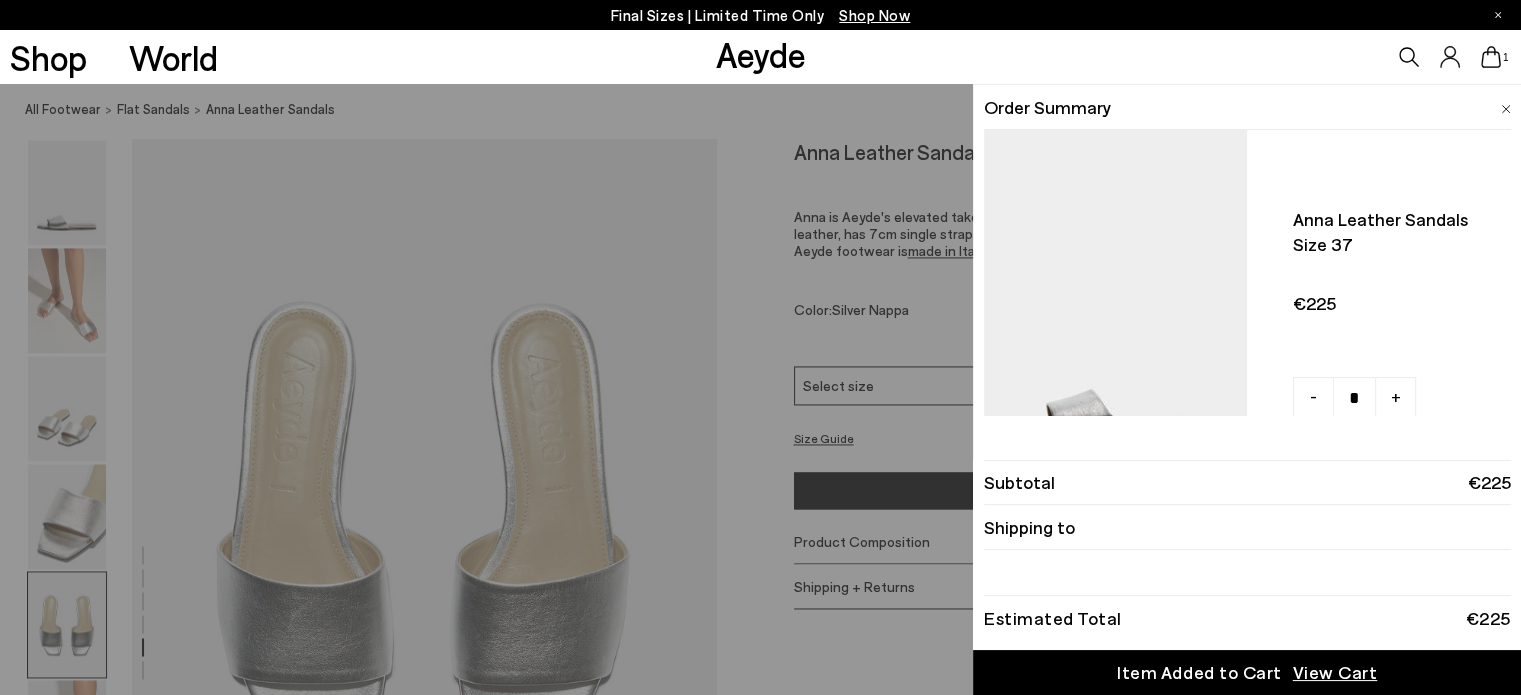 scroll, scrollTop: 82, scrollLeft: 0, axis: vertical 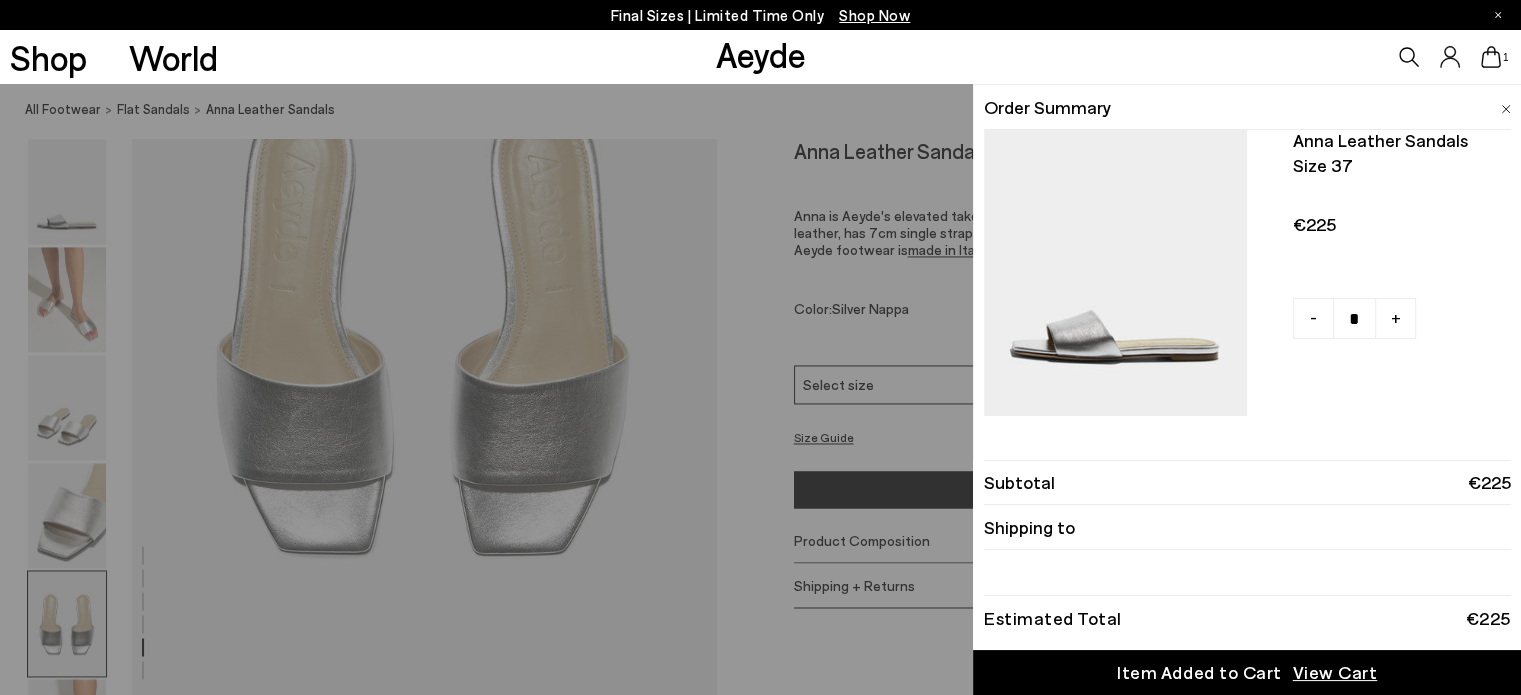 click on "Shipping to" at bounding box center [1029, 527] 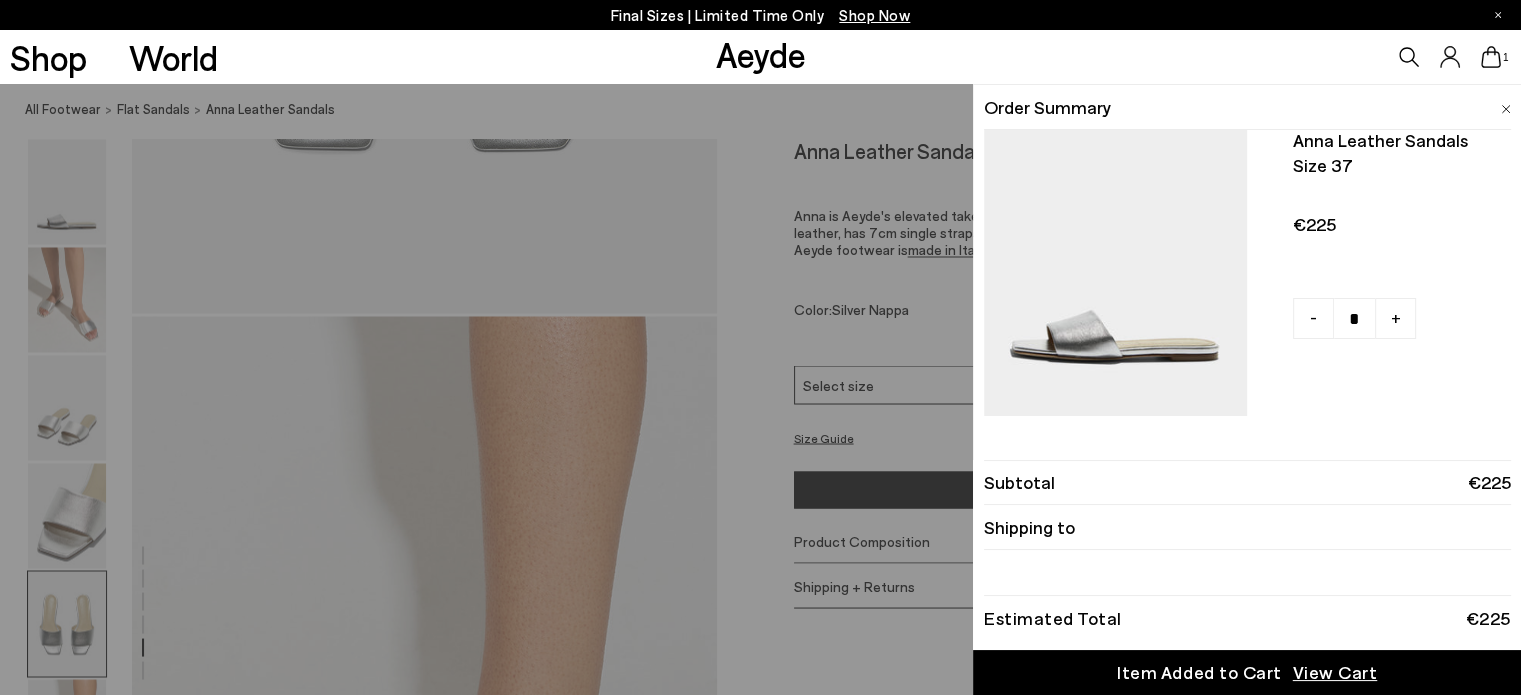 scroll, scrollTop: 3412, scrollLeft: 0, axis: vertical 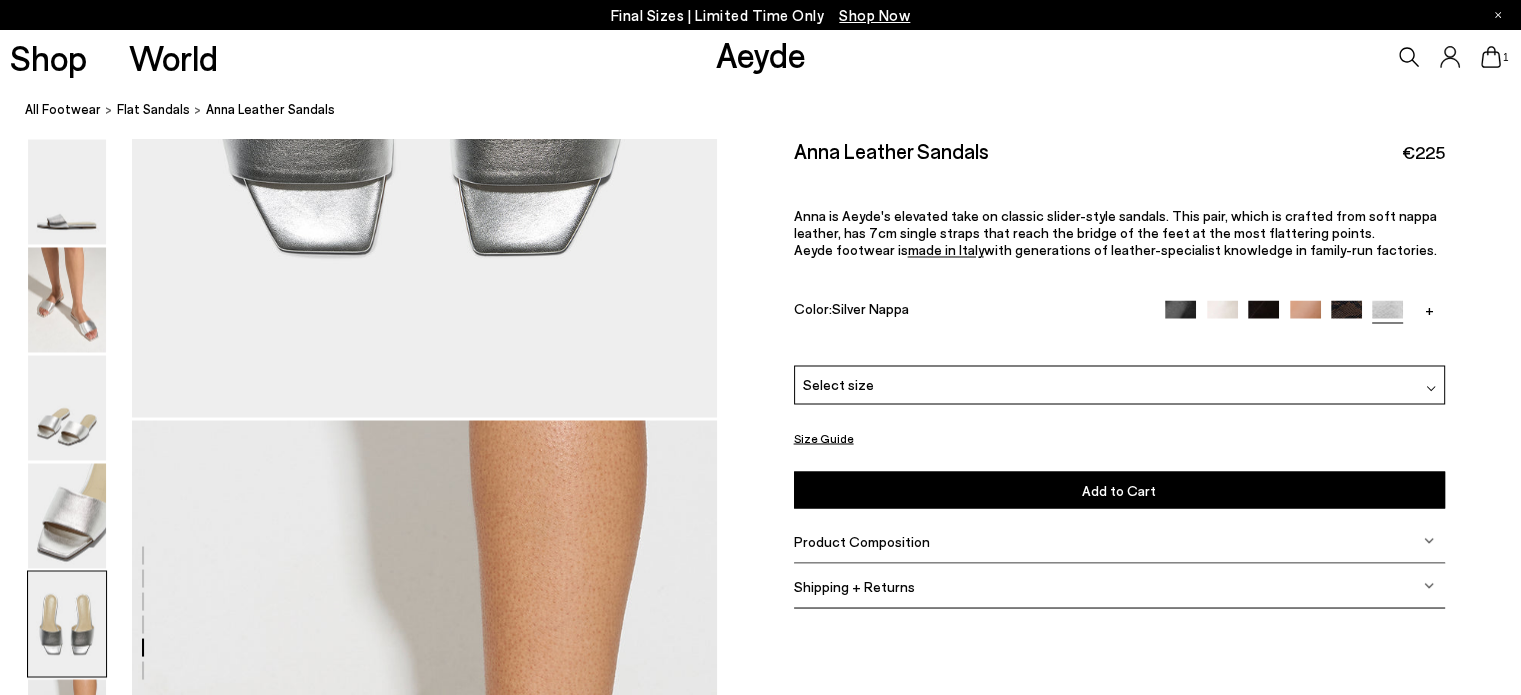 click 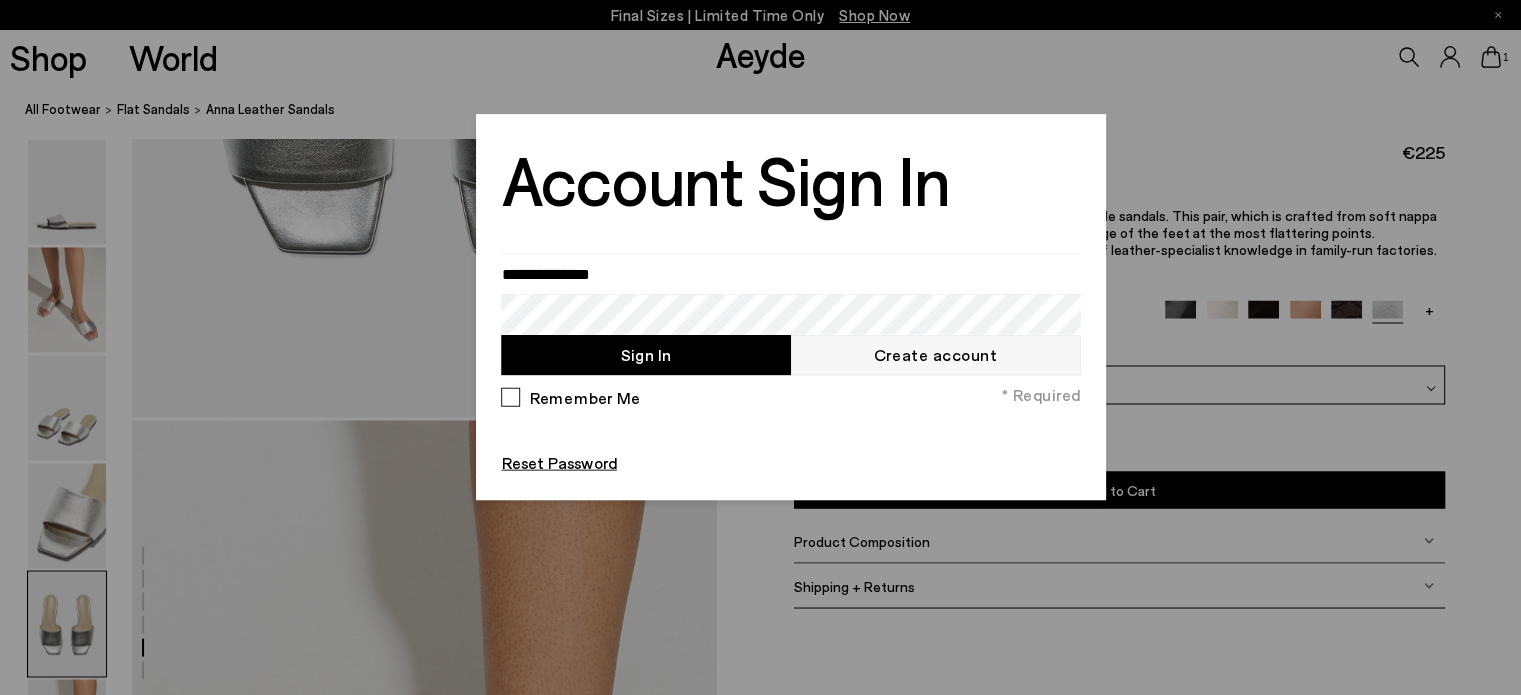 click on "Create account" at bounding box center (935, 354) 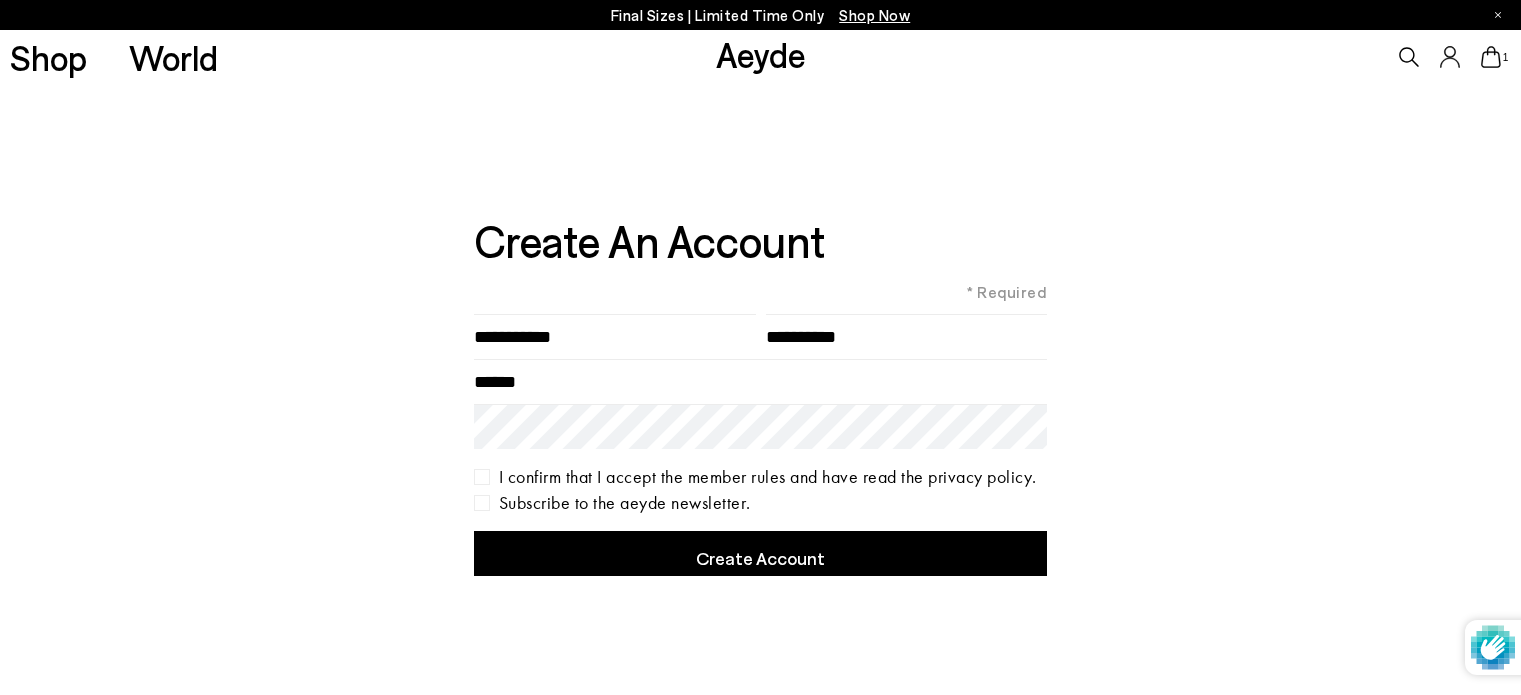scroll, scrollTop: 0, scrollLeft: 0, axis: both 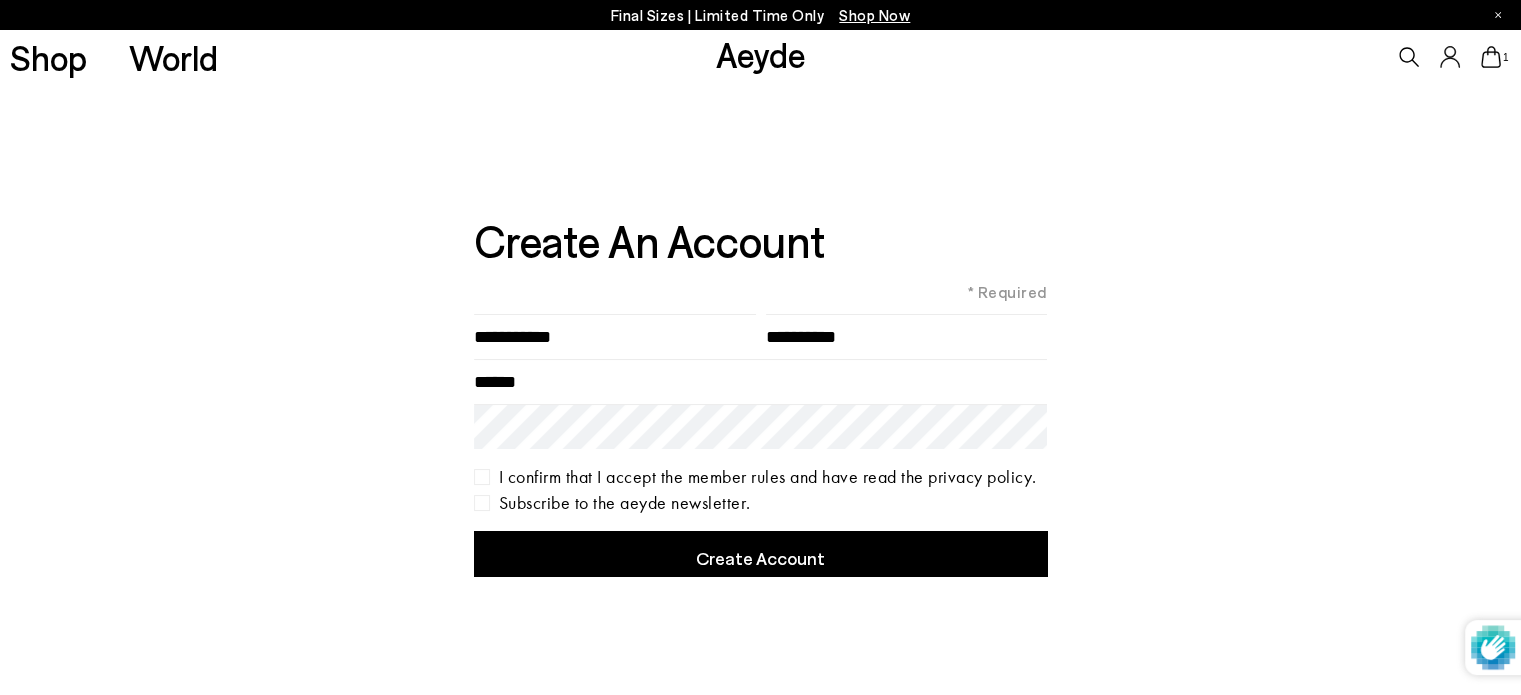 click at bounding box center (615, 336) 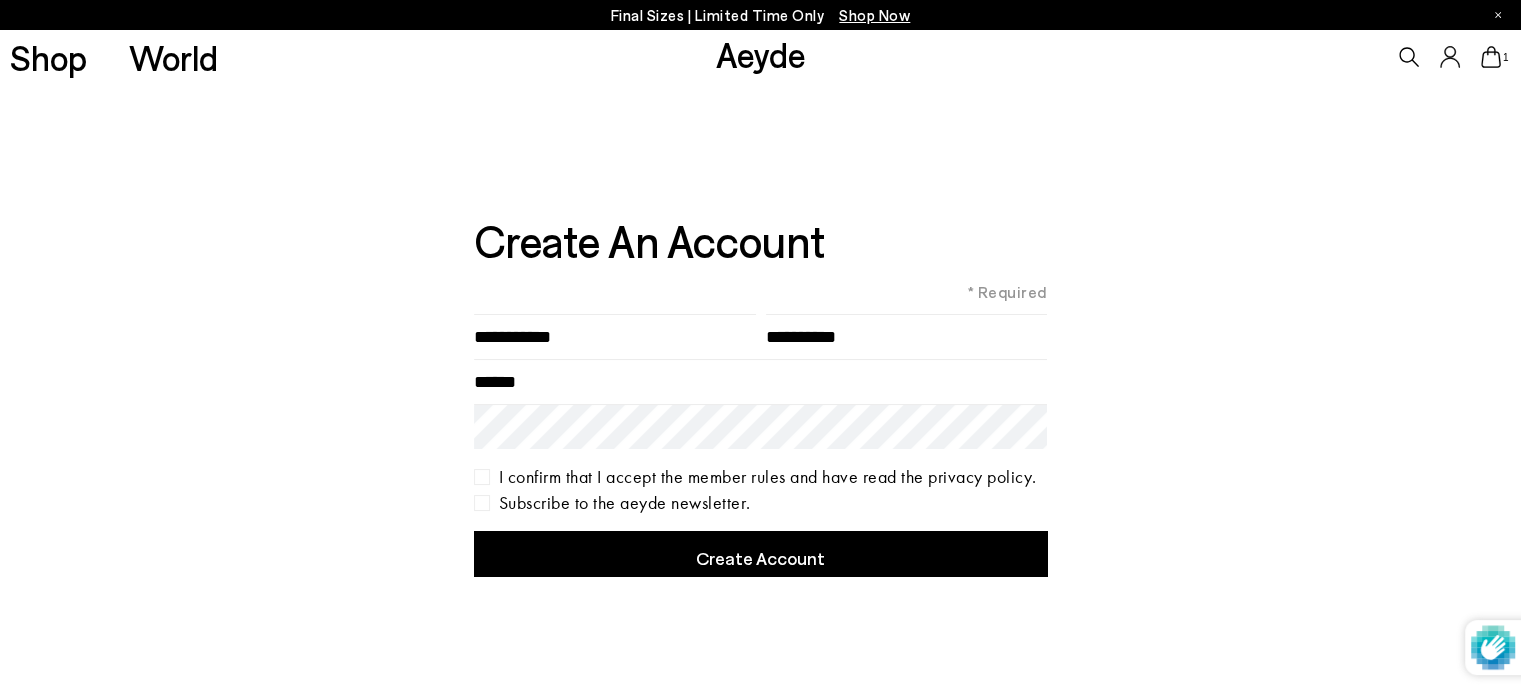 type on "*********" 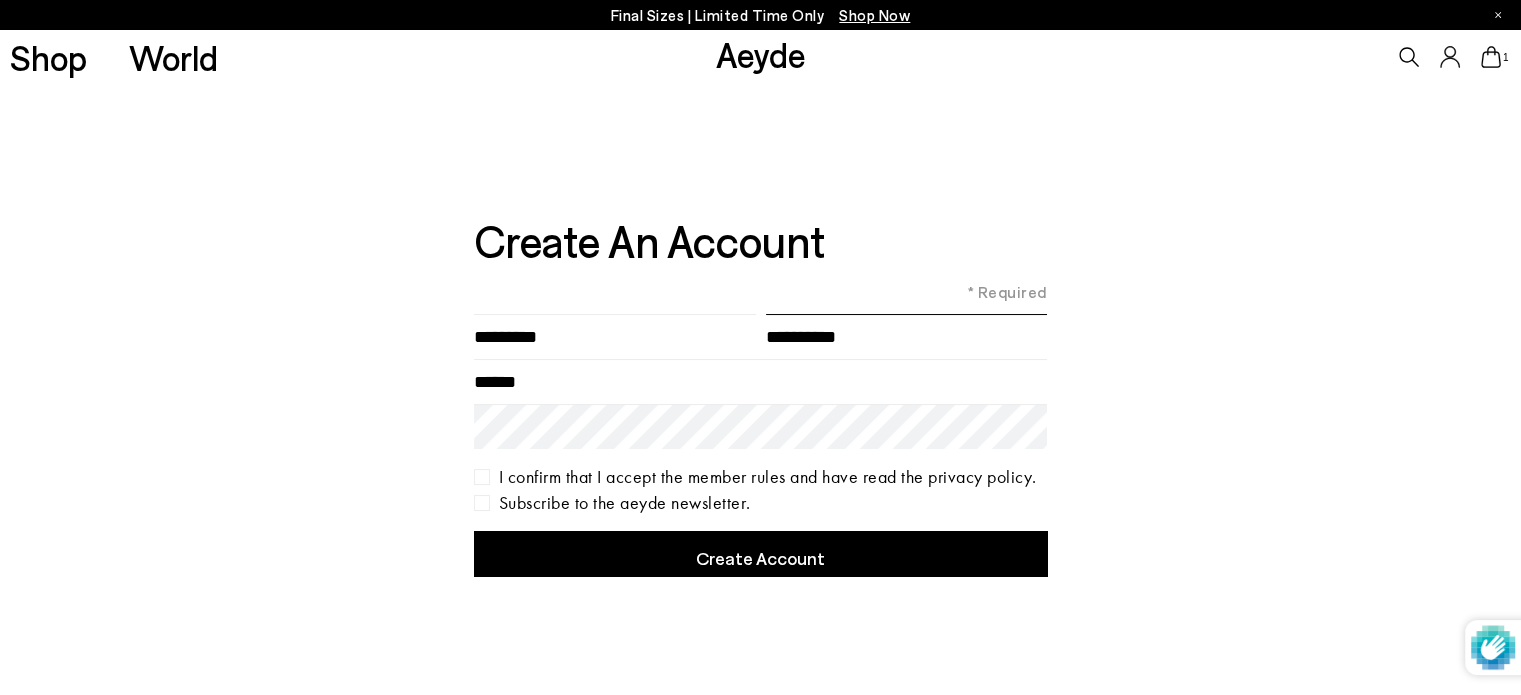 type on "****" 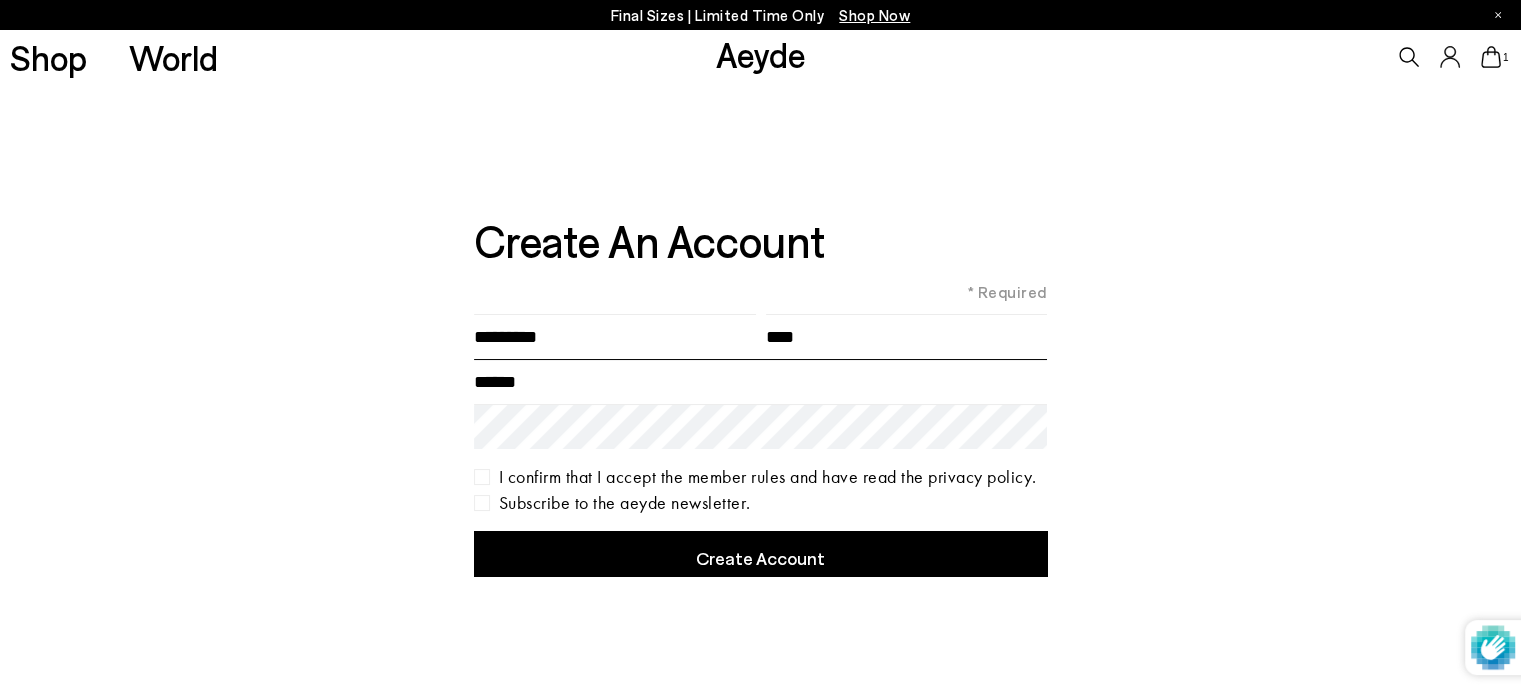 type on "**********" 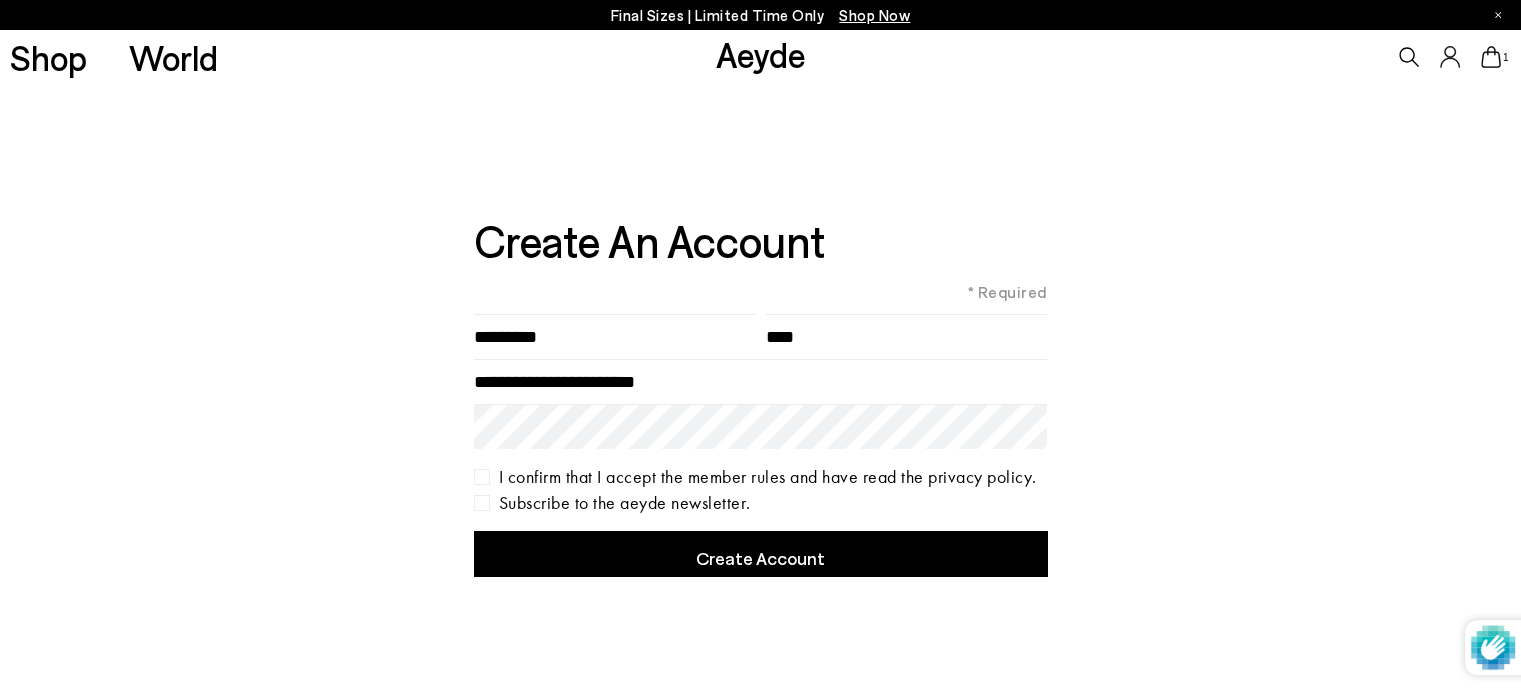 drag, startPoint x: 435, startPoint y: 460, endPoint x: 413, endPoint y: 471, distance: 24.596748 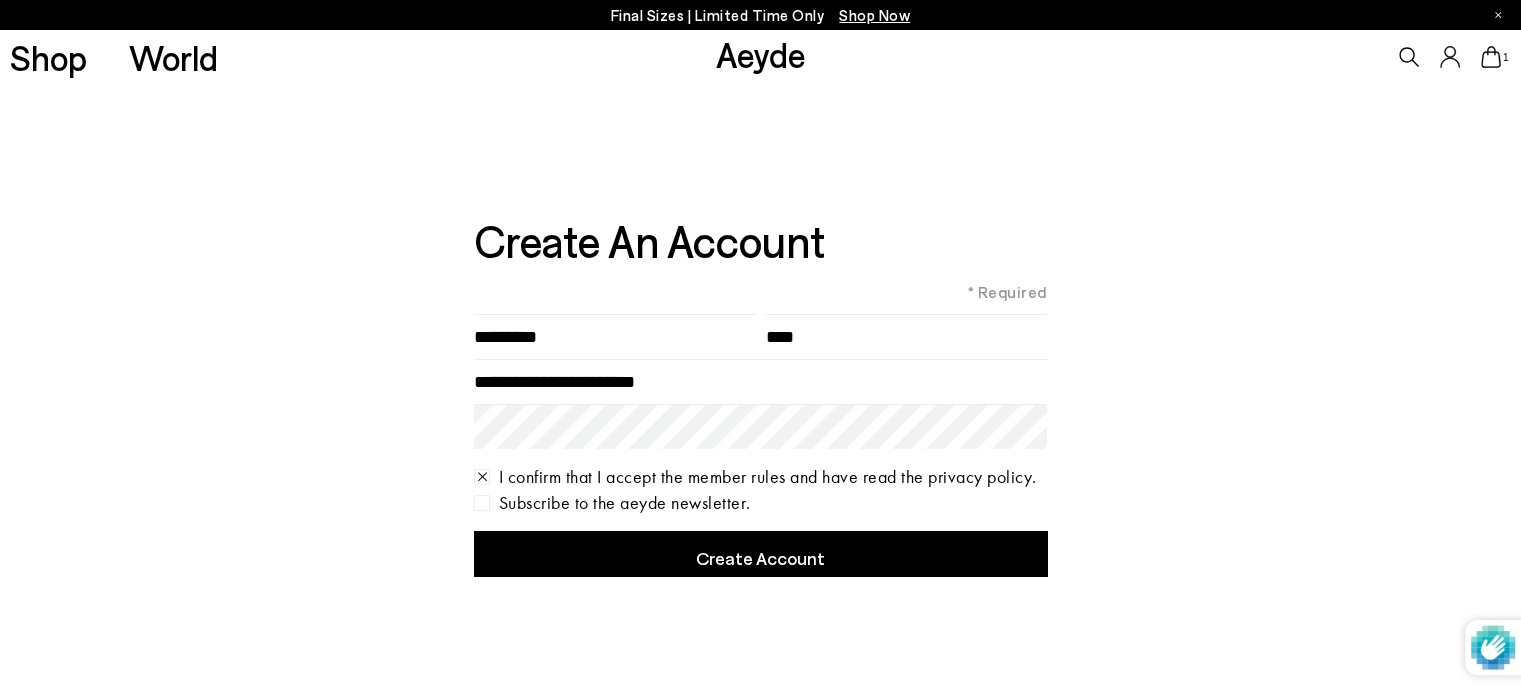 click on "Create Account" at bounding box center [761, 553] 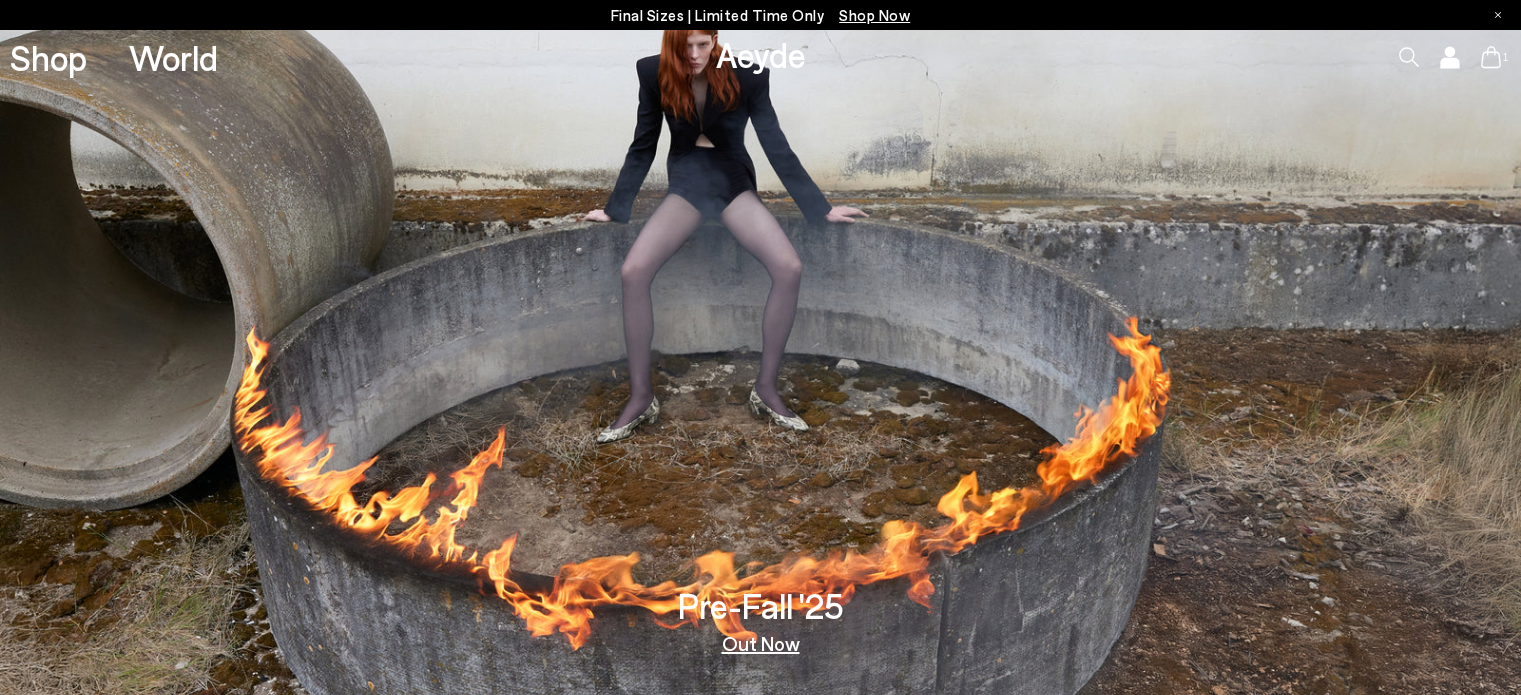 scroll, scrollTop: 0, scrollLeft: 0, axis: both 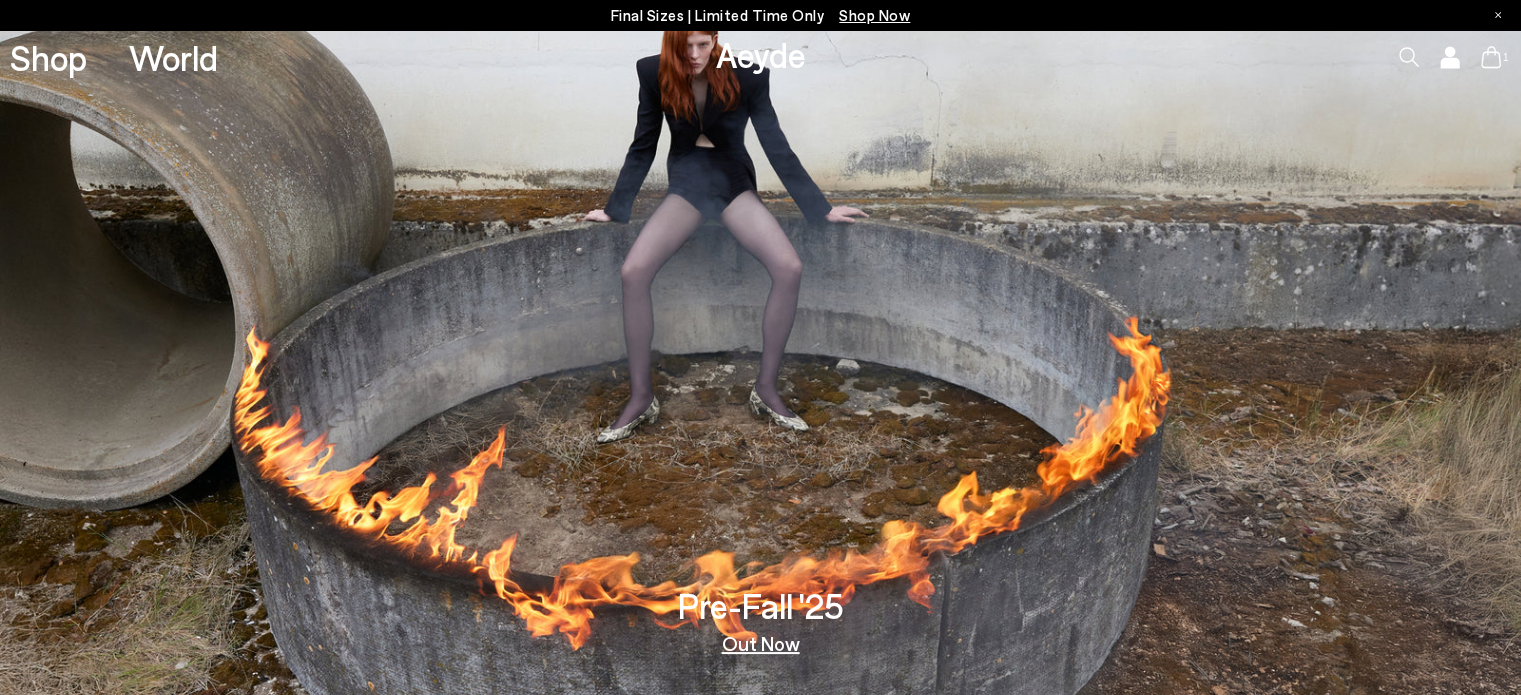 click 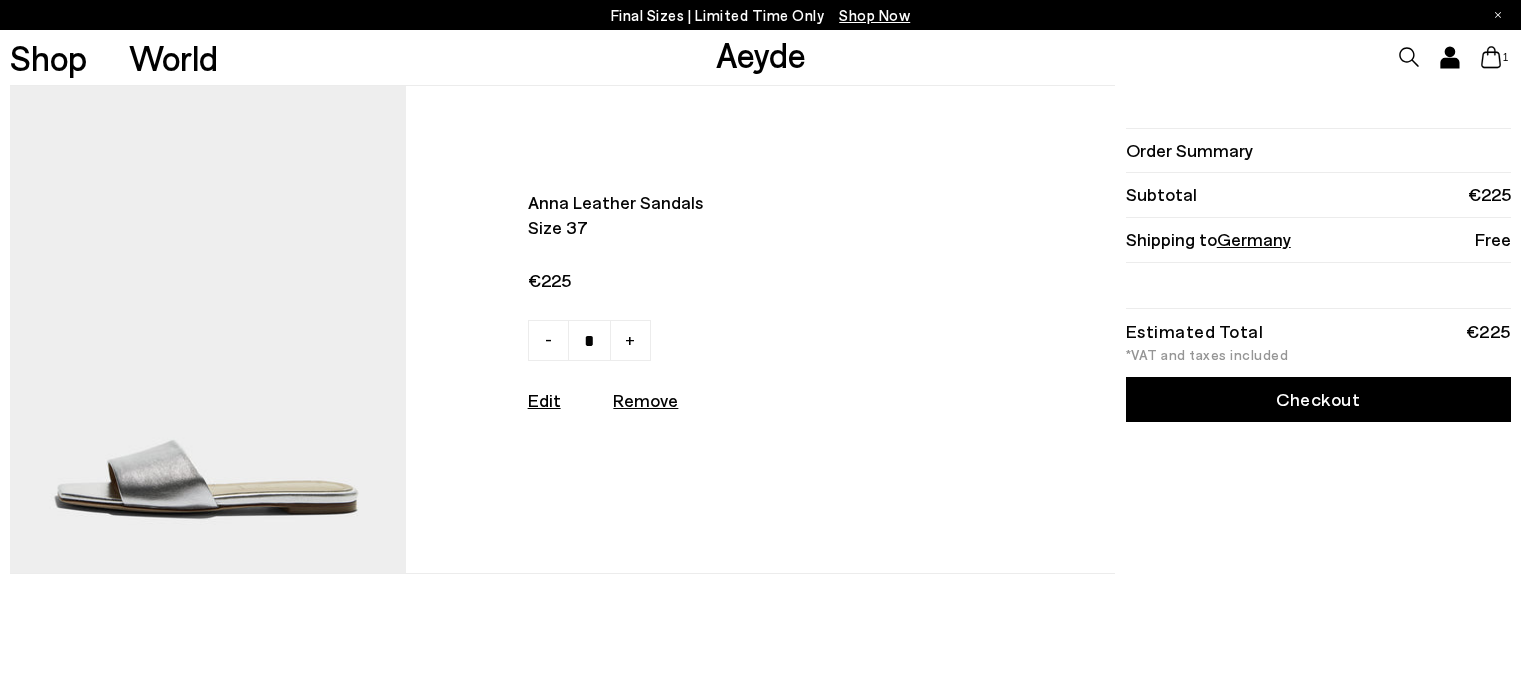 scroll, scrollTop: 0, scrollLeft: 0, axis: both 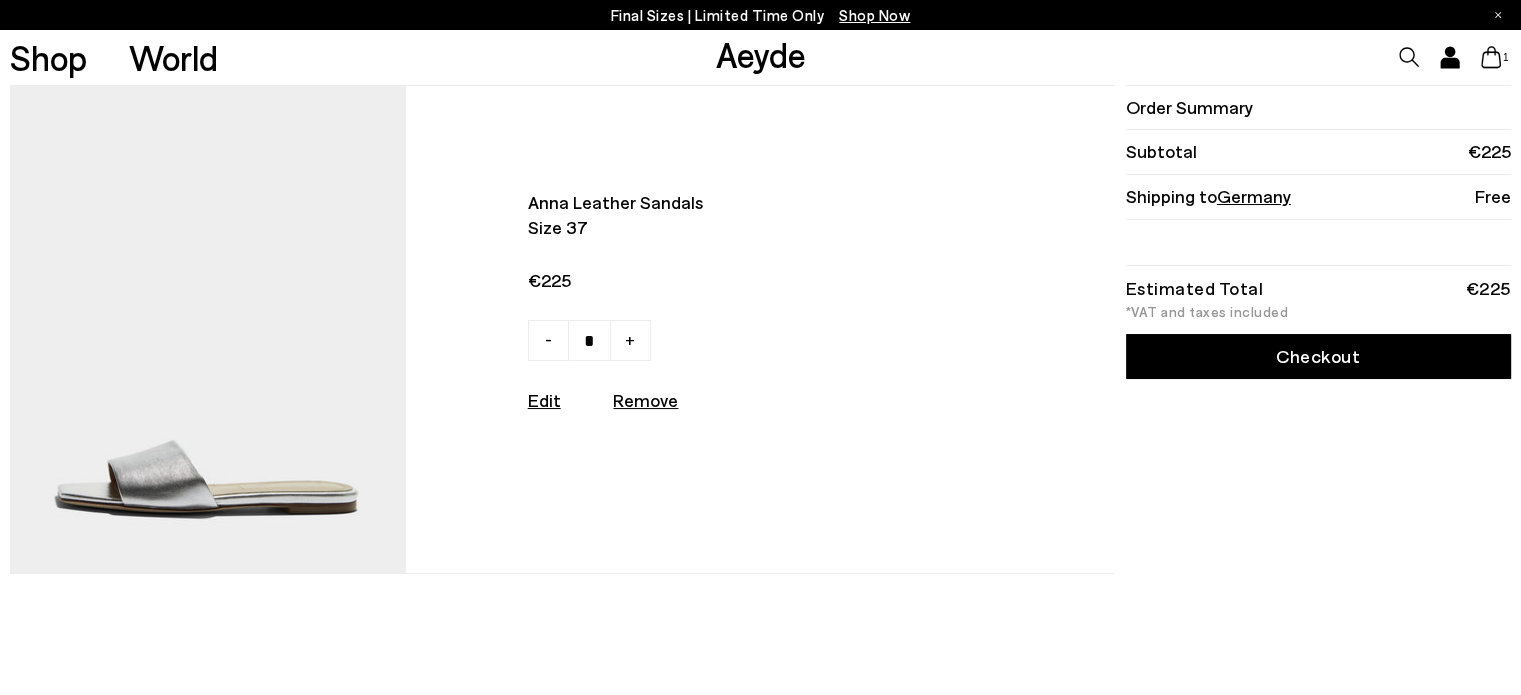 click on "Germany" at bounding box center (1254, 196) 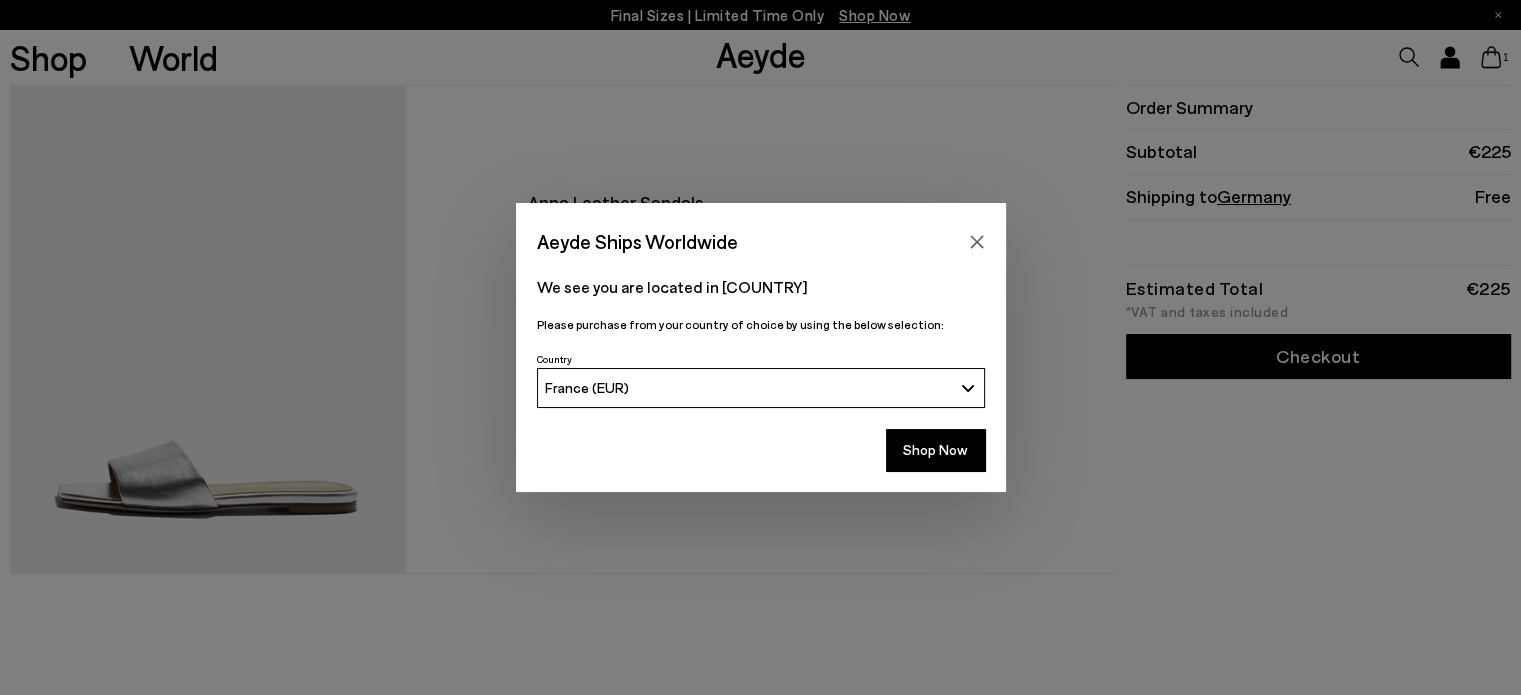 click on "France (EUR)" at bounding box center [761, 388] 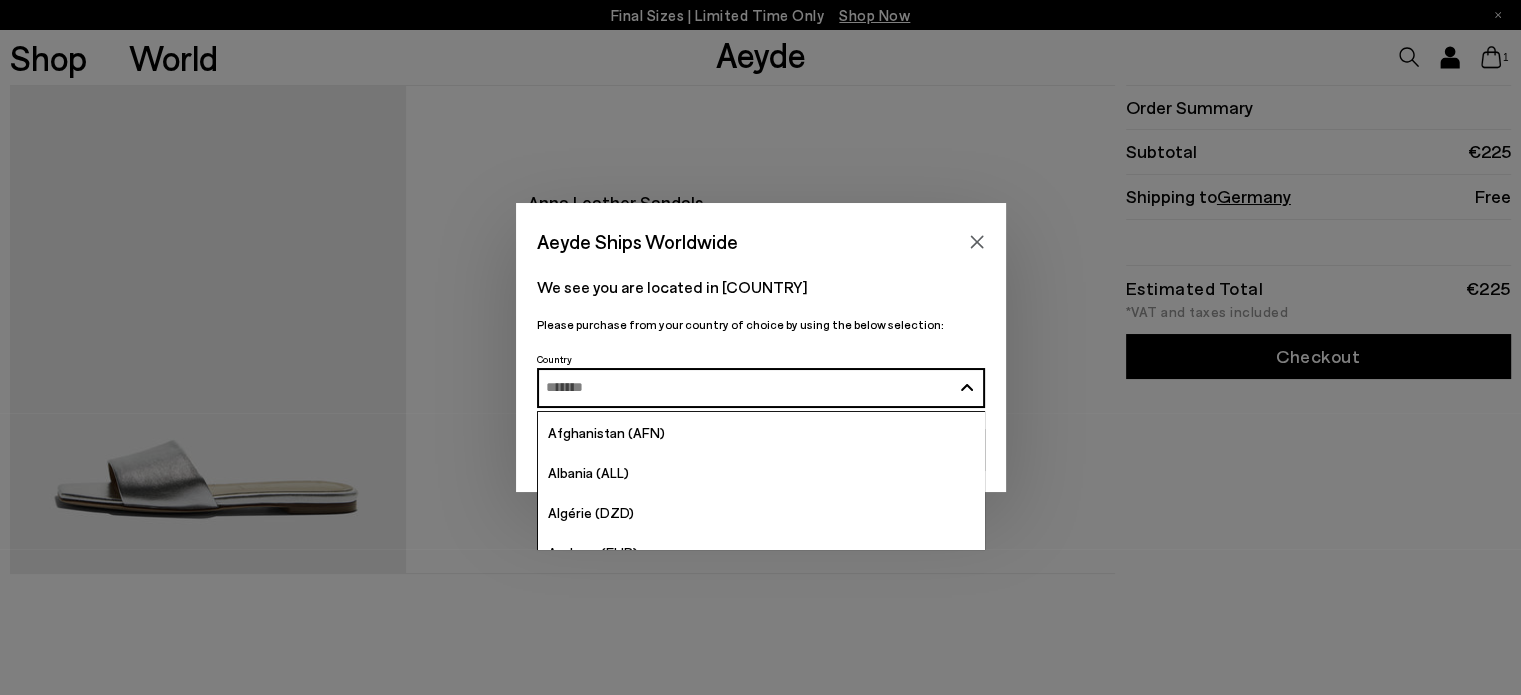 click at bounding box center [748, 387] 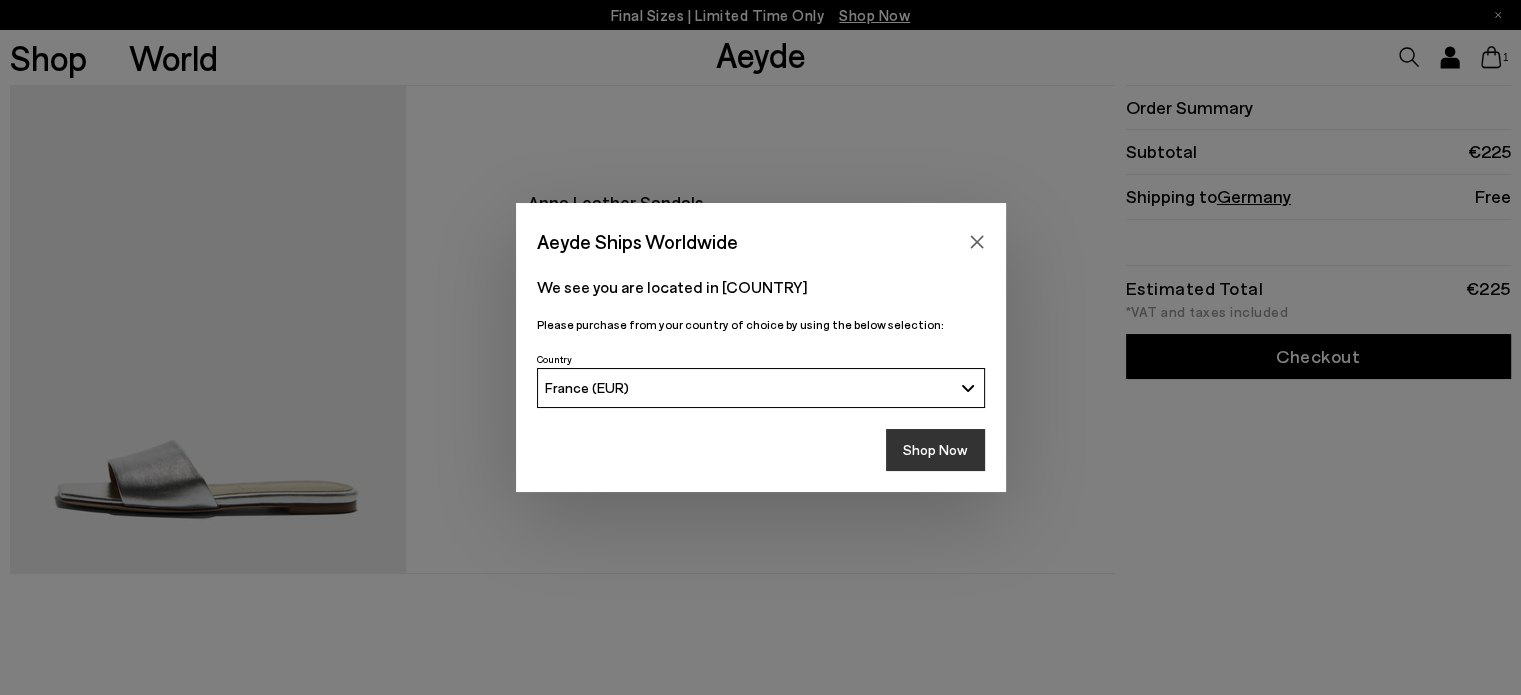 click on "Shop Now" at bounding box center (935, 450) 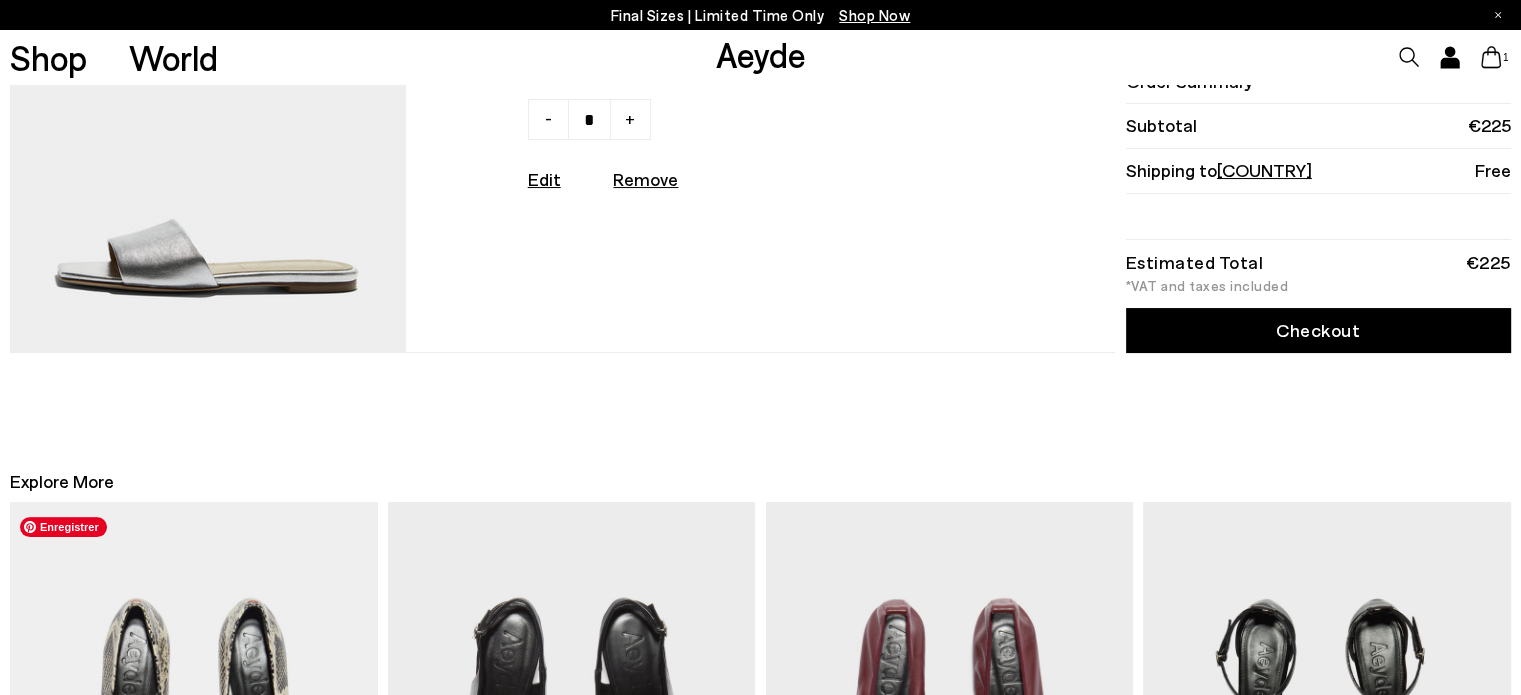 scroll, scrollTop: 100, scrollLeft: 0, axis: vertical 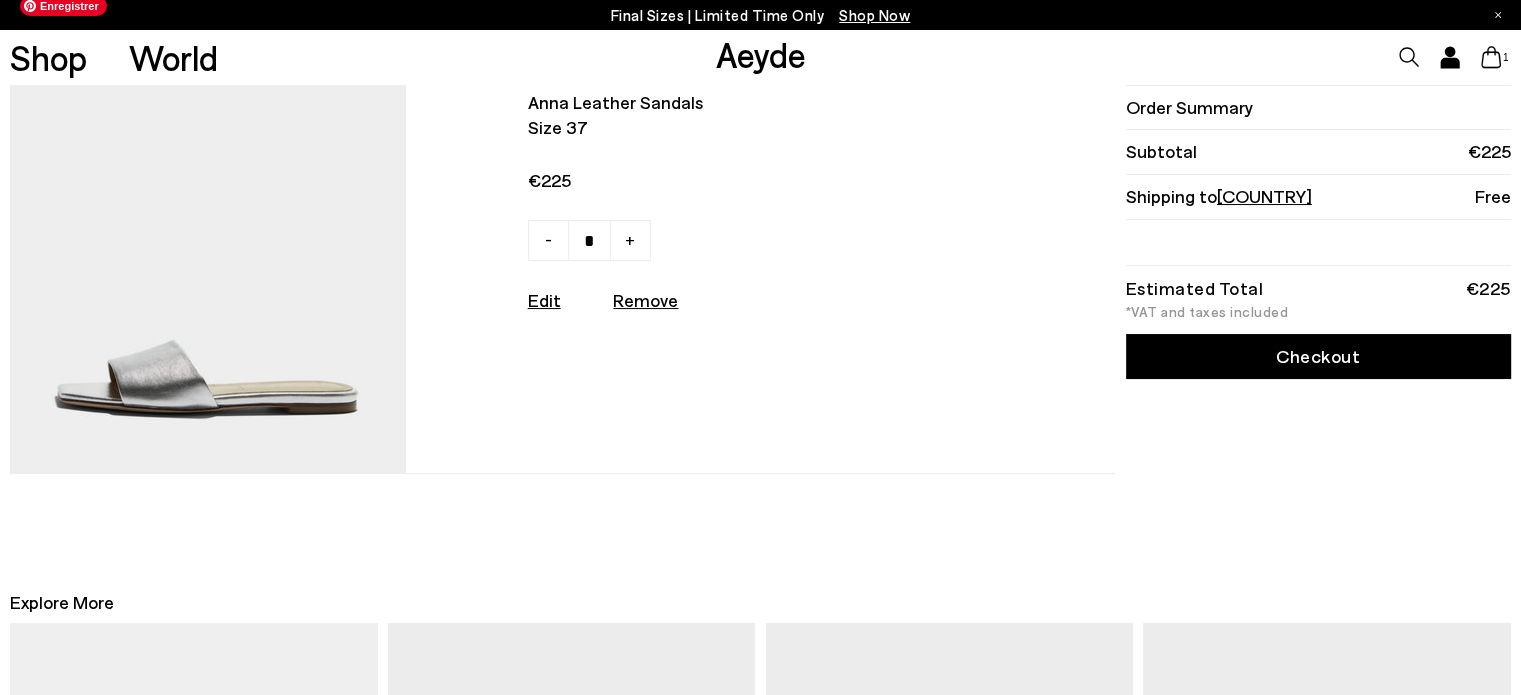 click at bounding box center (207, 229) 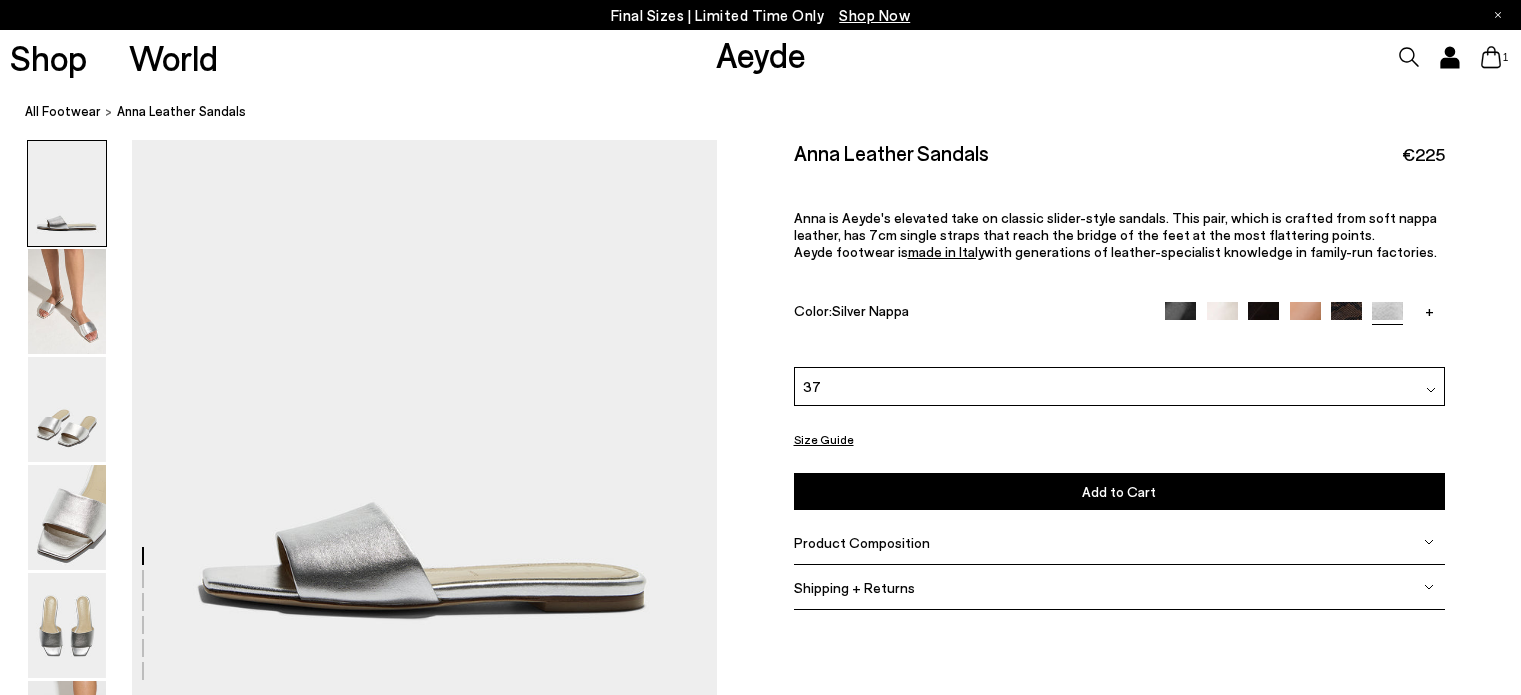 scroll, scrollTop: 0, scrollLeft: 0, axis: both 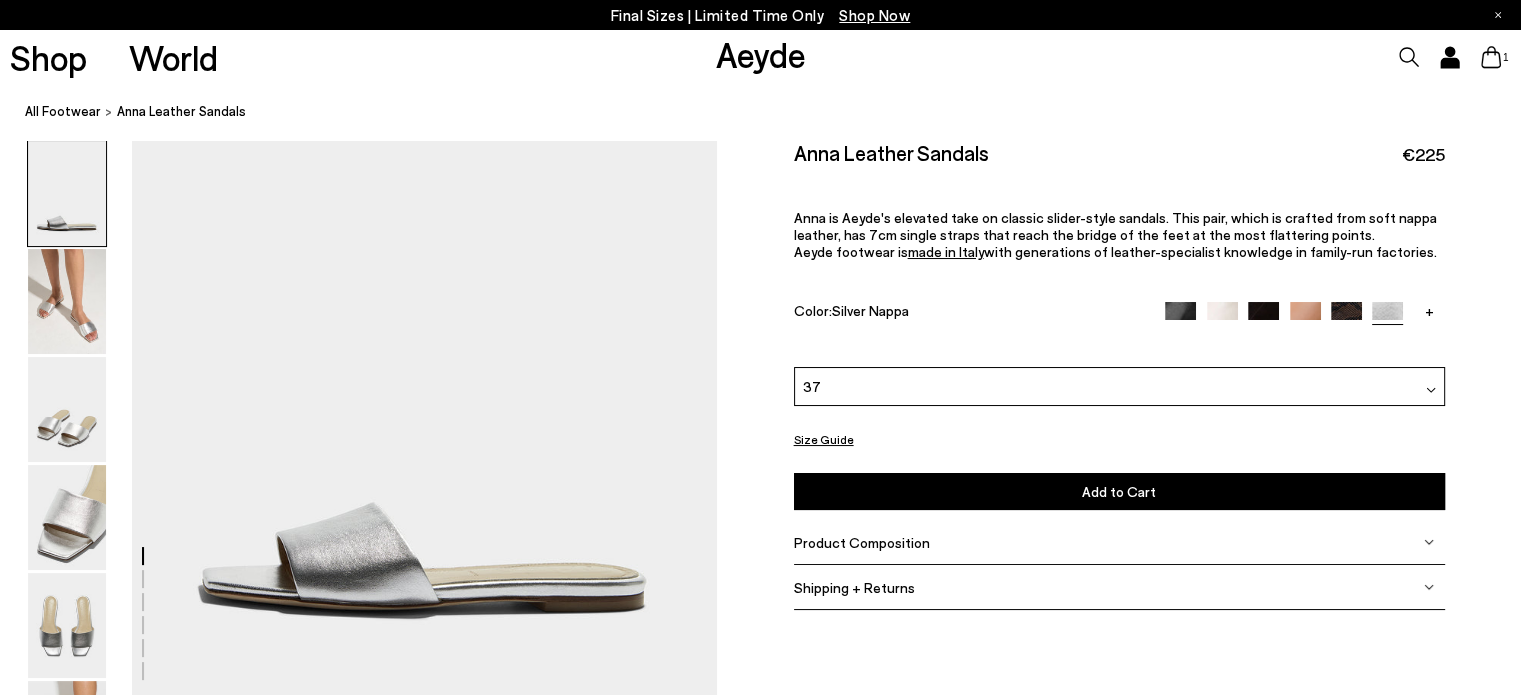 click at bounding box center [358, 2377] 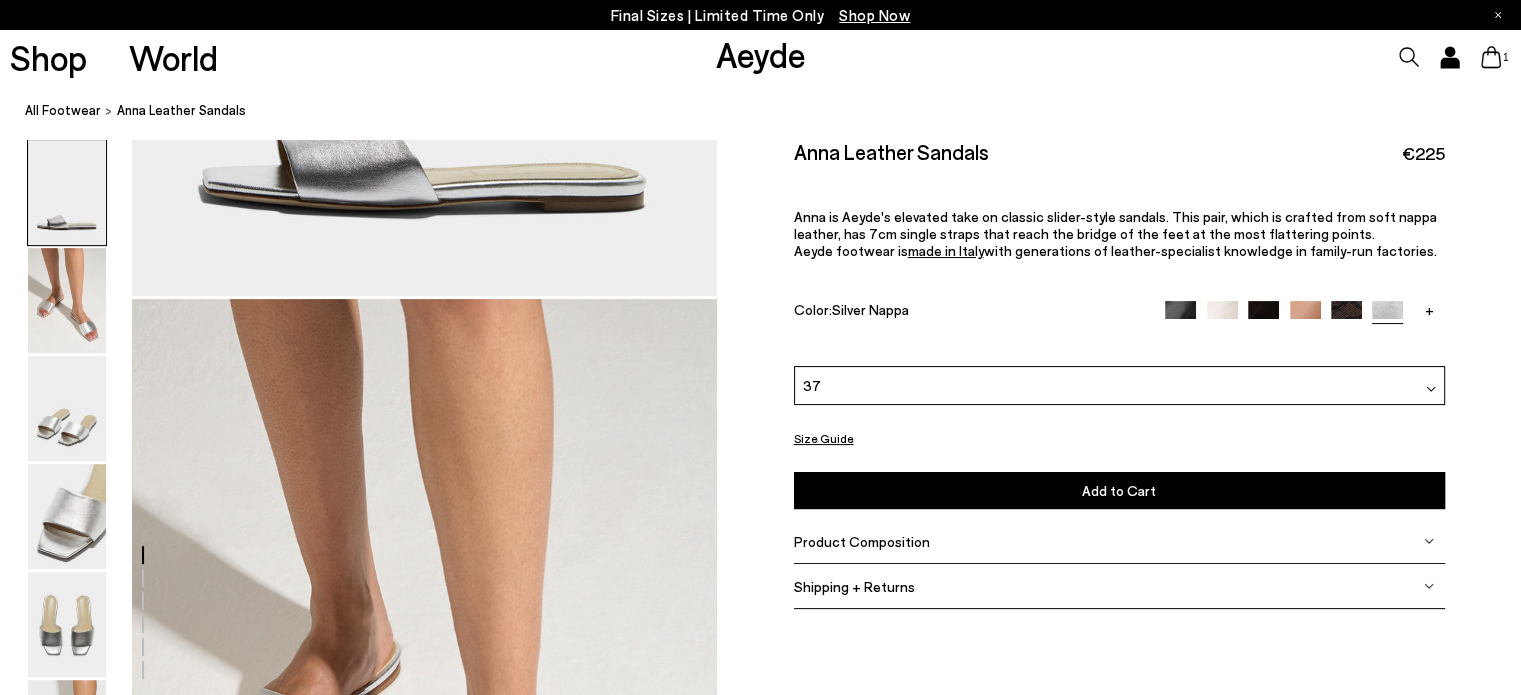 scroll, scrollTop: 0, scrollLeft: 0, axis: both 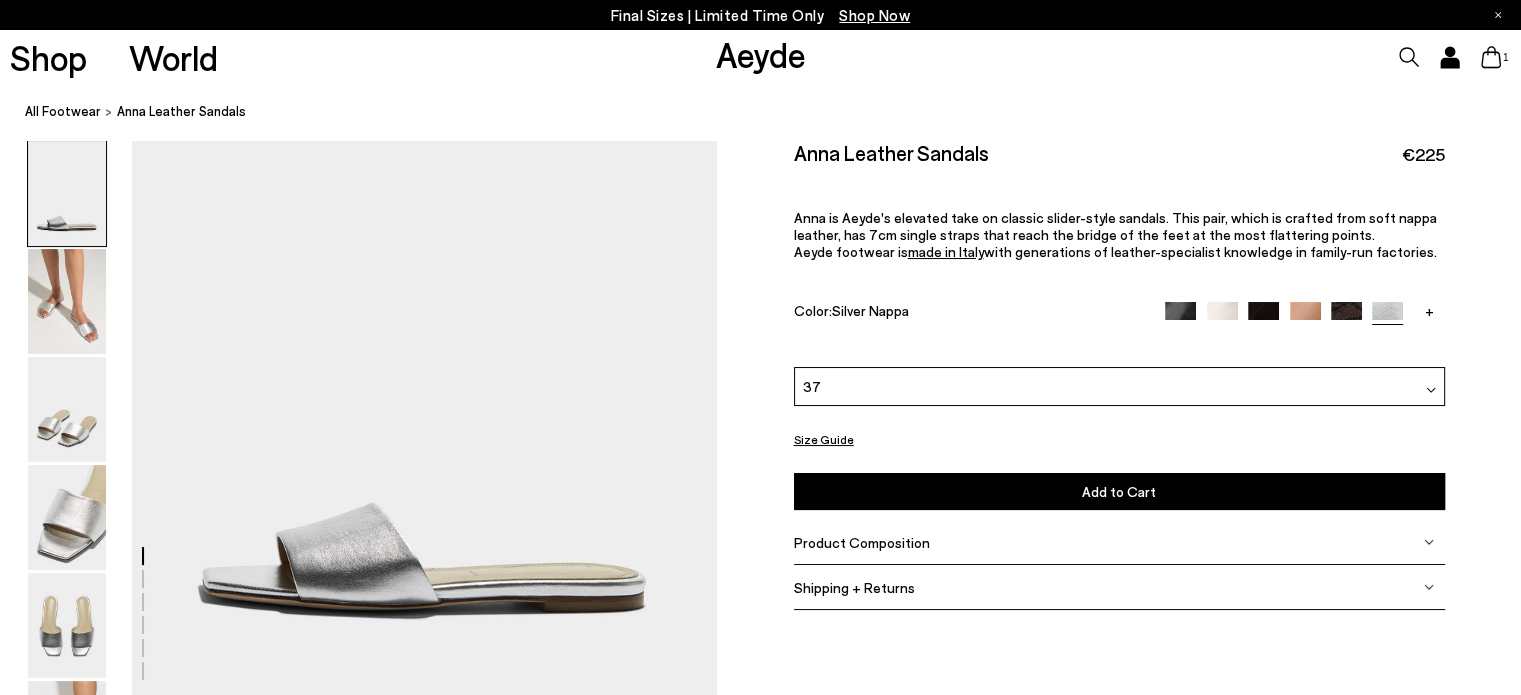 click at bounding box center [1305, 317] 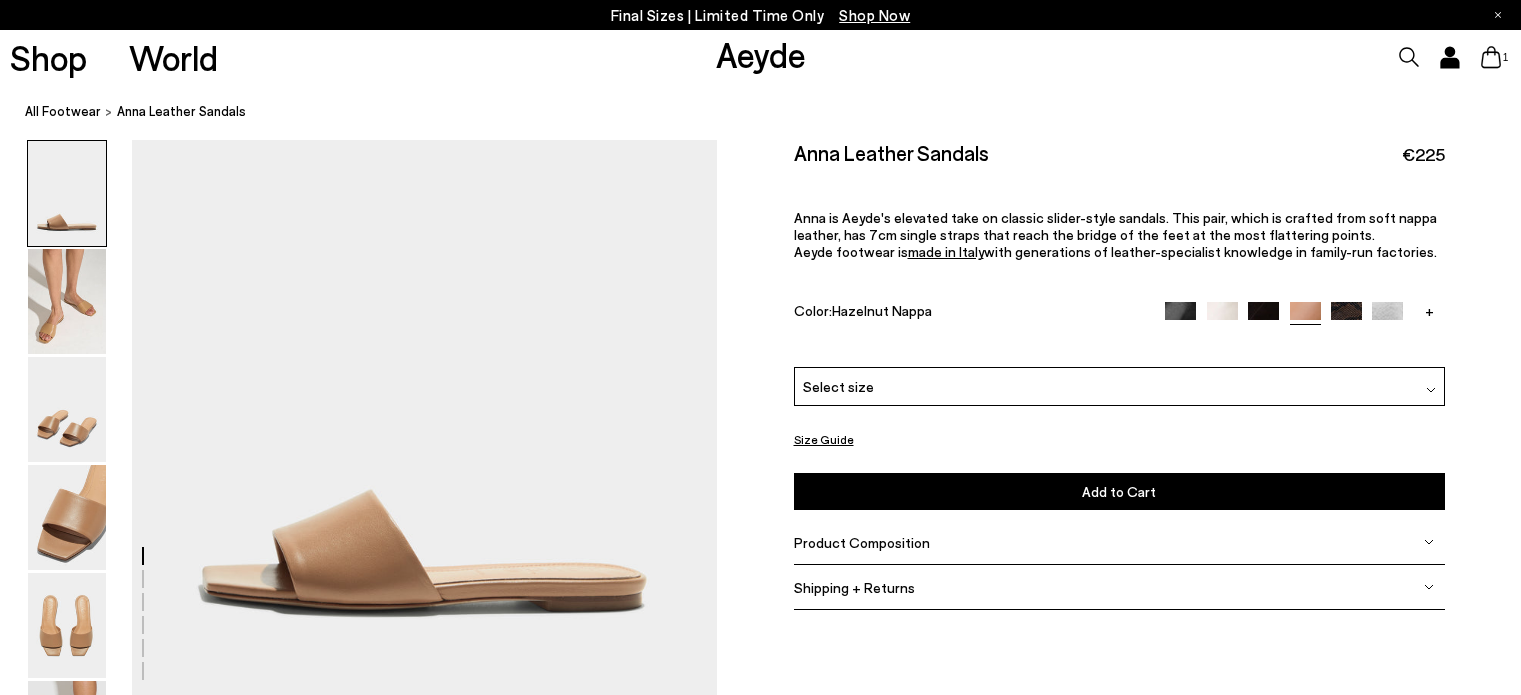scroll, scrollTop: 0, scrollLeft: 0, axis: both 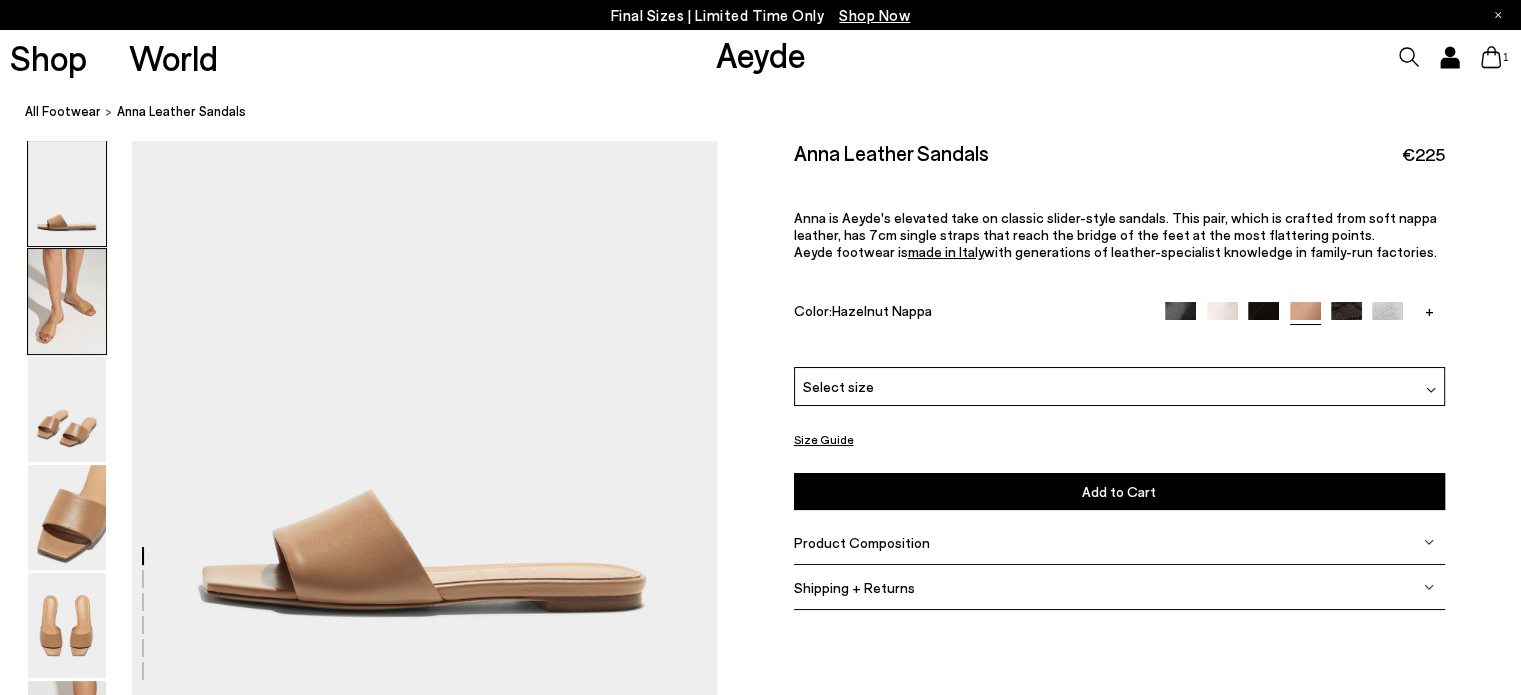 click at bounding box center [67, 301] 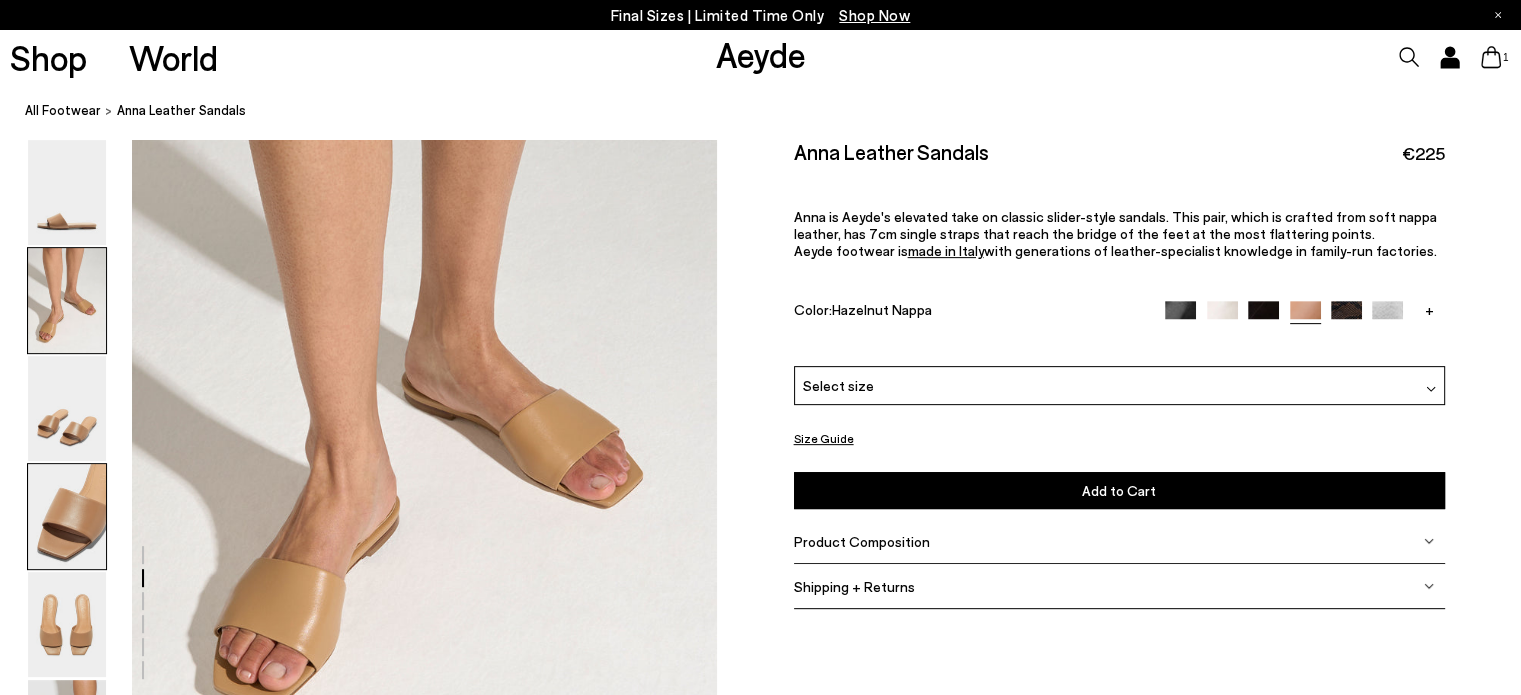scroll, scrollTop: 661, scrollLeft: 0, axis: vertical 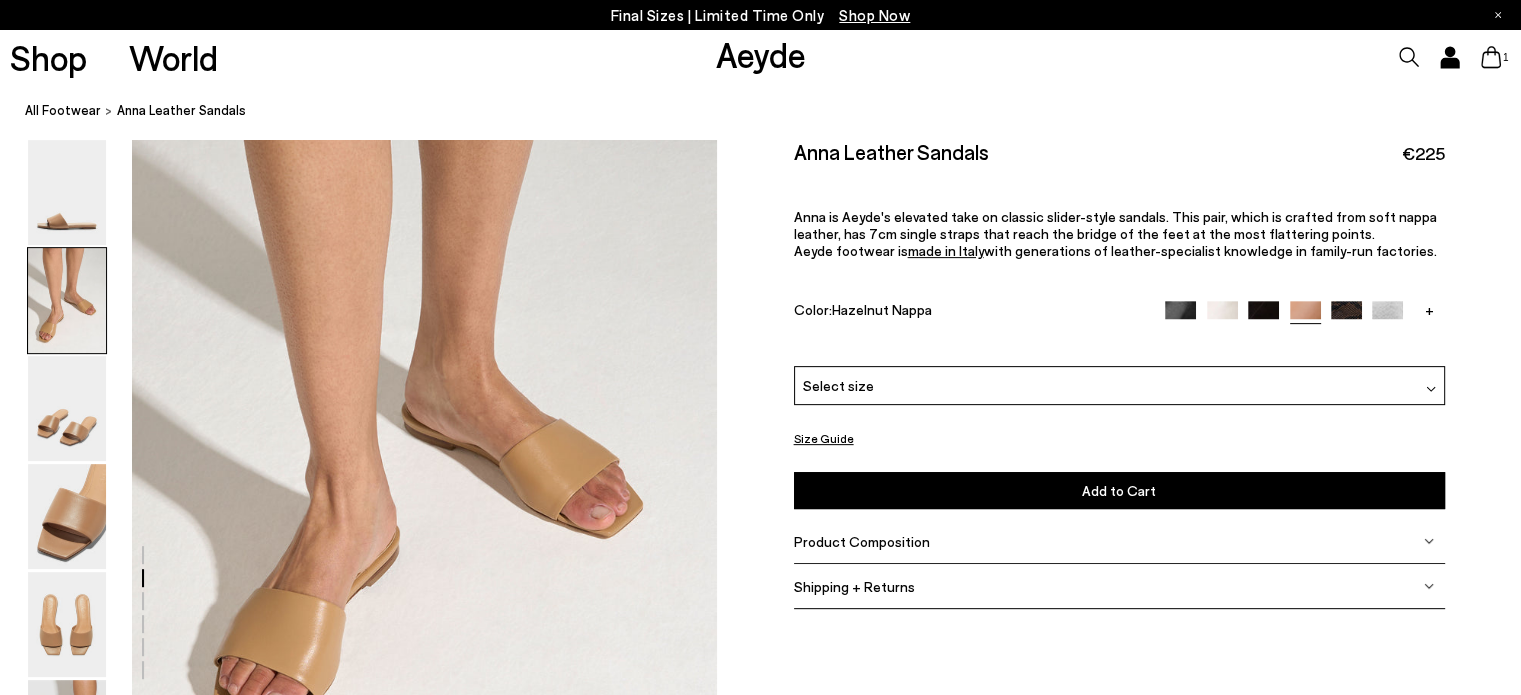 click at bounding box center [1346, 316] 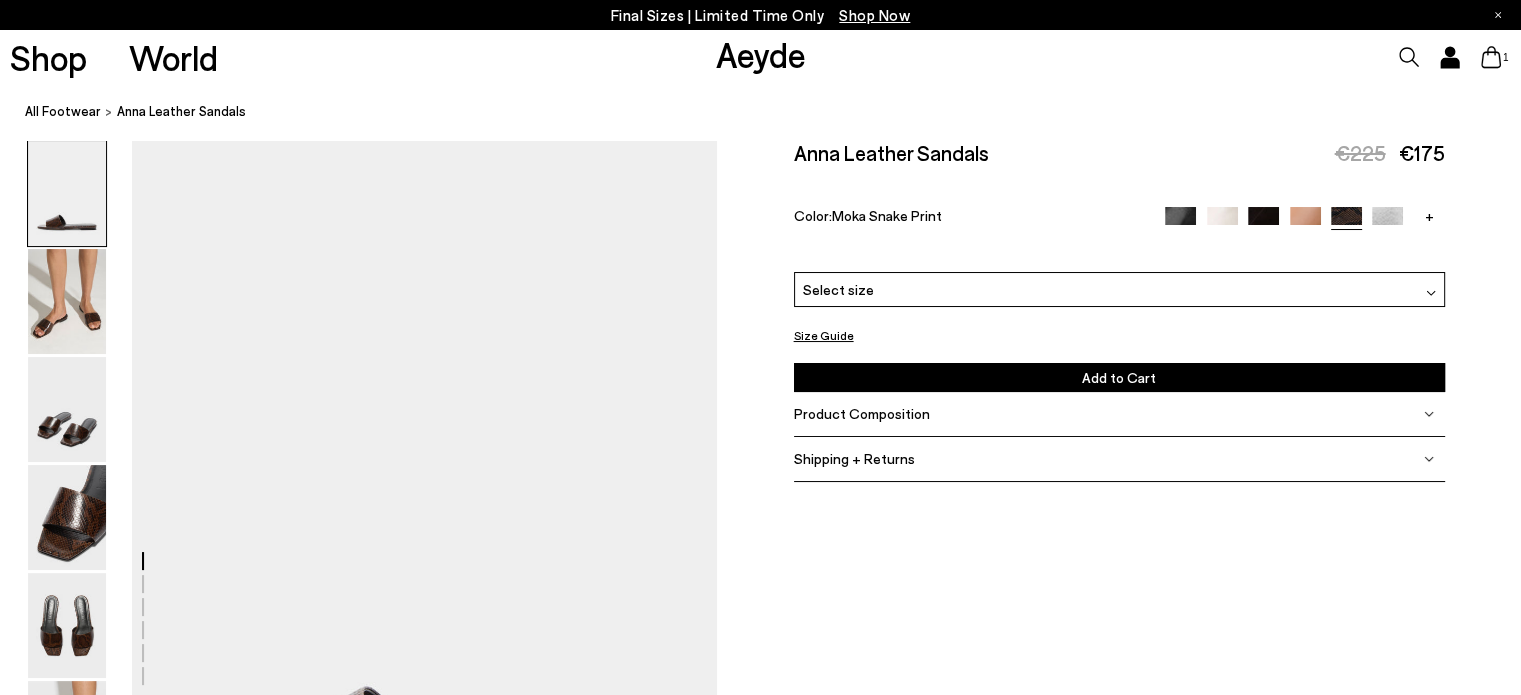 scroll, scrollTop: 200, scrollLeft: 0, axis: vertical 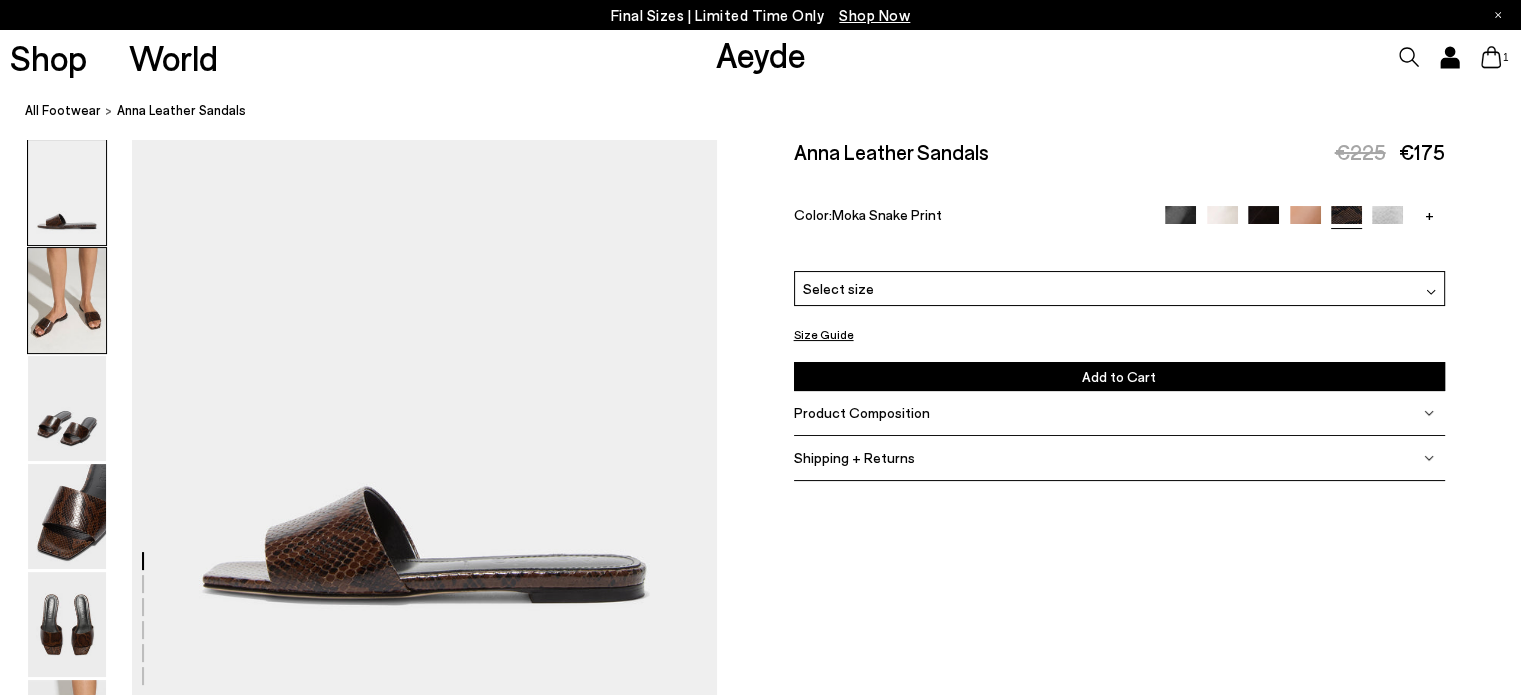 click at bounding box center [67, 300] 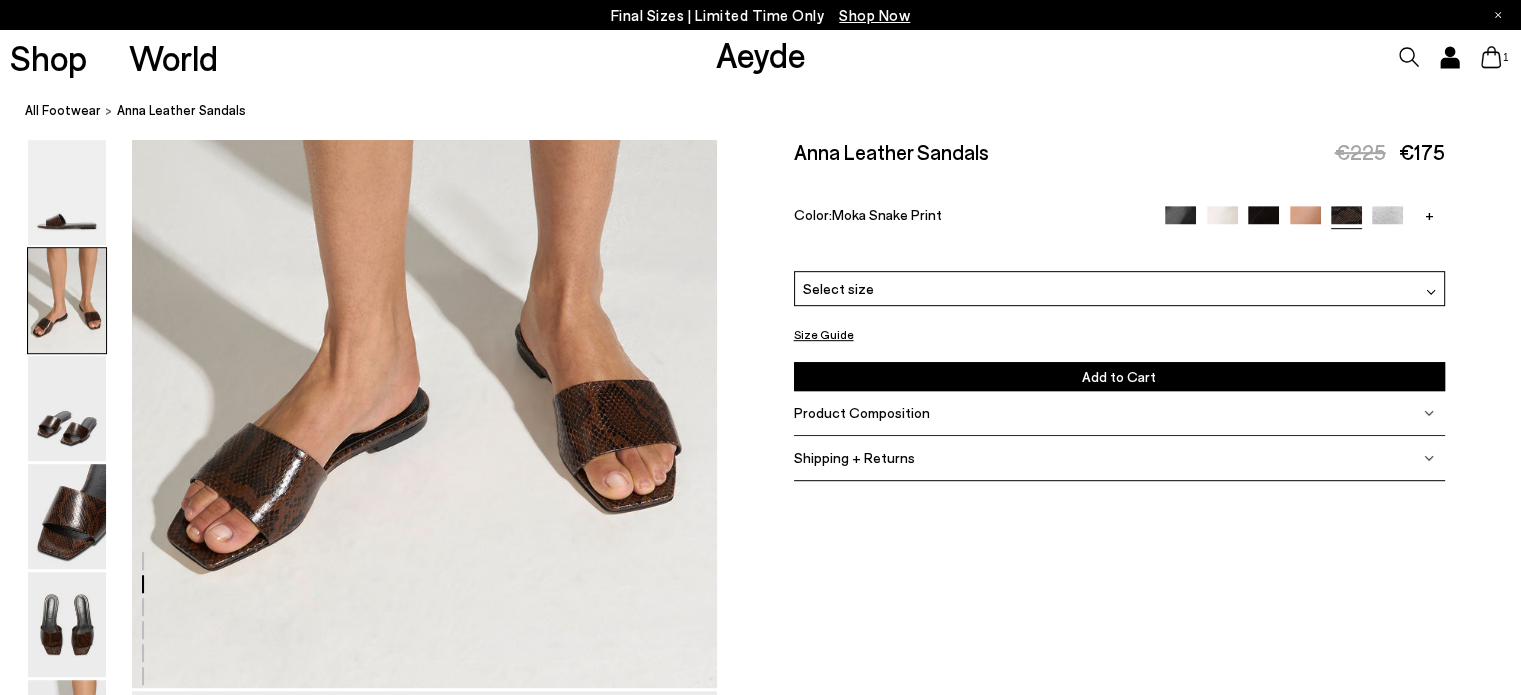 scroll, scrollTop: 986, scrollLeft: 0, axis: vertical 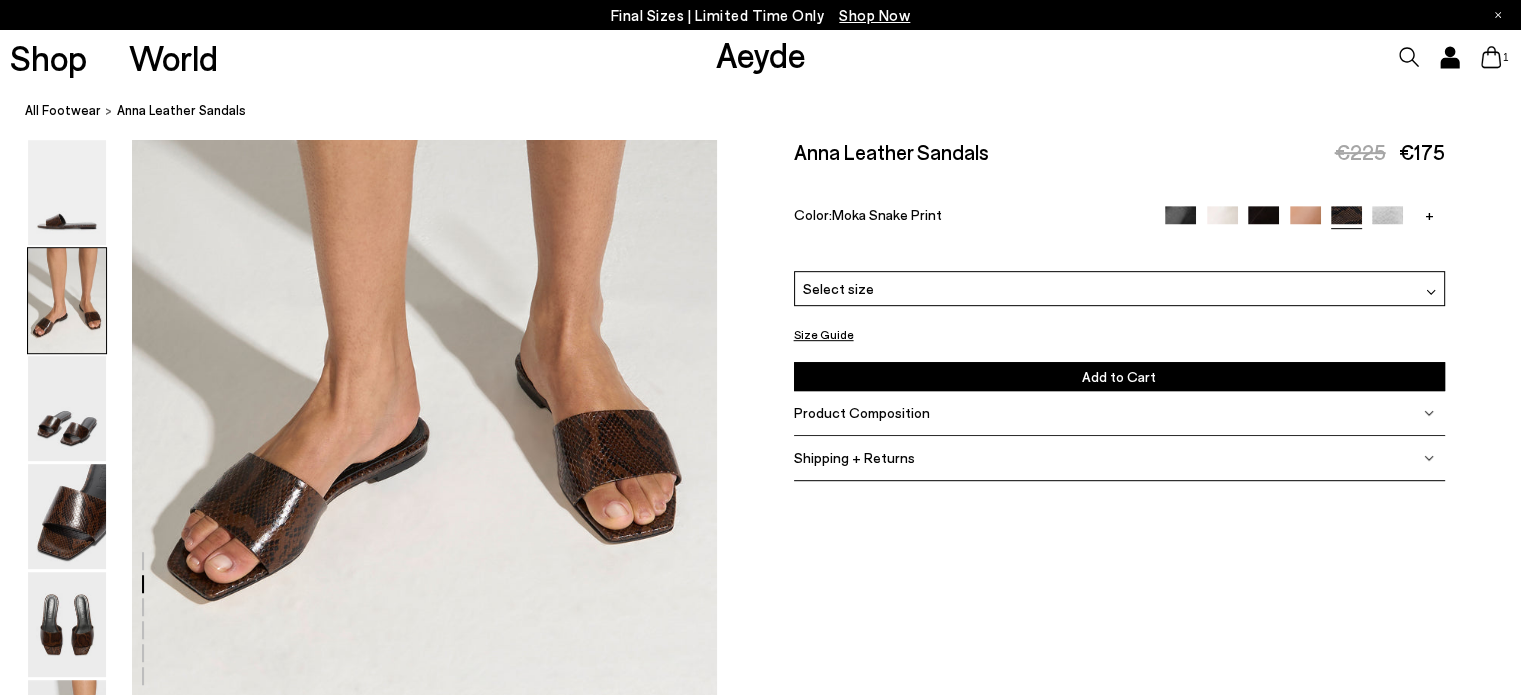 click on "+" at bounding box center (1429, 215) 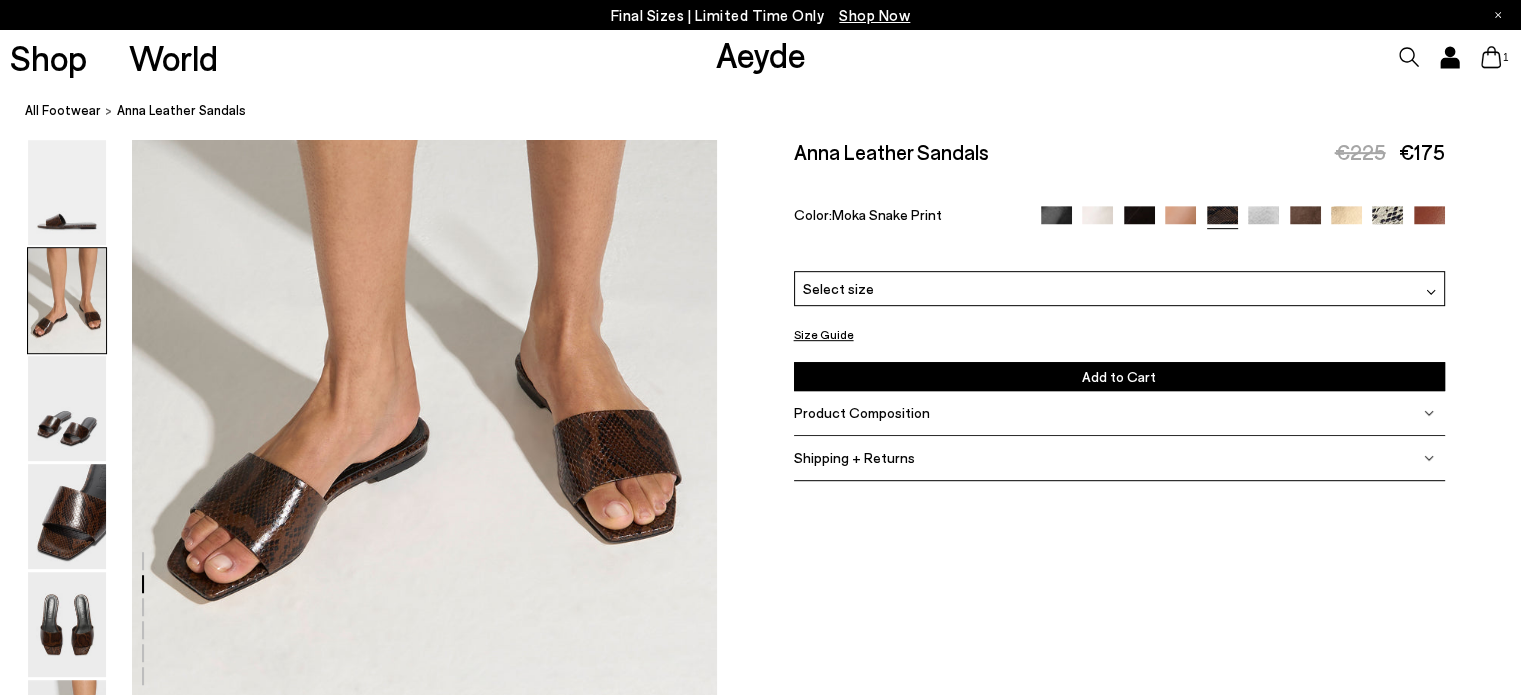 click at bounding box center (1305, 221) 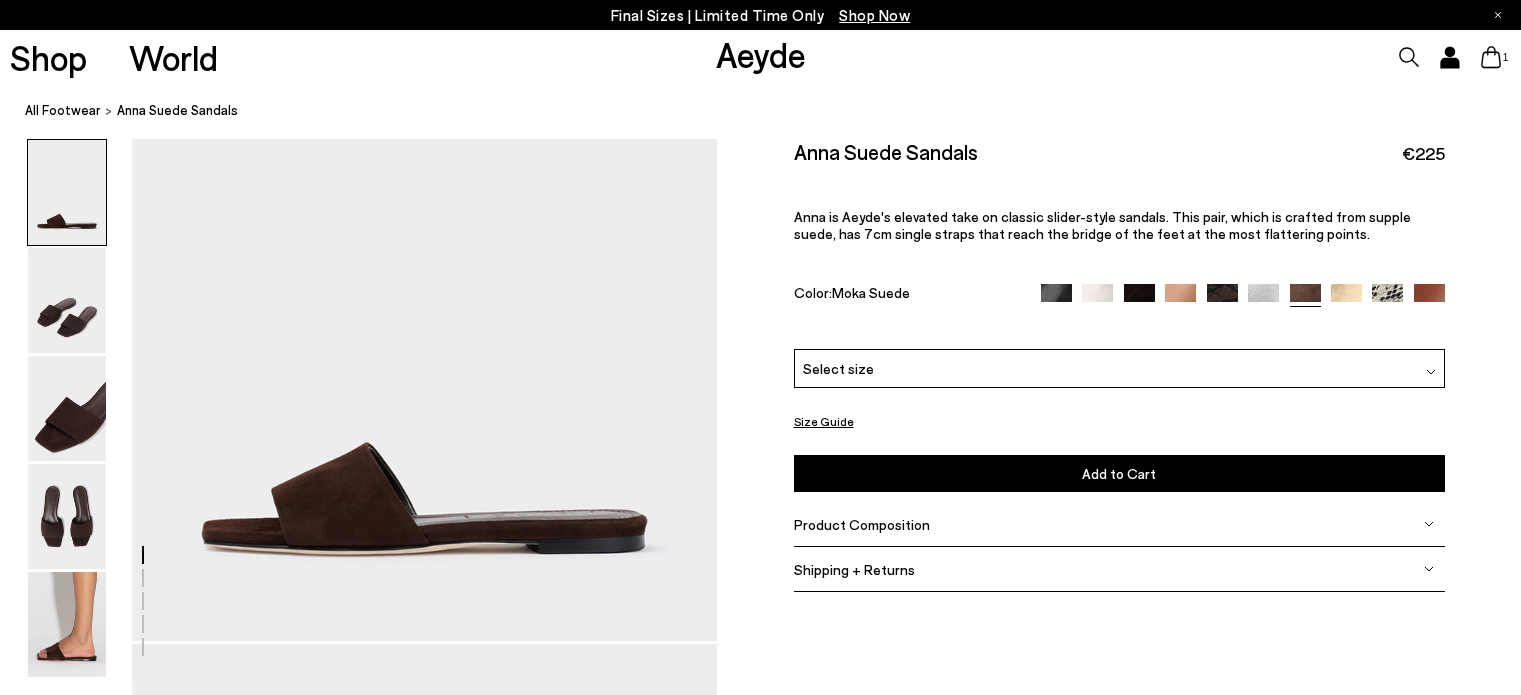 scroll, scrollTop: 0, scrollLeft: 0, axis: both 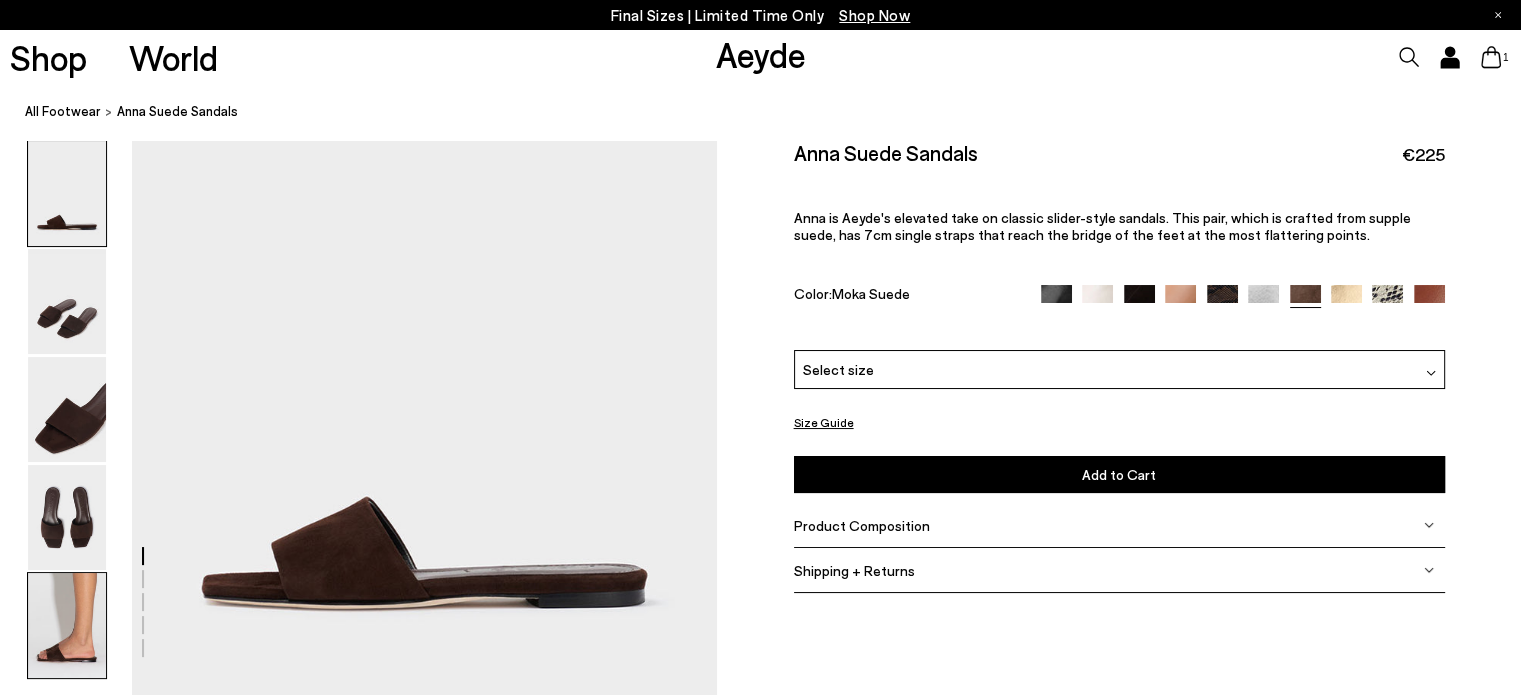 click at bounding box center (67, 625) 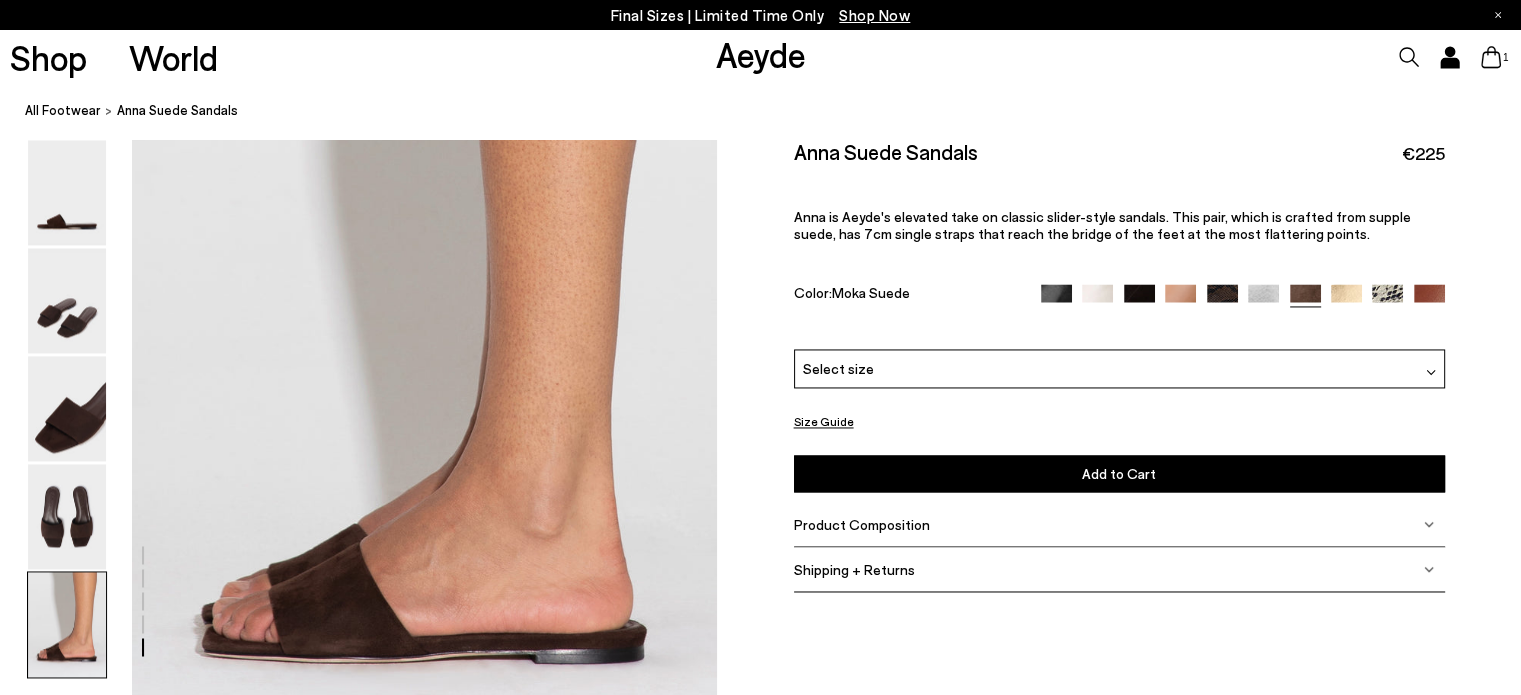 scroll, scrollTop: 3030, scrollLeft: 0, axis: vertical 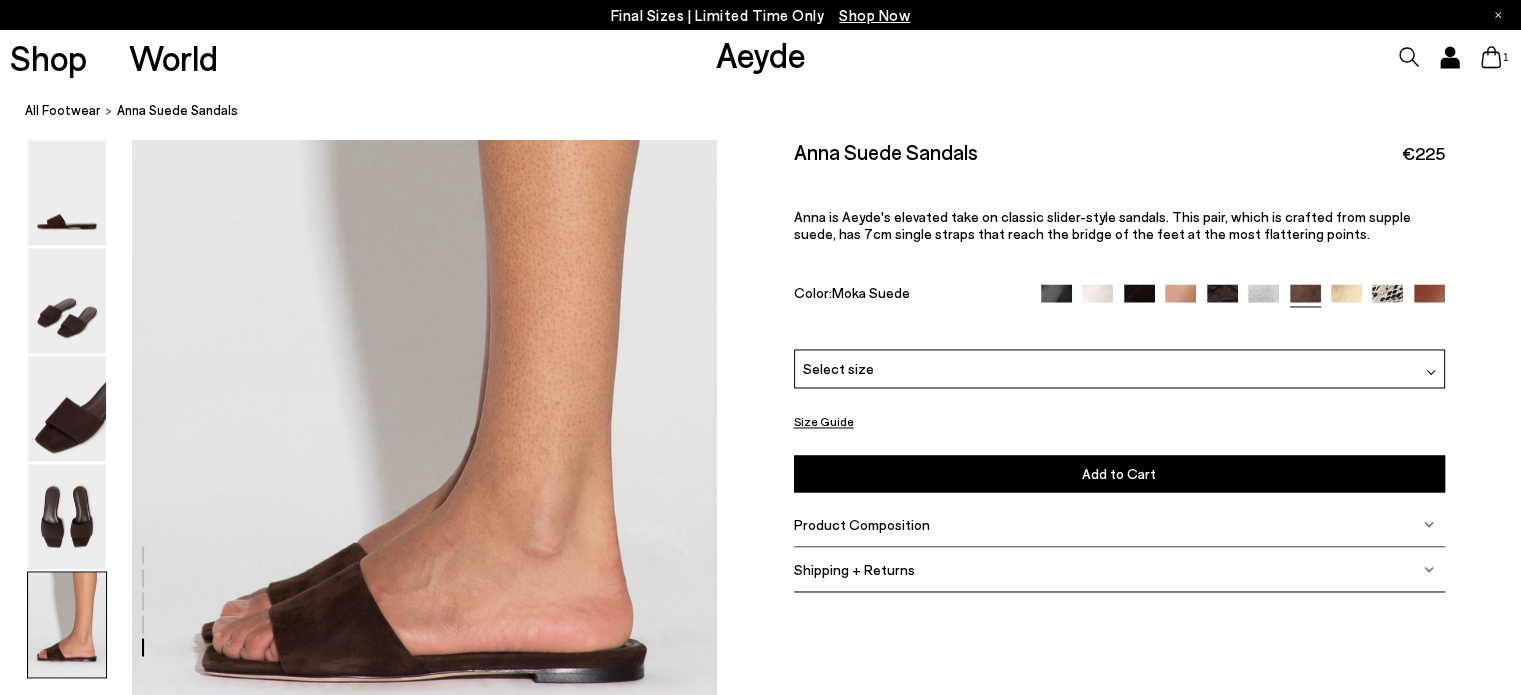click at bounding box center [1346, 299] 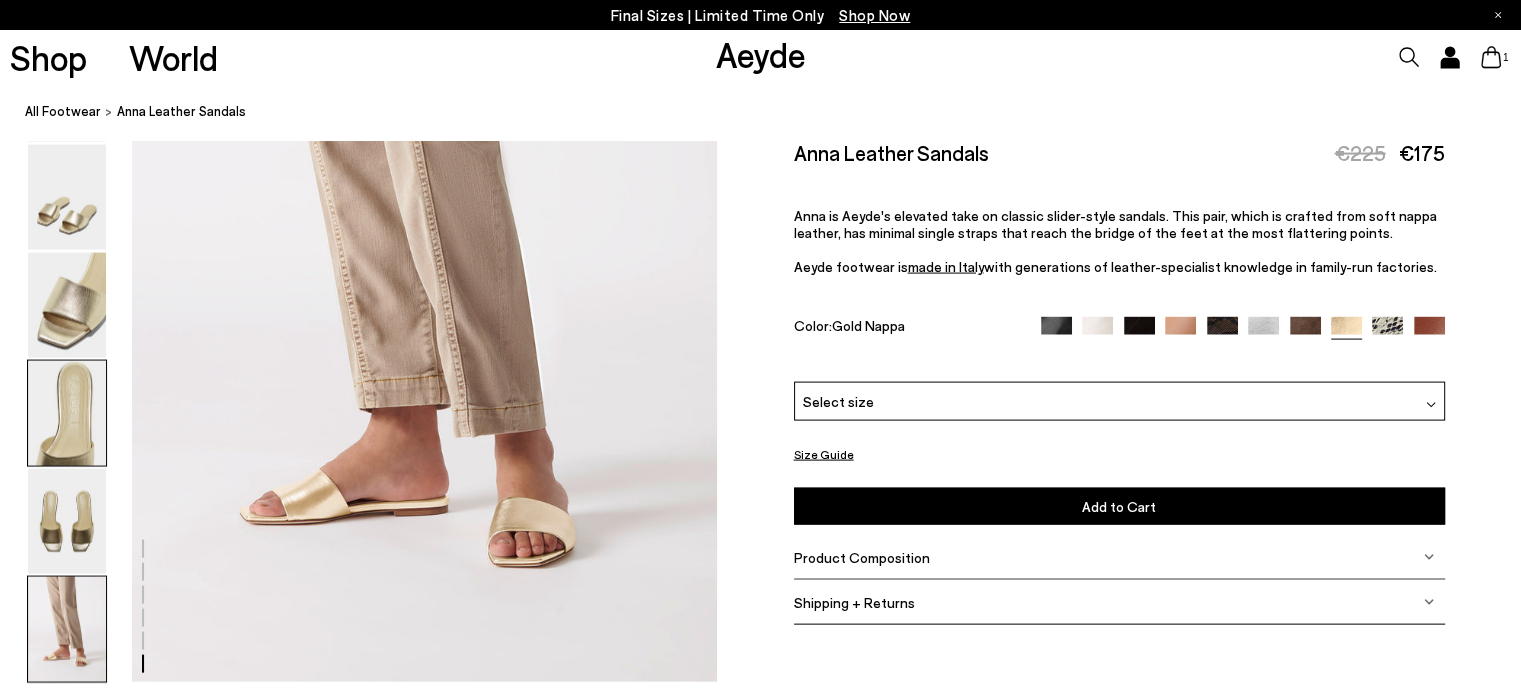 scroll, scrollTop: 4300, scrollLeft: 0, axis: vertical 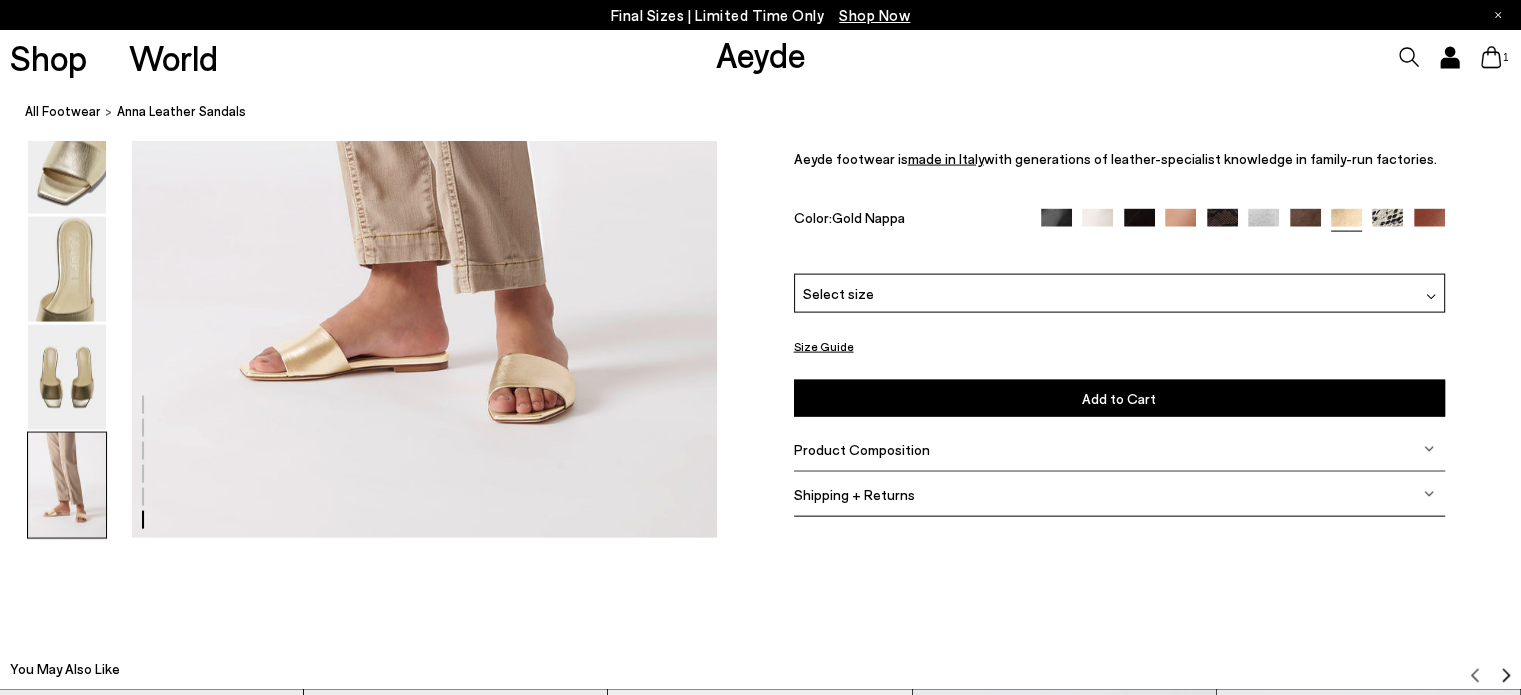 click at bounding box center [1431, 293] 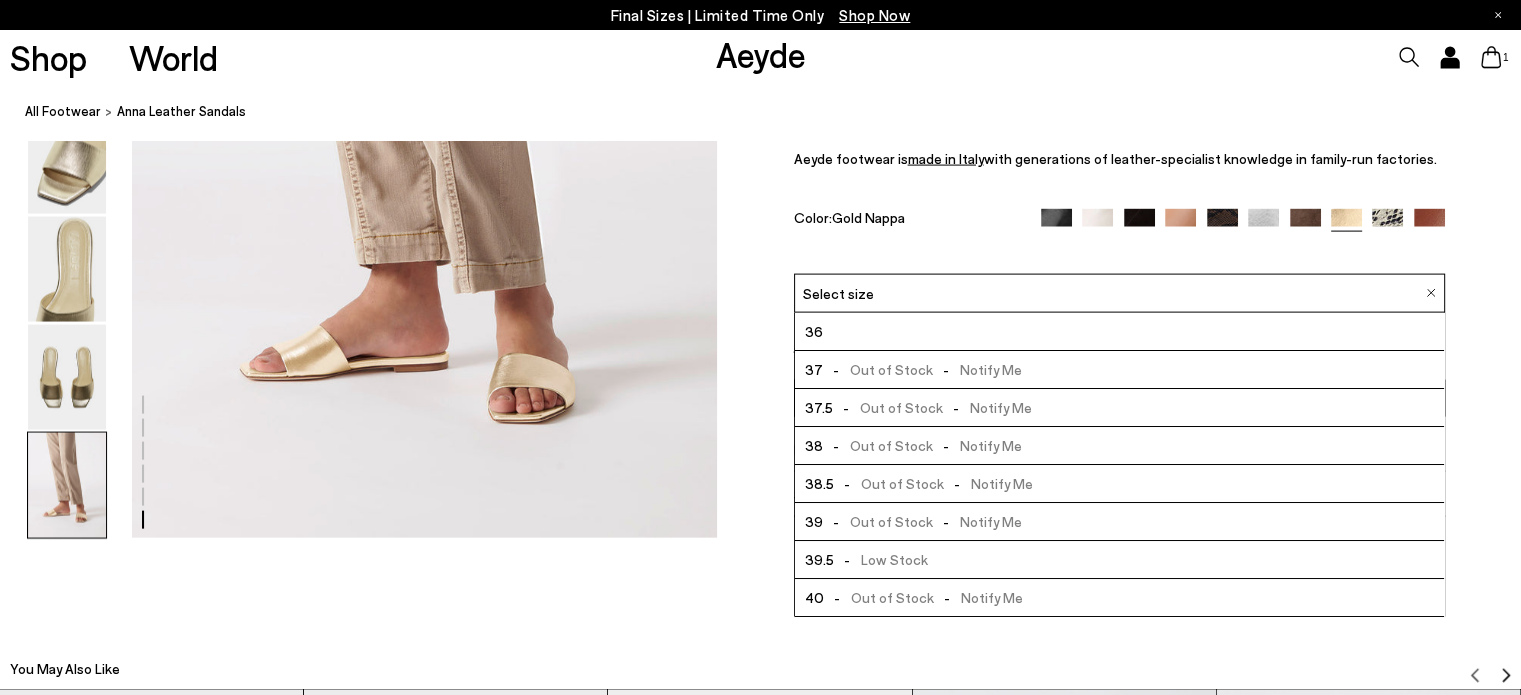 click on "Size Guide
Shoes
Belt
Our shoes come in European sizing. The easiest way to measure your foot is to stand on a sheet of paper, border your foot with a pen and measure the length between your heel and your longest toe. Please reference our size guide below:
EU
UK US ** **" at bounding box center [1119, 285] 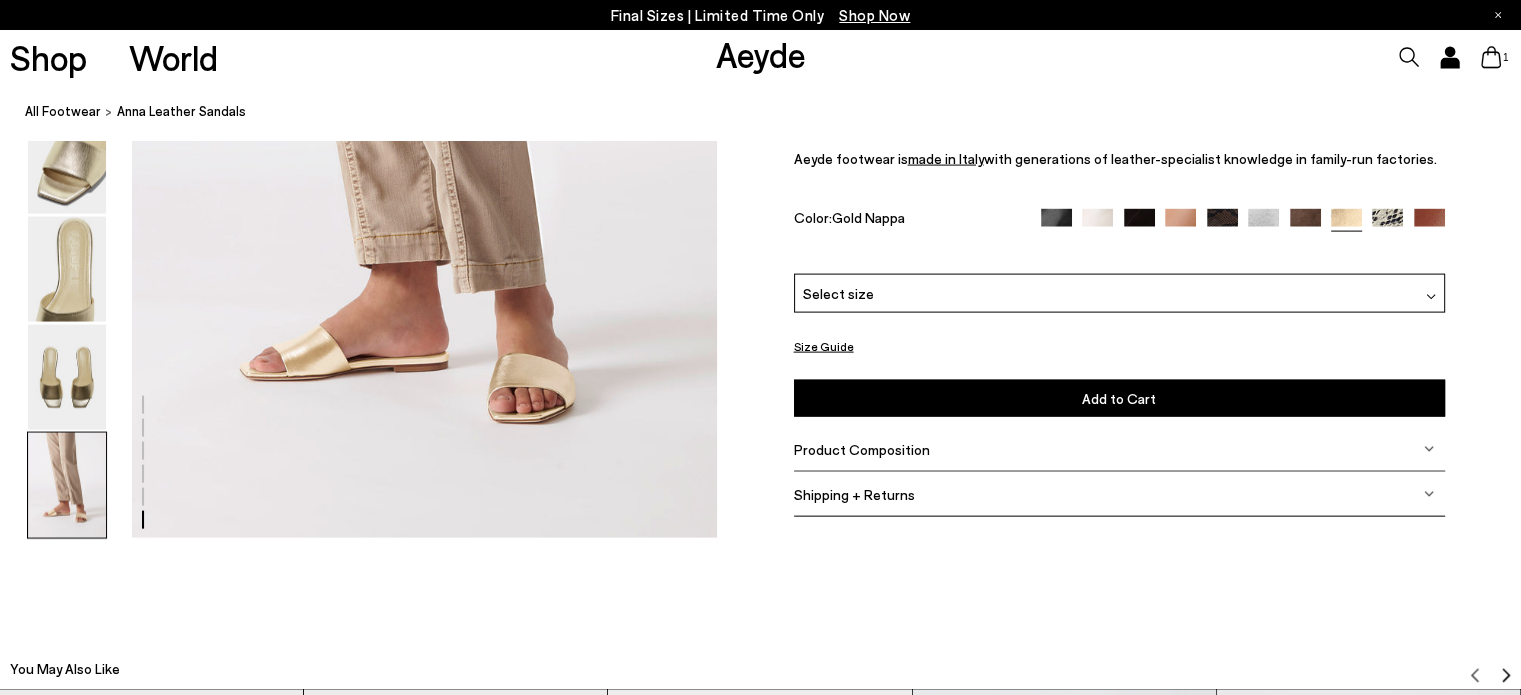 click at bounding box center [1387, 224] 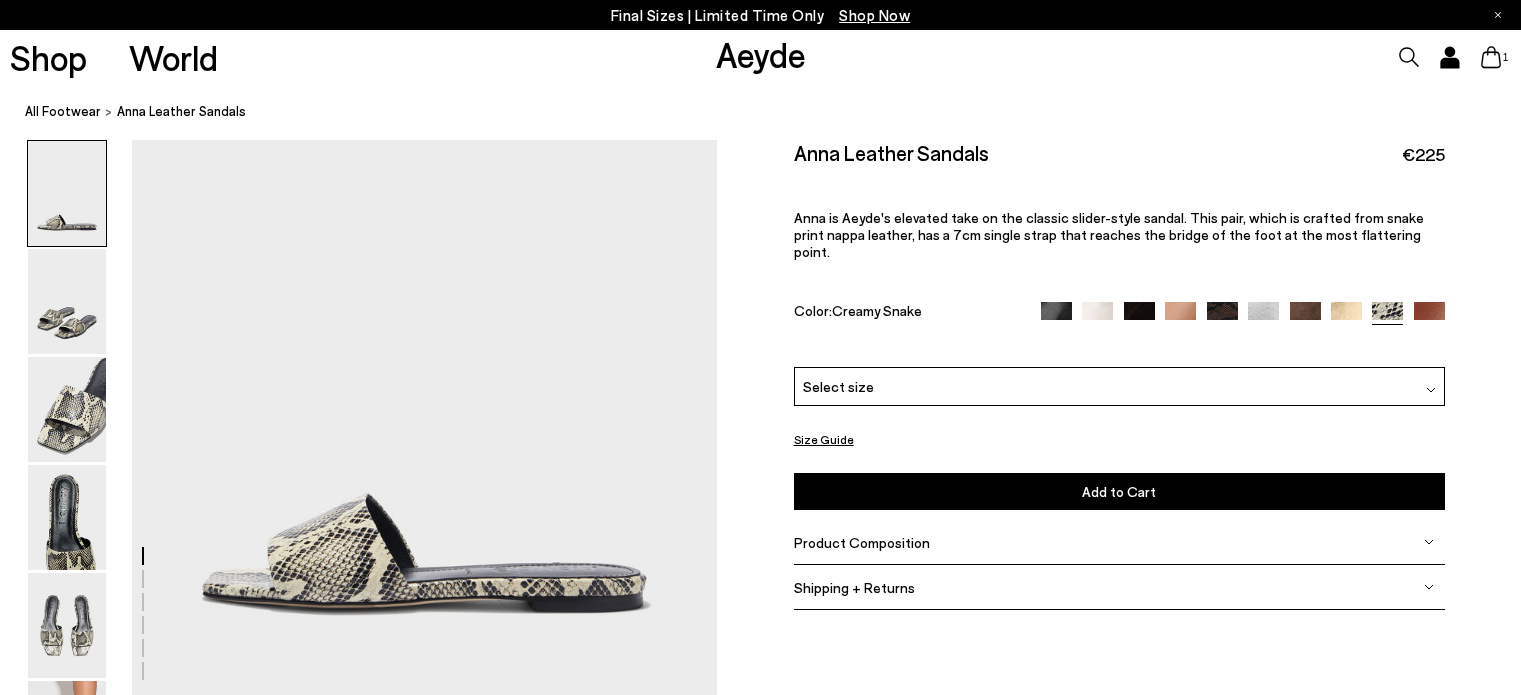 scroll, scrollTop: 0, scrollLeft: 0, axis: both 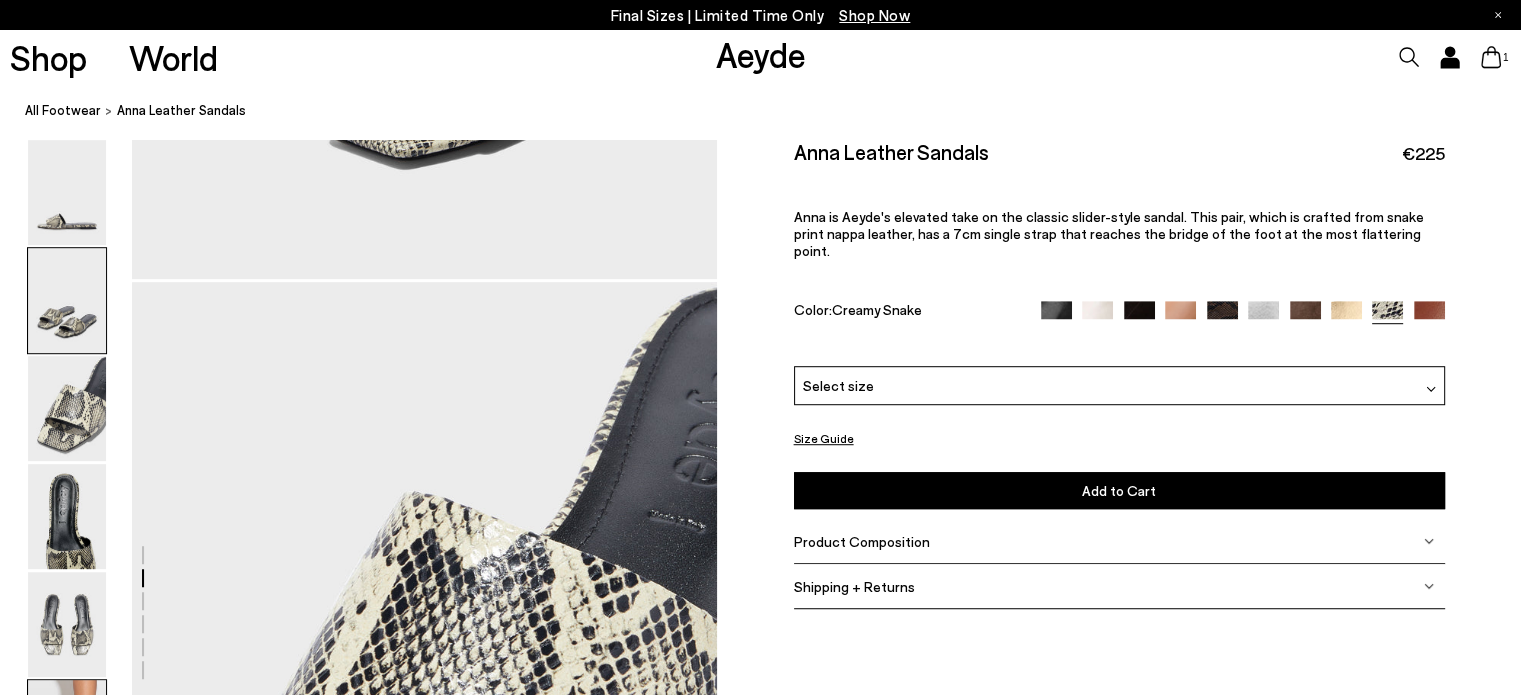 click at bounding box center [67, 732] 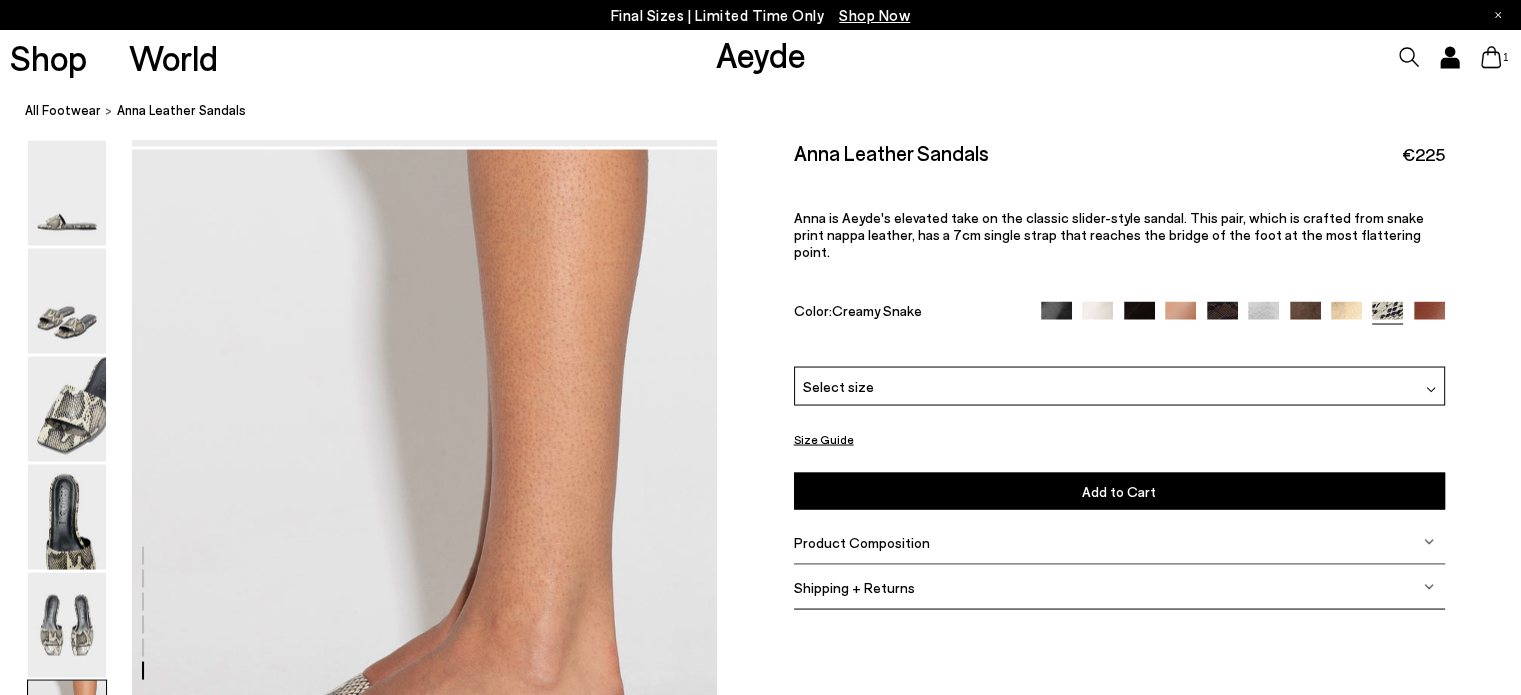 scroll, scrollTop: 3832, scrollLeft: 0, axis: vertical 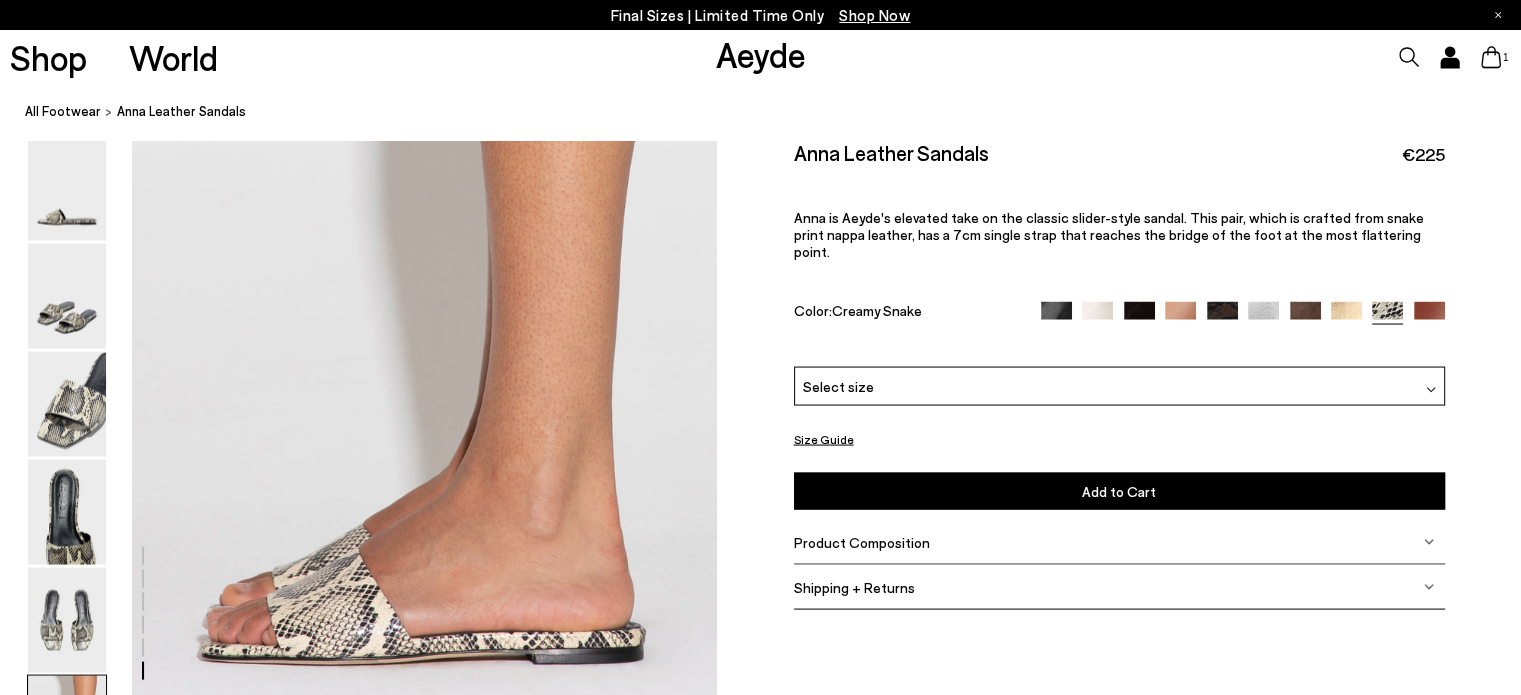 click at bounding box center (1429, 316) 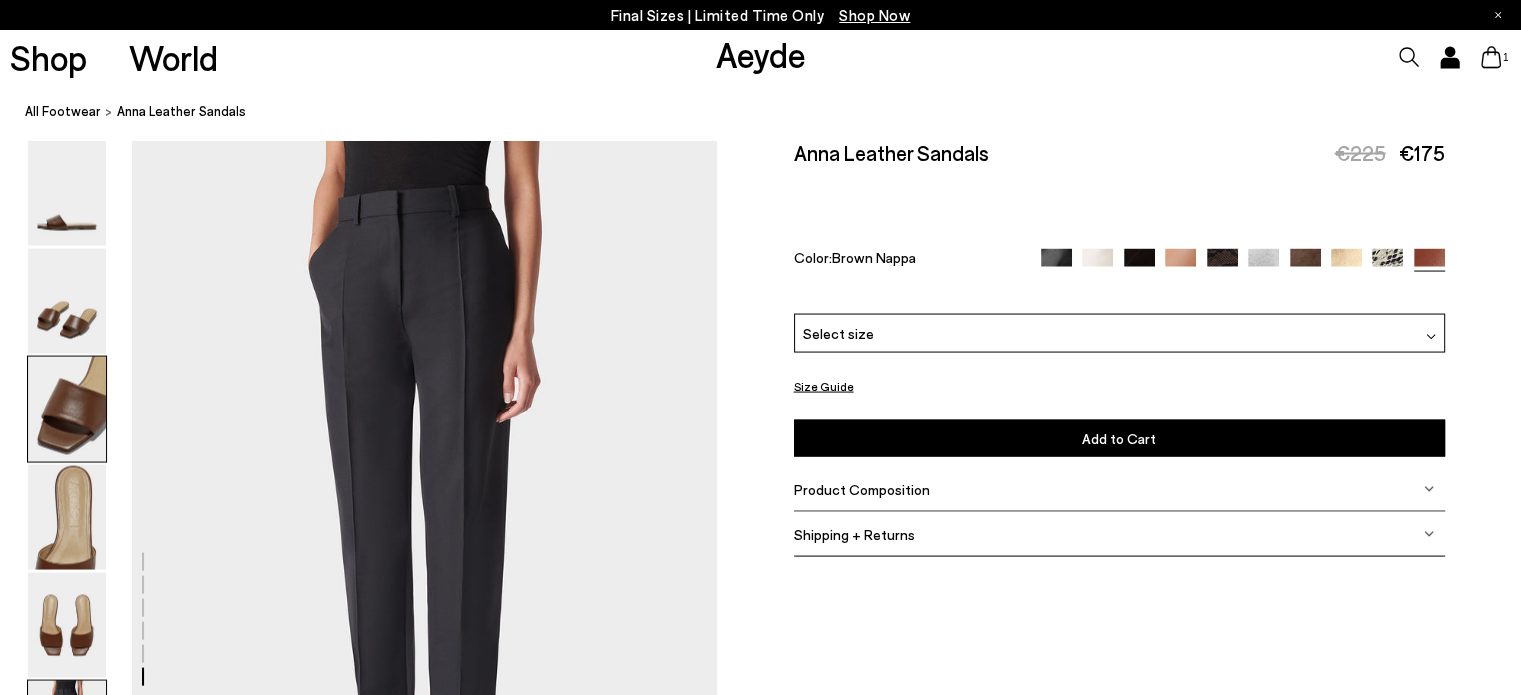 scroll, scrollTop: 4200, scrollLeft: 0, axis: vertical 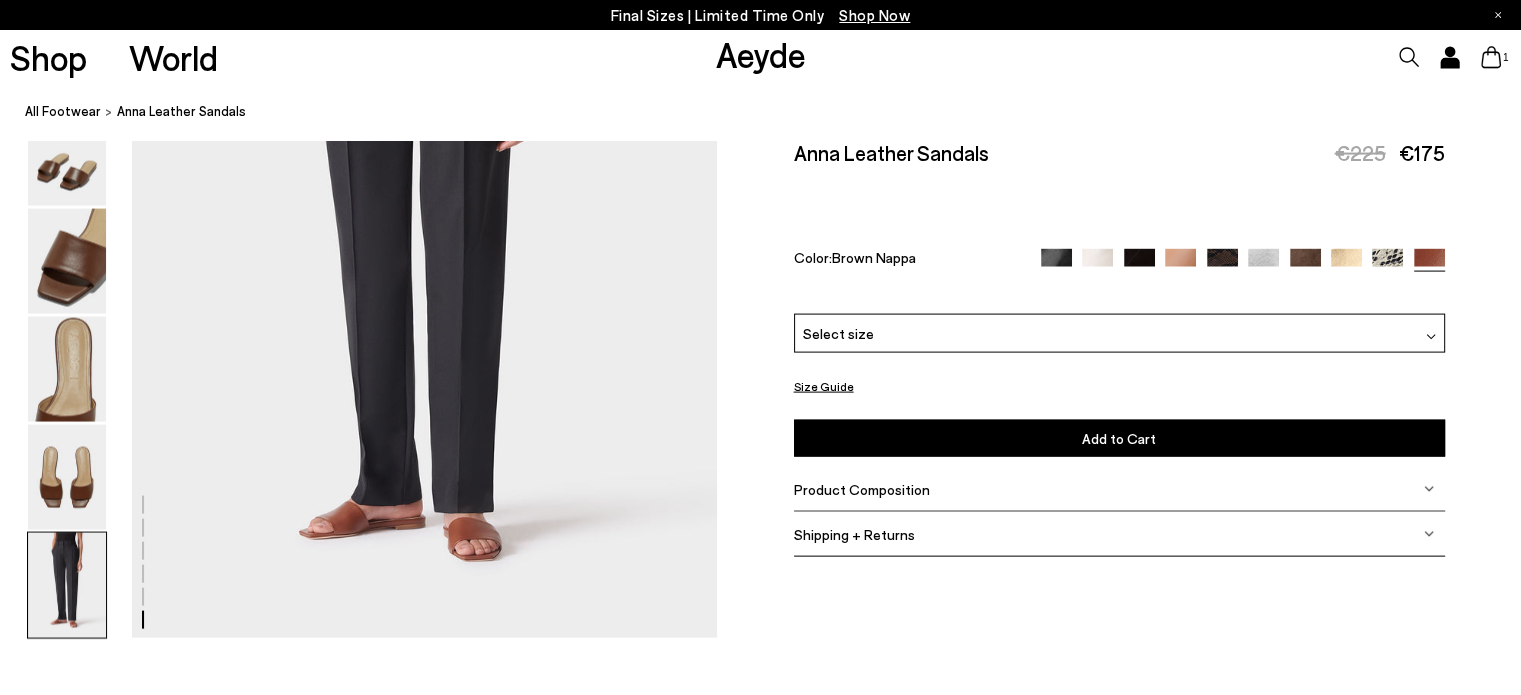 click on "Select size" at bounding box center (1119, 332) 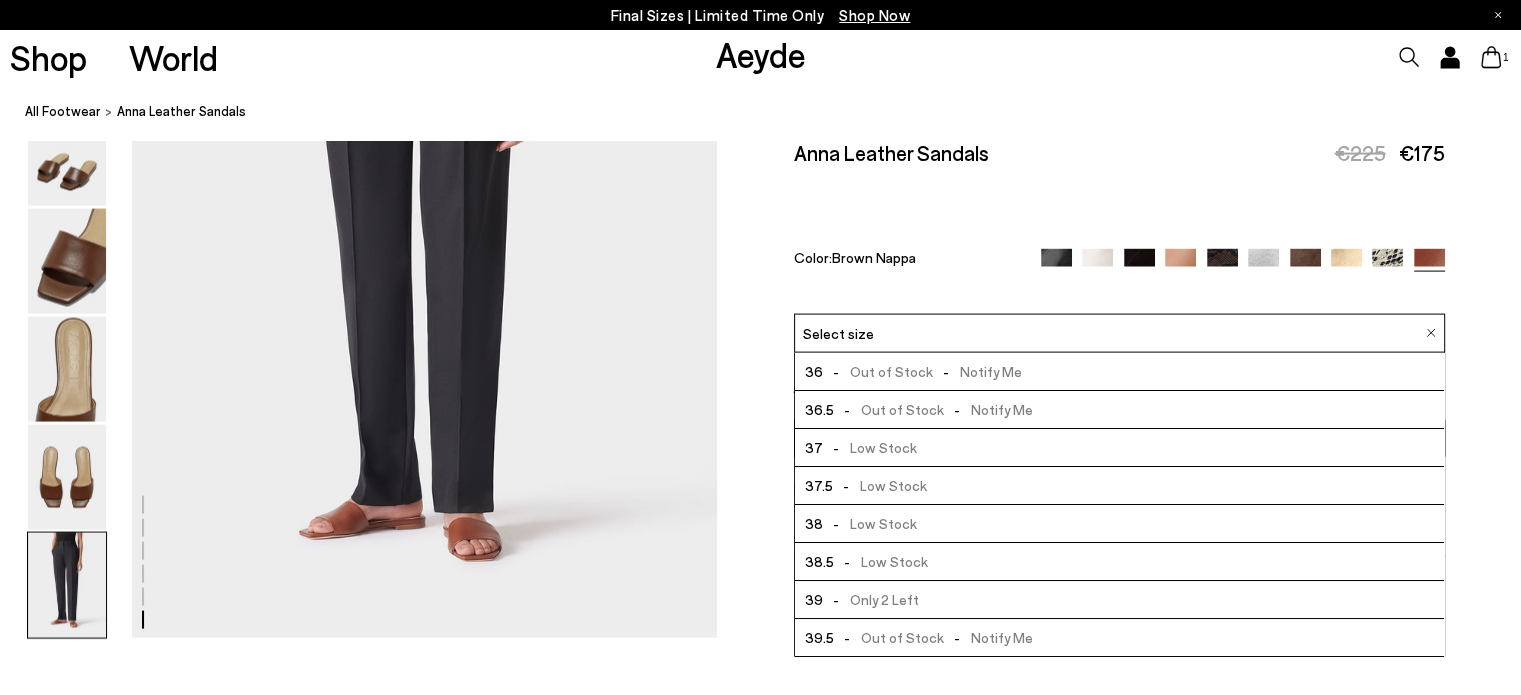 click on "Select size" at bounding box center (1119, 332) 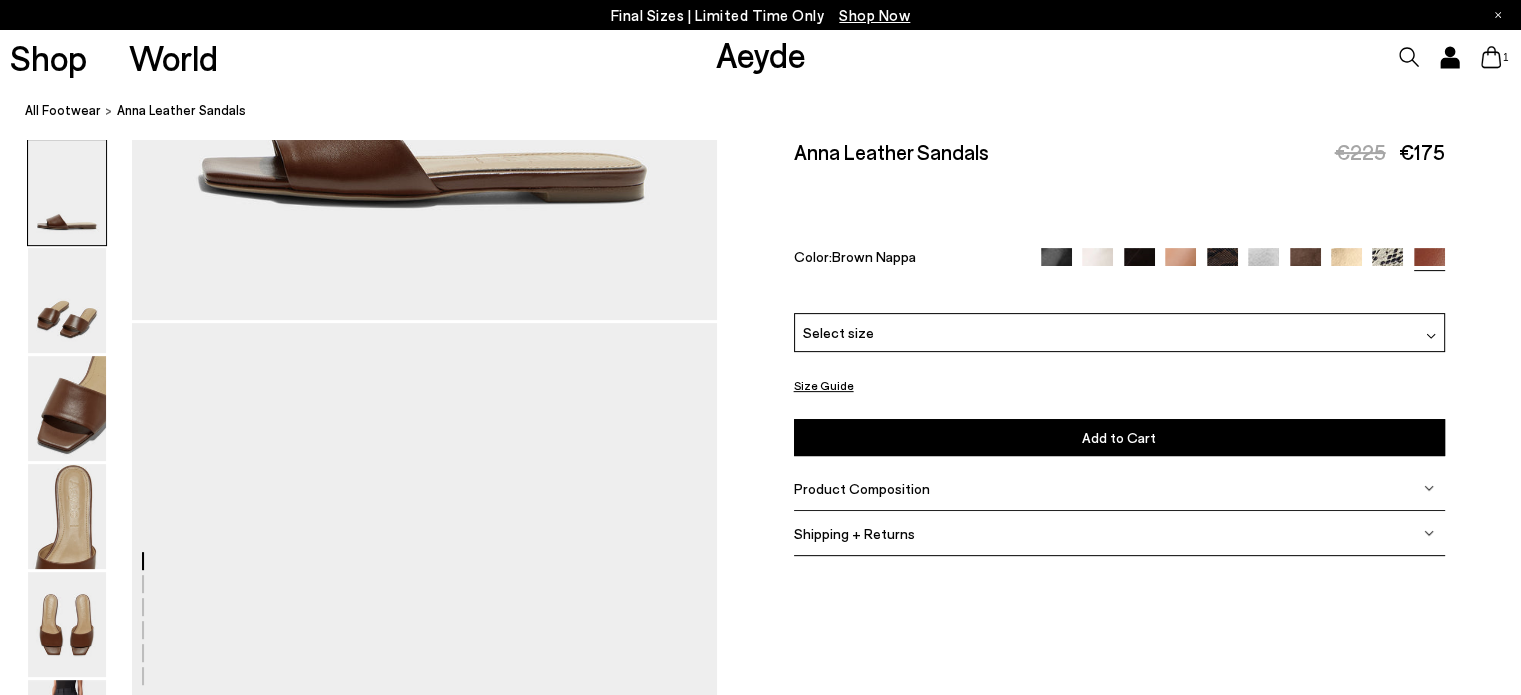 scroll, scrollTop: 0, scrollLeft: 0, axis: both 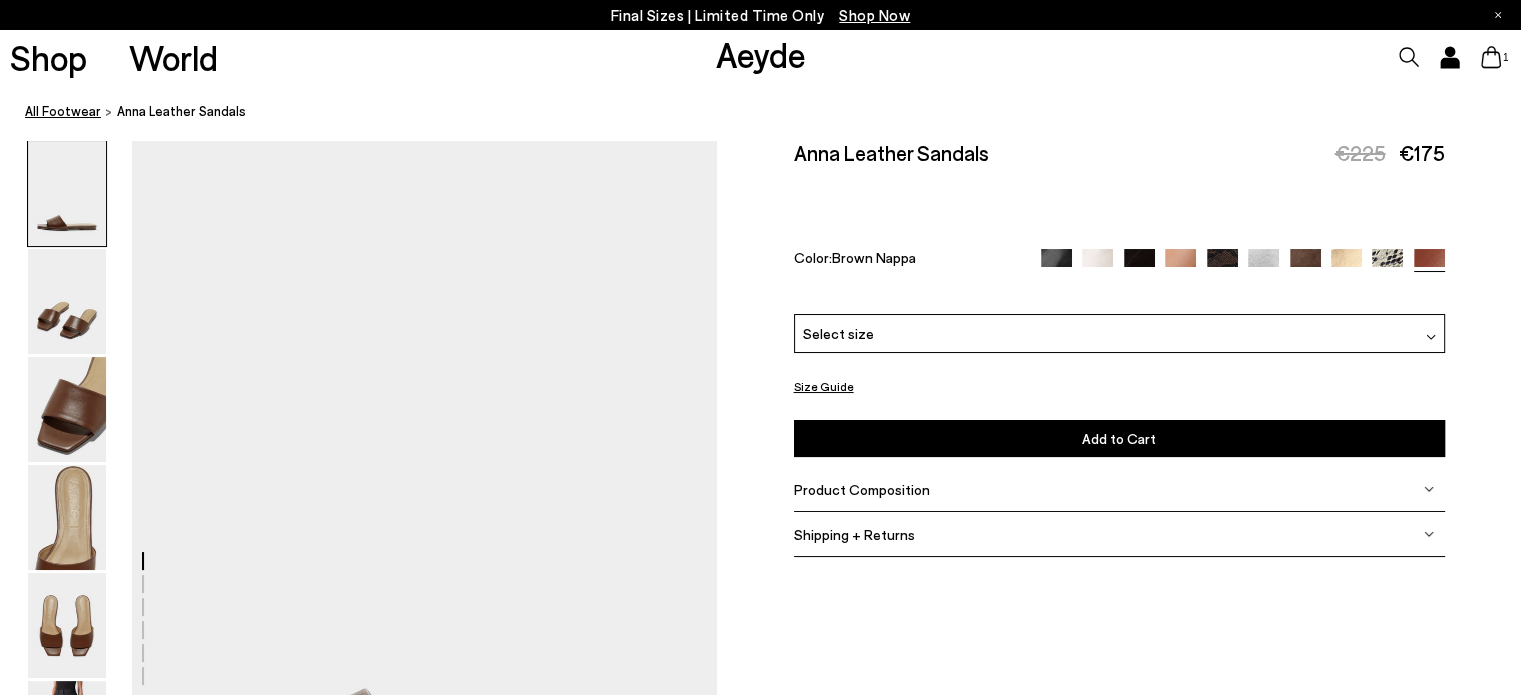click on "All Footwear" at bounding box center [63, 111] 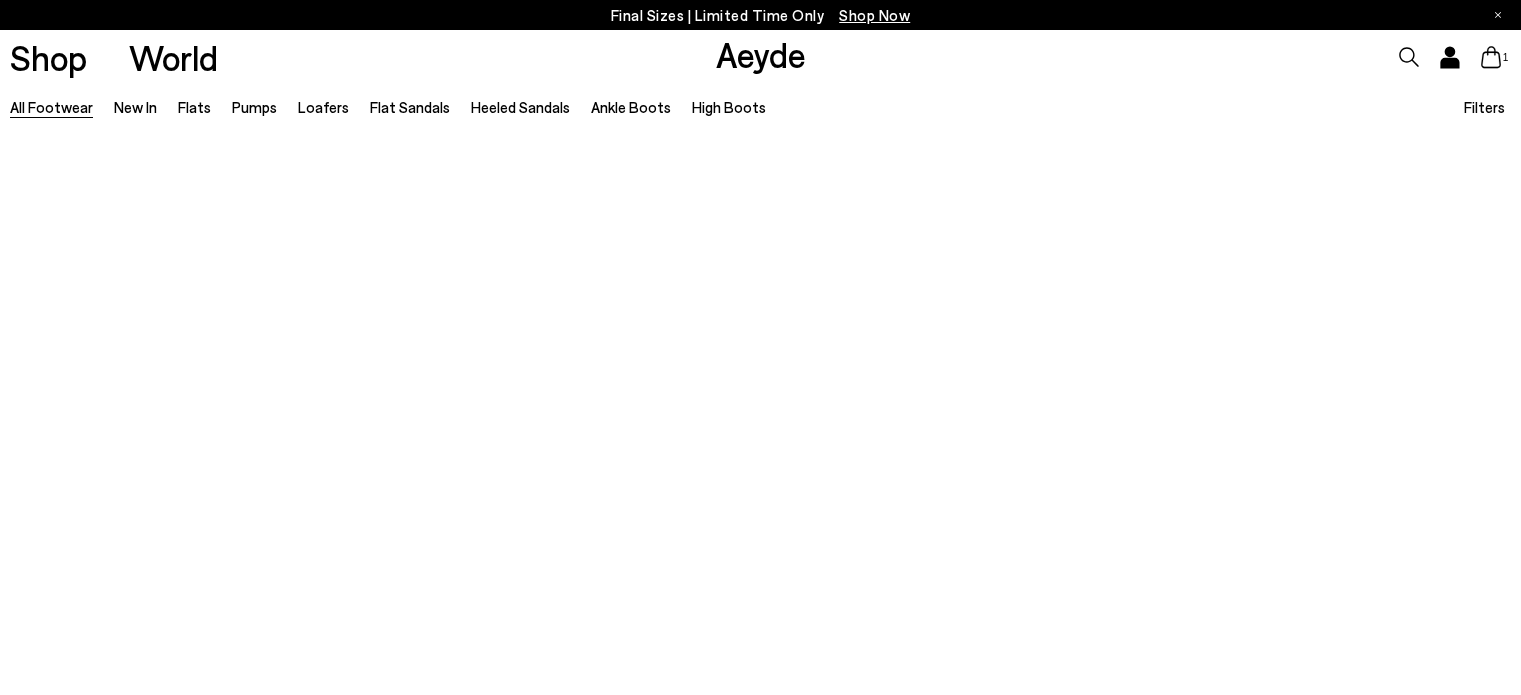 scroll, scrollTop: 0, scrollLeft: 0, axis: both 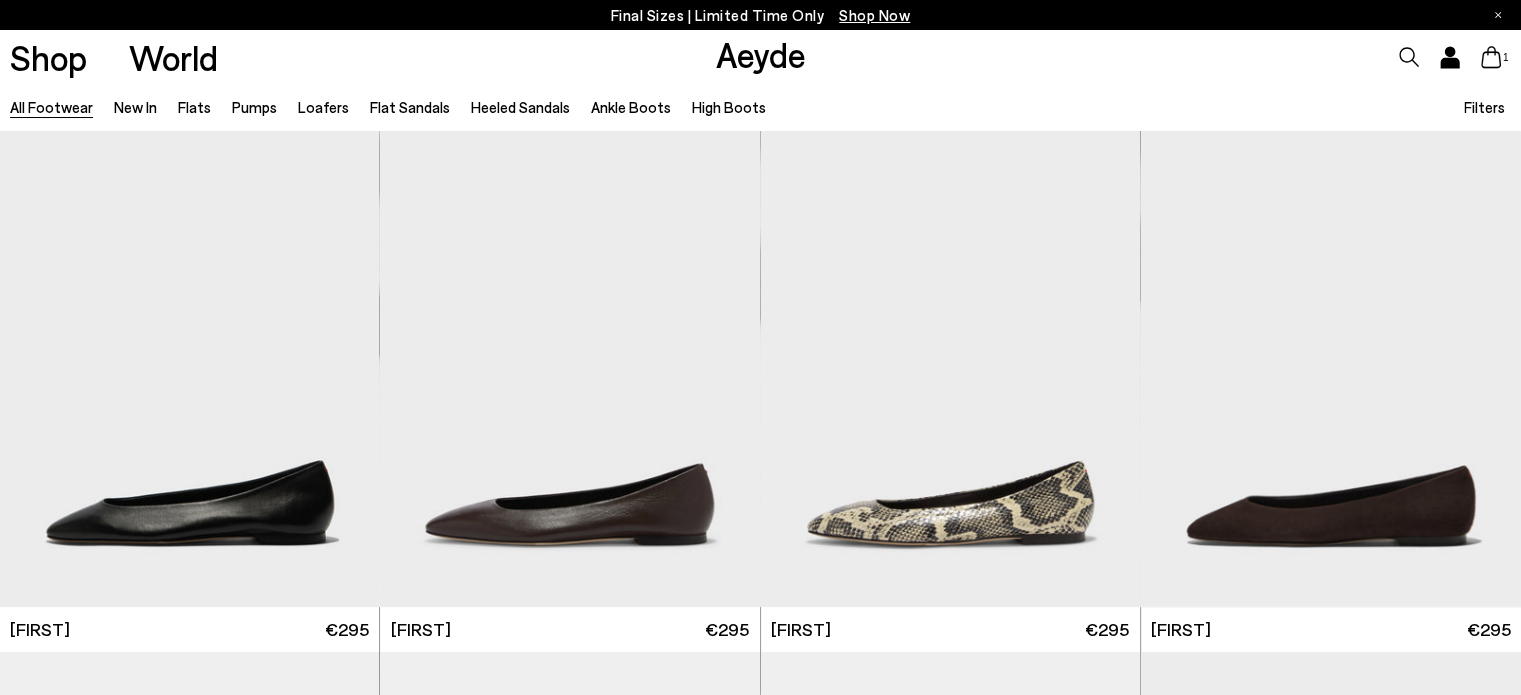 click on "Filters" at bounding box center [1484, 107] 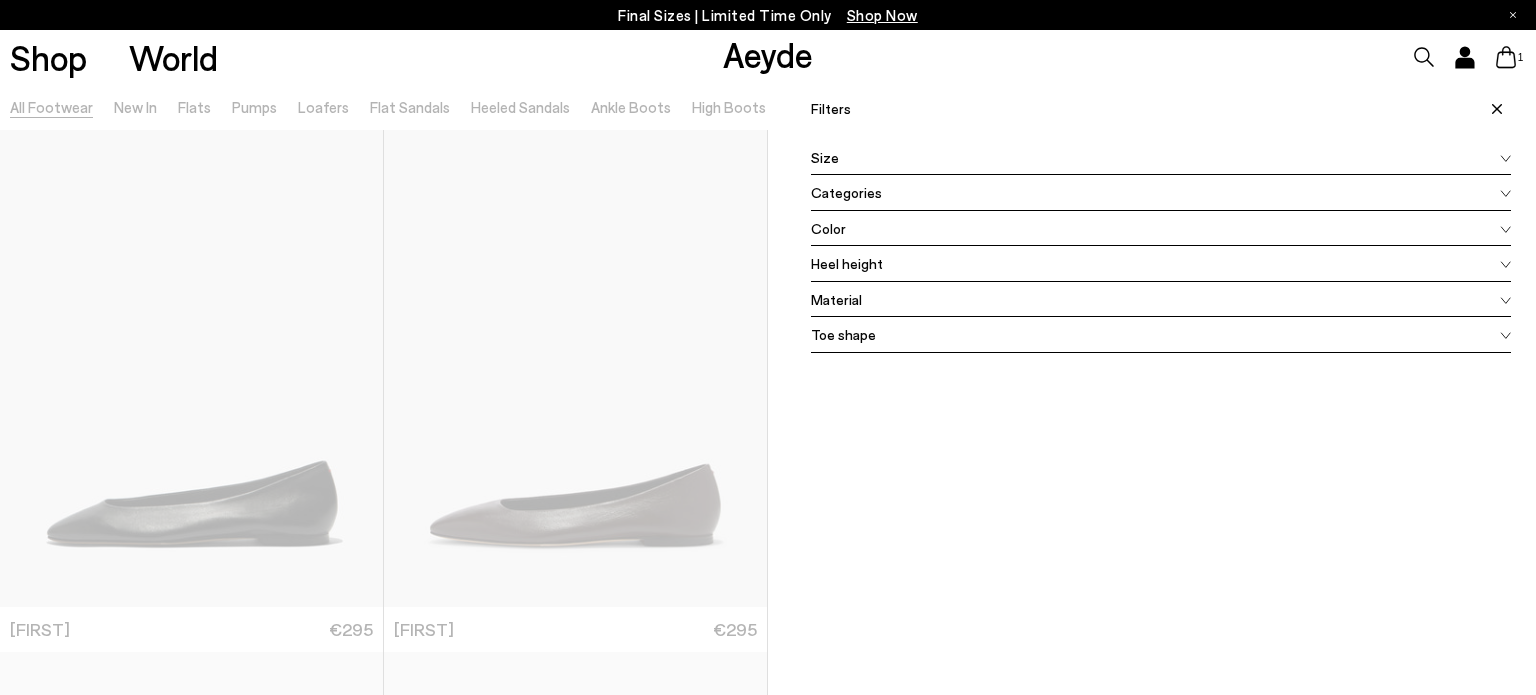 click on "Size" at bounding box center (1161, 158) 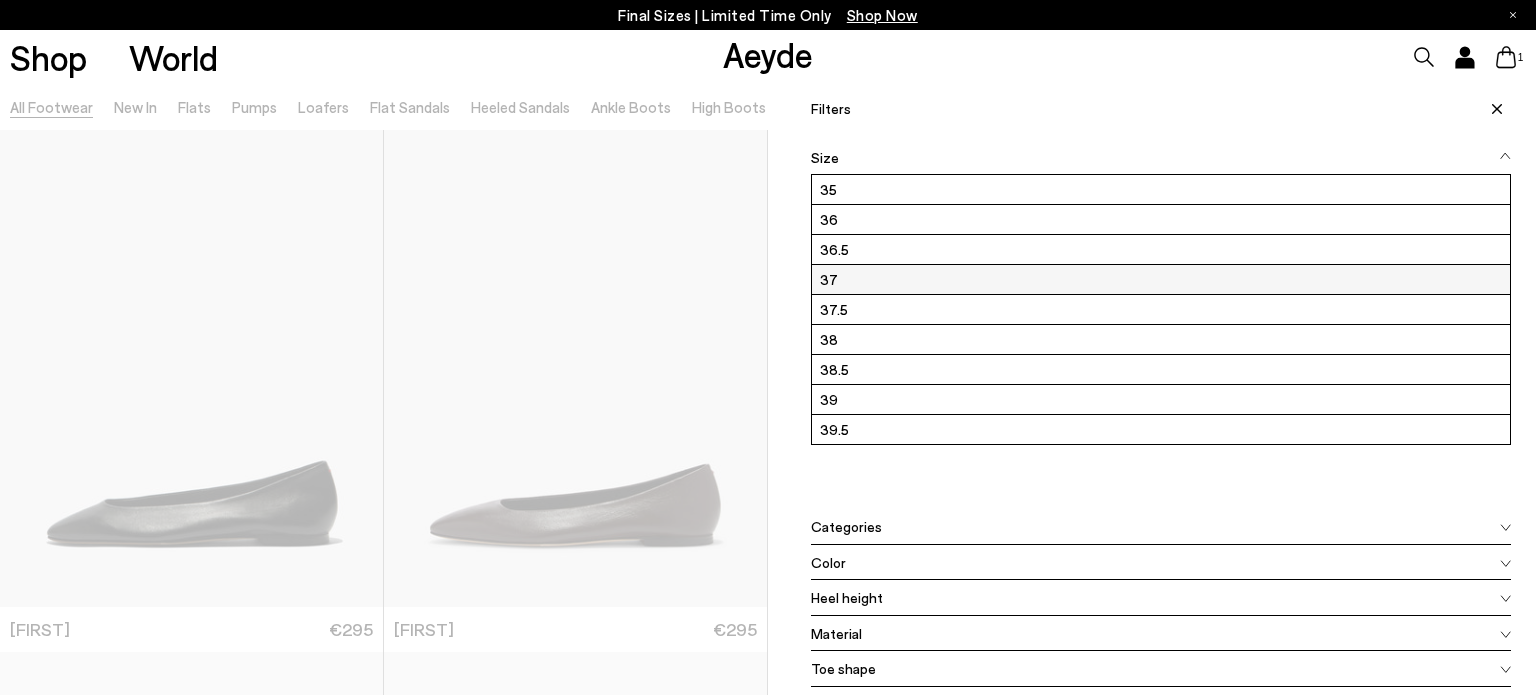 click on "37" at bounding box center [1161, 279] 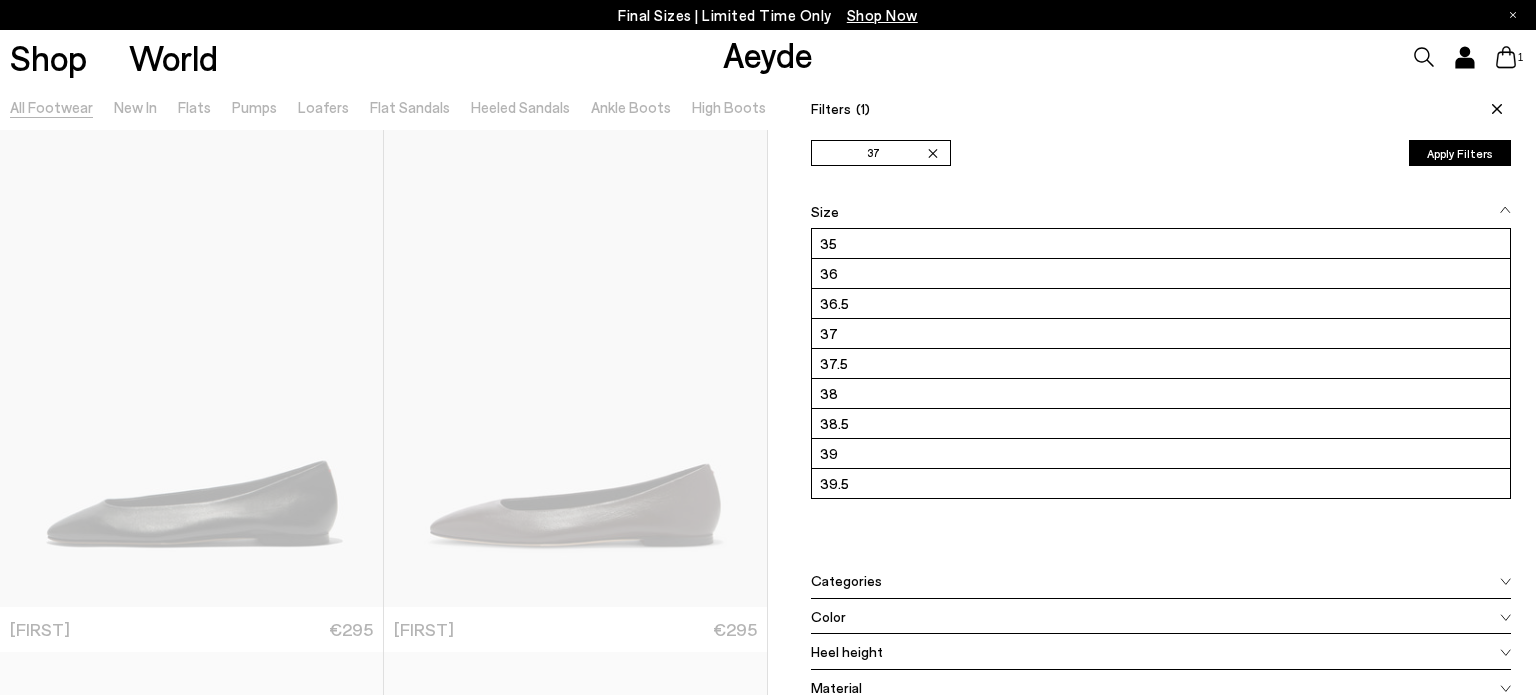 click on "Filters
(1)
✕
37
Apply filters" at bounding box center [1161, 102] 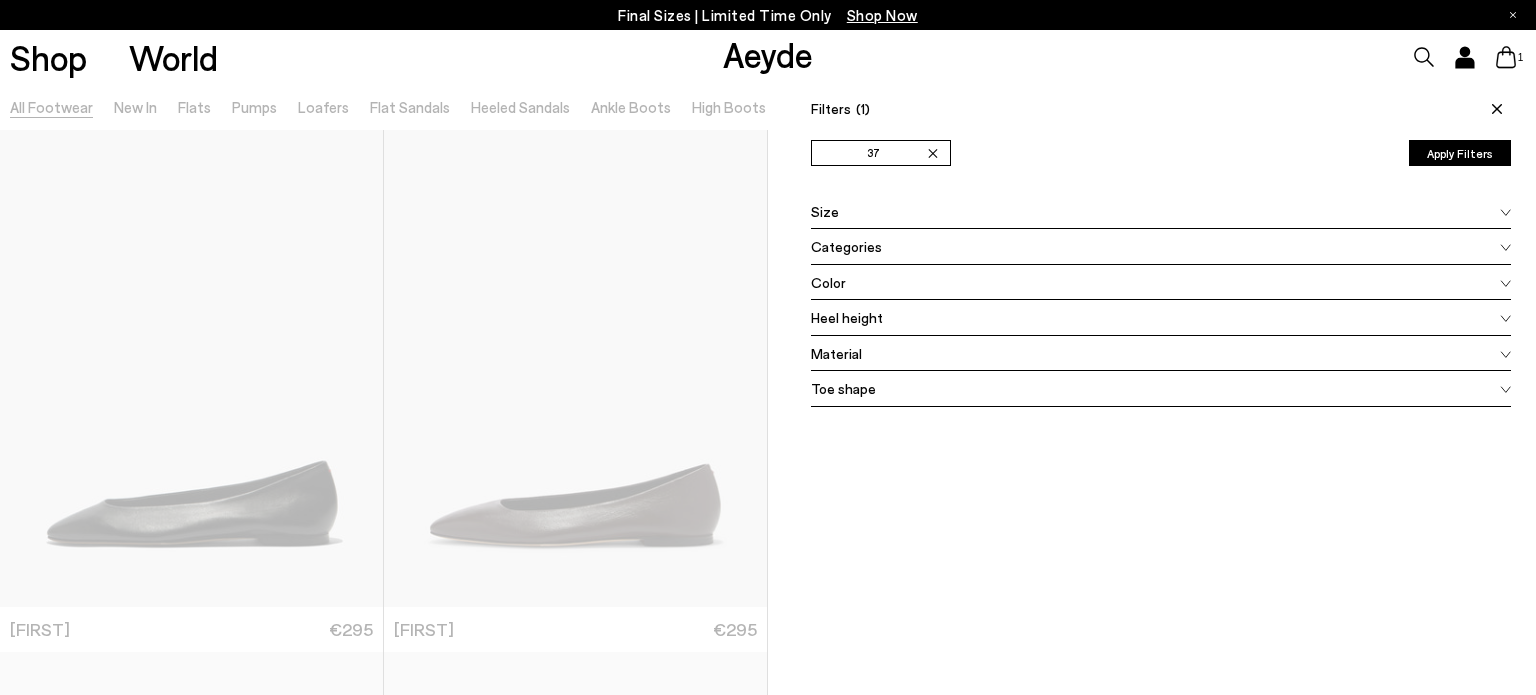 click on "Apply Filters" at bounding box center (1460, 153) 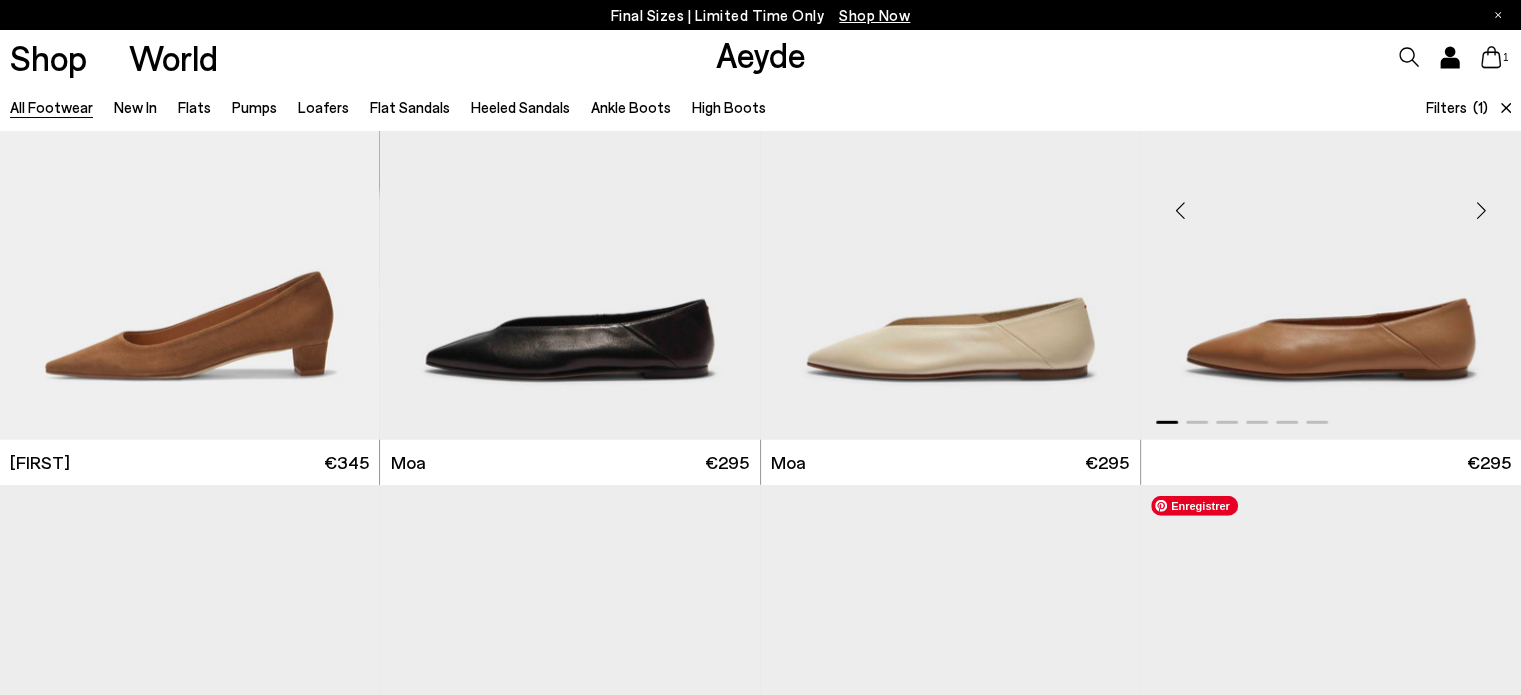 scroll, scrollTop: 6100, scrollLeft: 0, axis: vertical 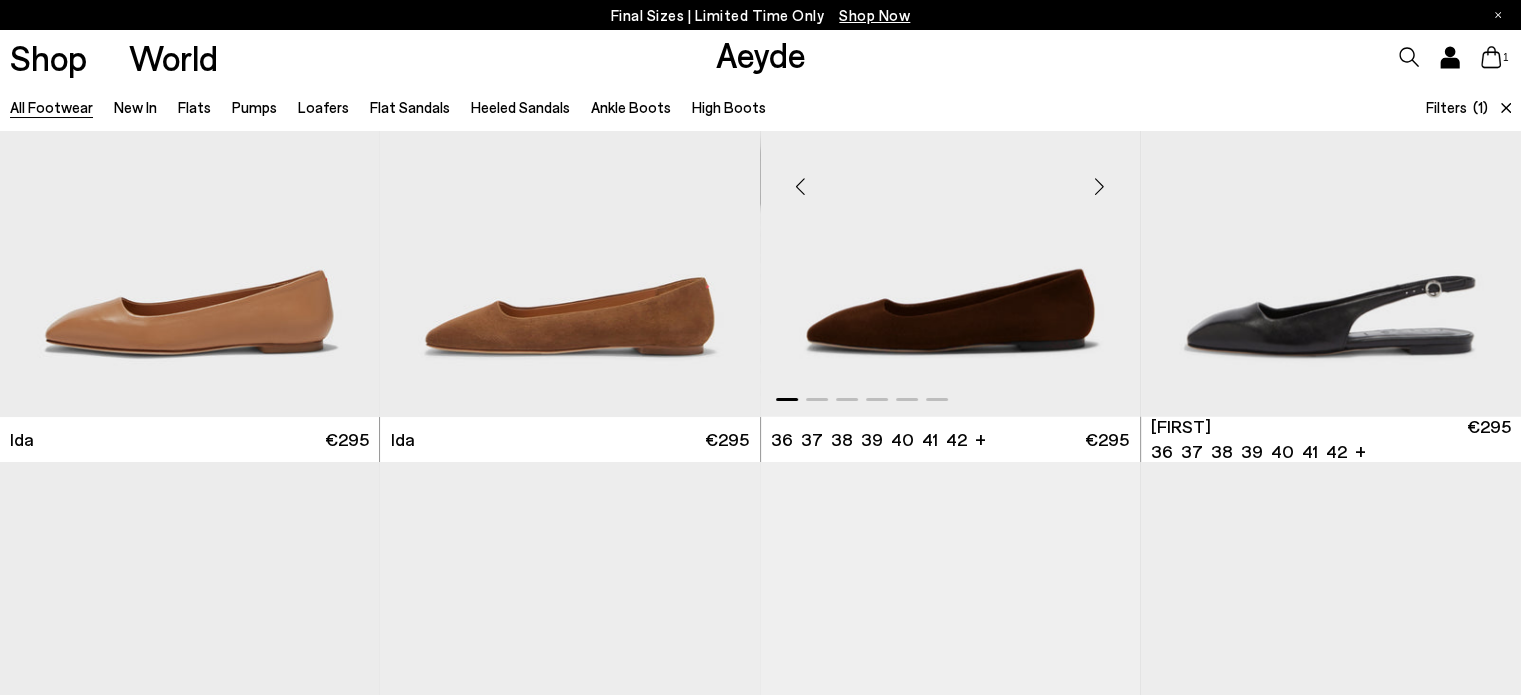 click at bounding box center [1100, 186] 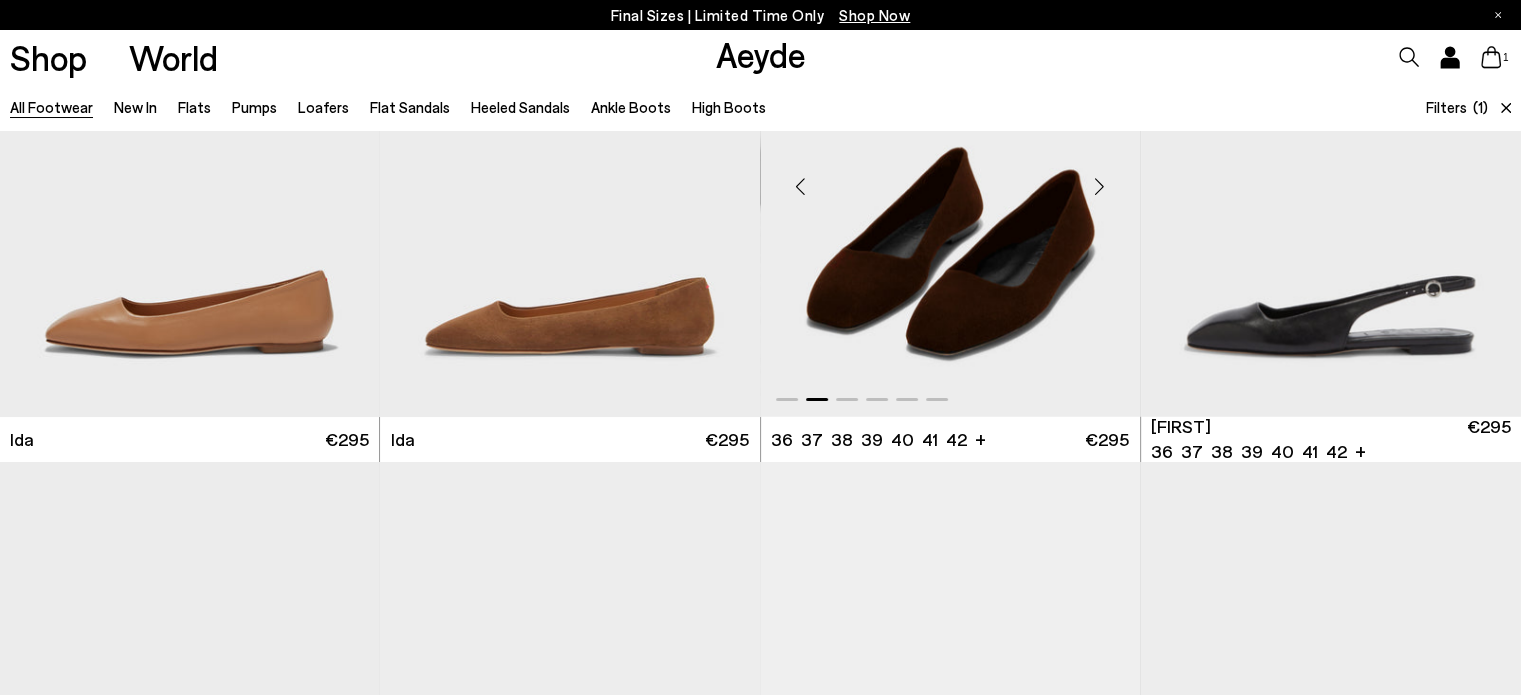 click at bounding box center (1100, 186) 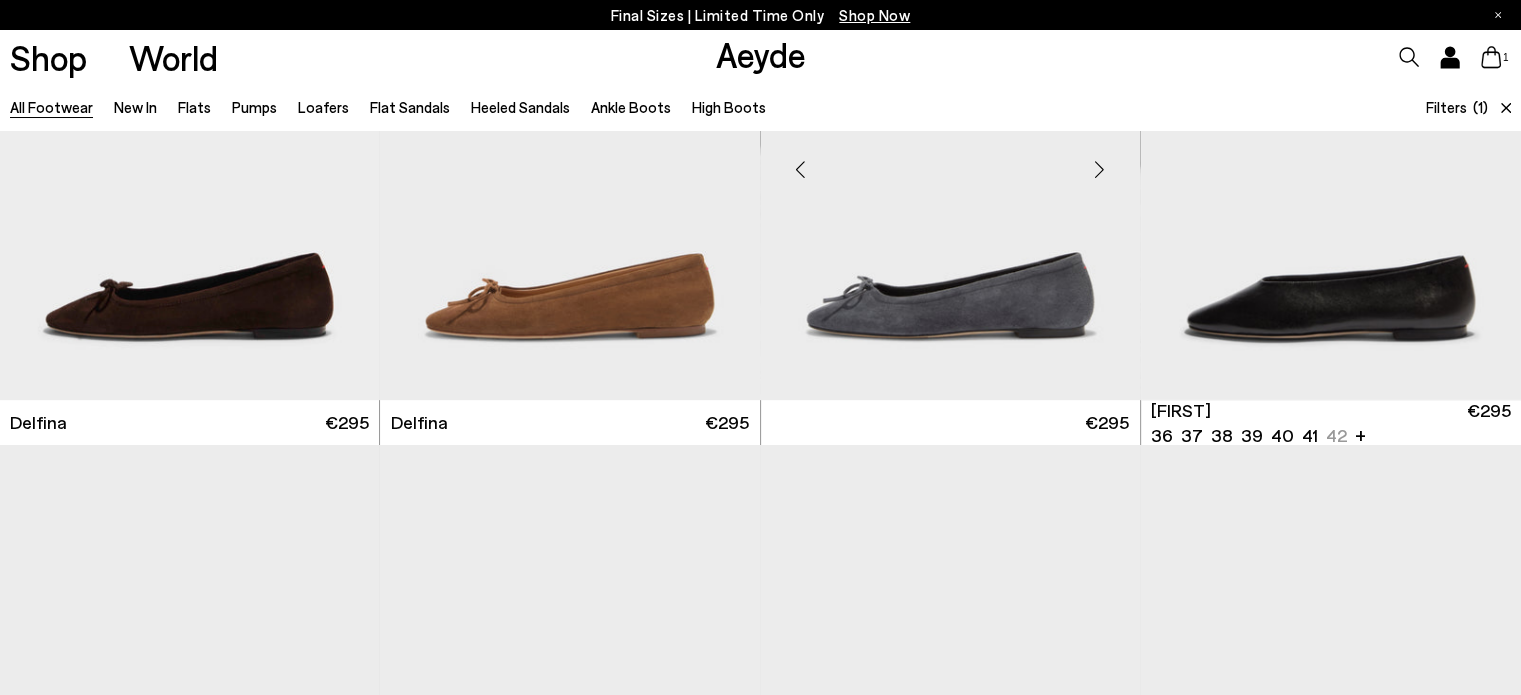 scroll, scrollTop: 15700, scrollLeft: 0, axis: vertical 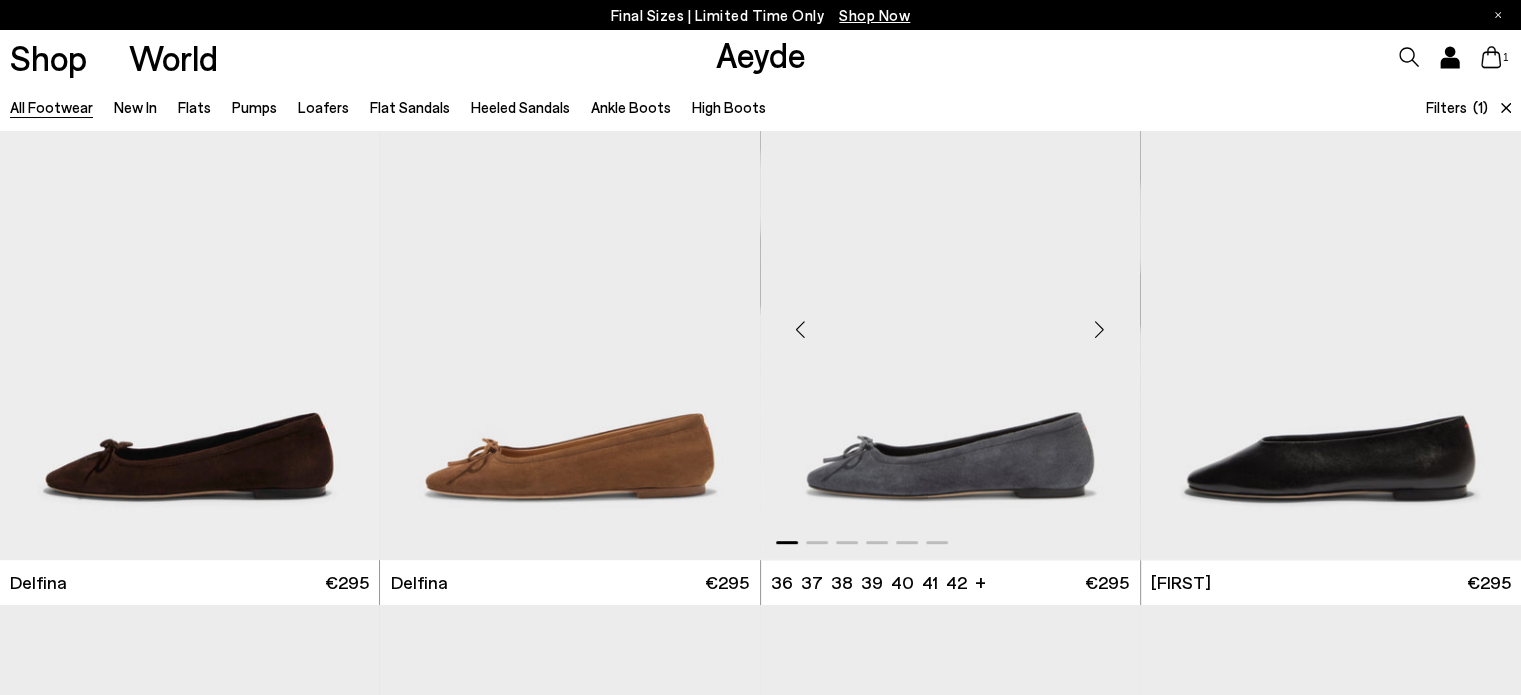 click at bounding box center [1100, 330] 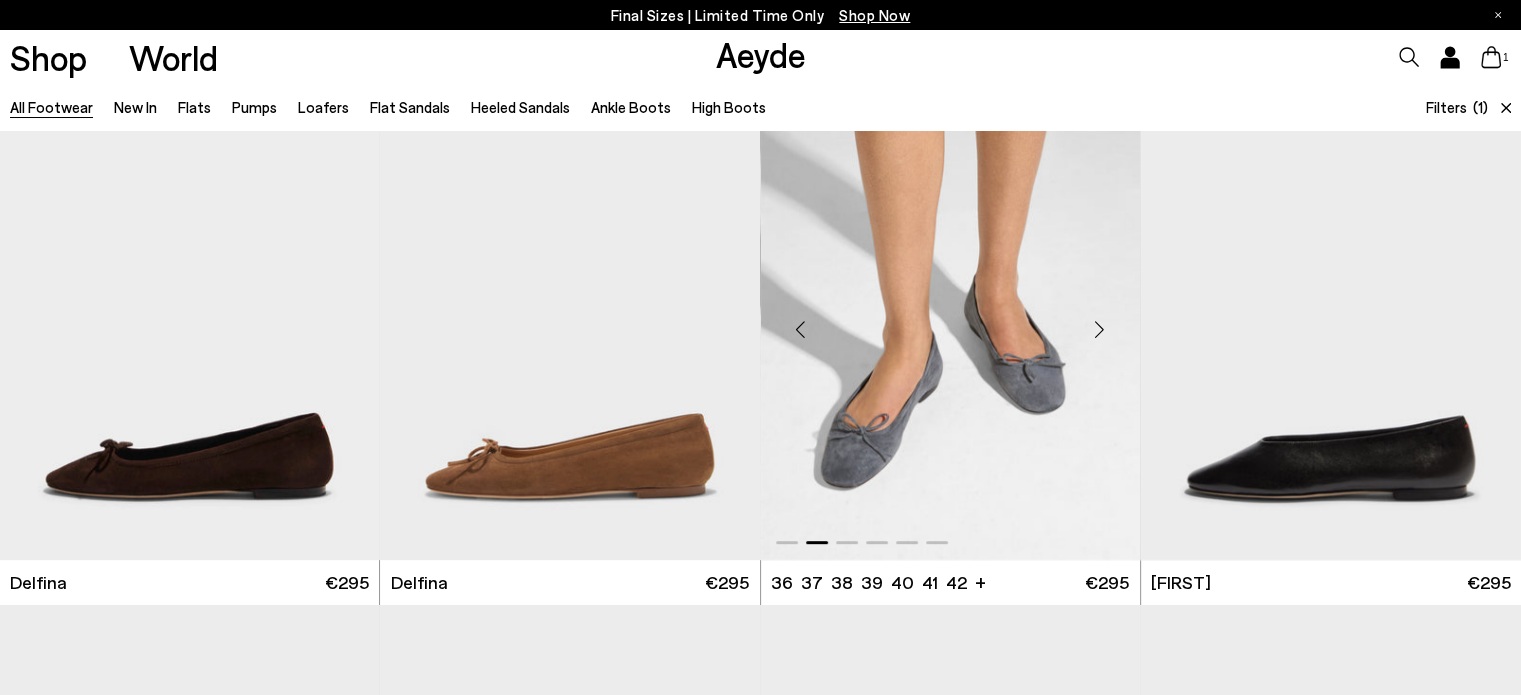 click at bounding box center (1100, 330) 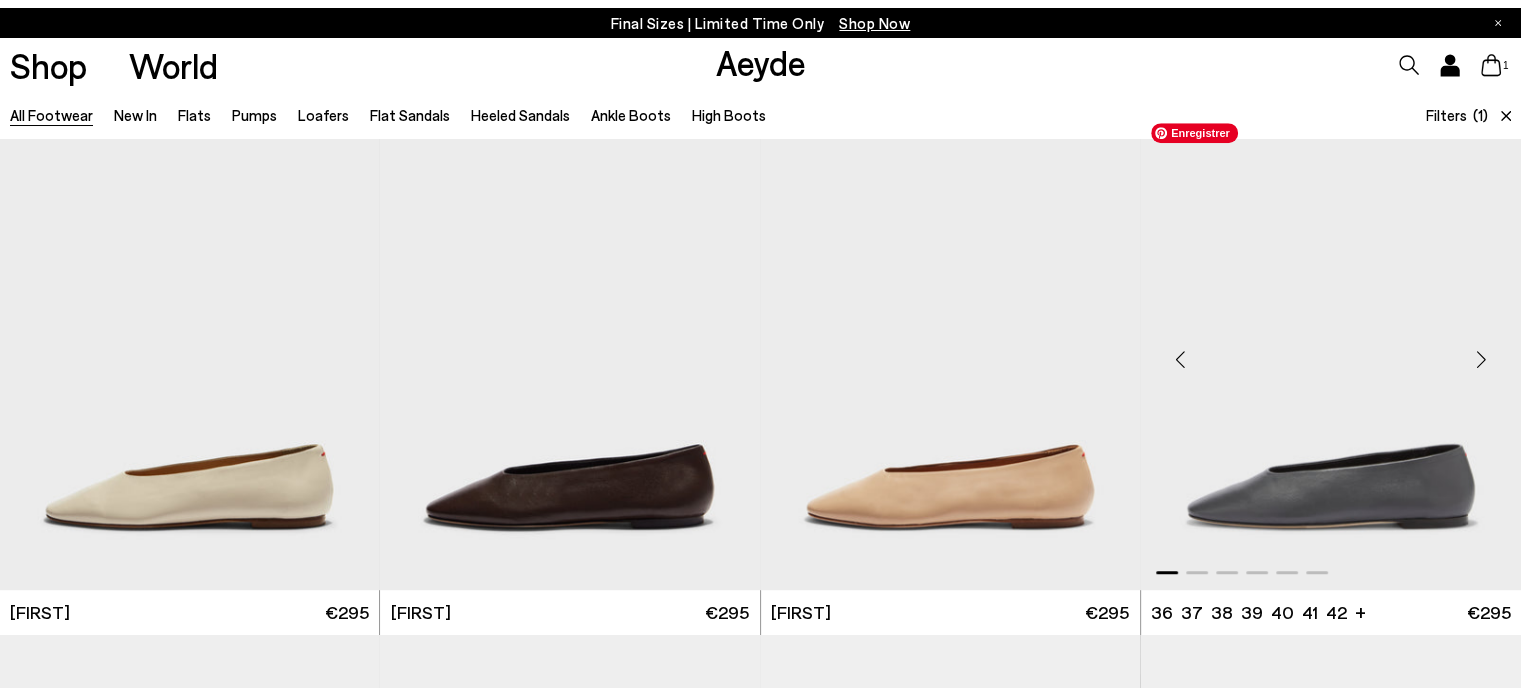 scroll, scrollTop: 16327, scrollLeft: 0, axis: vertical 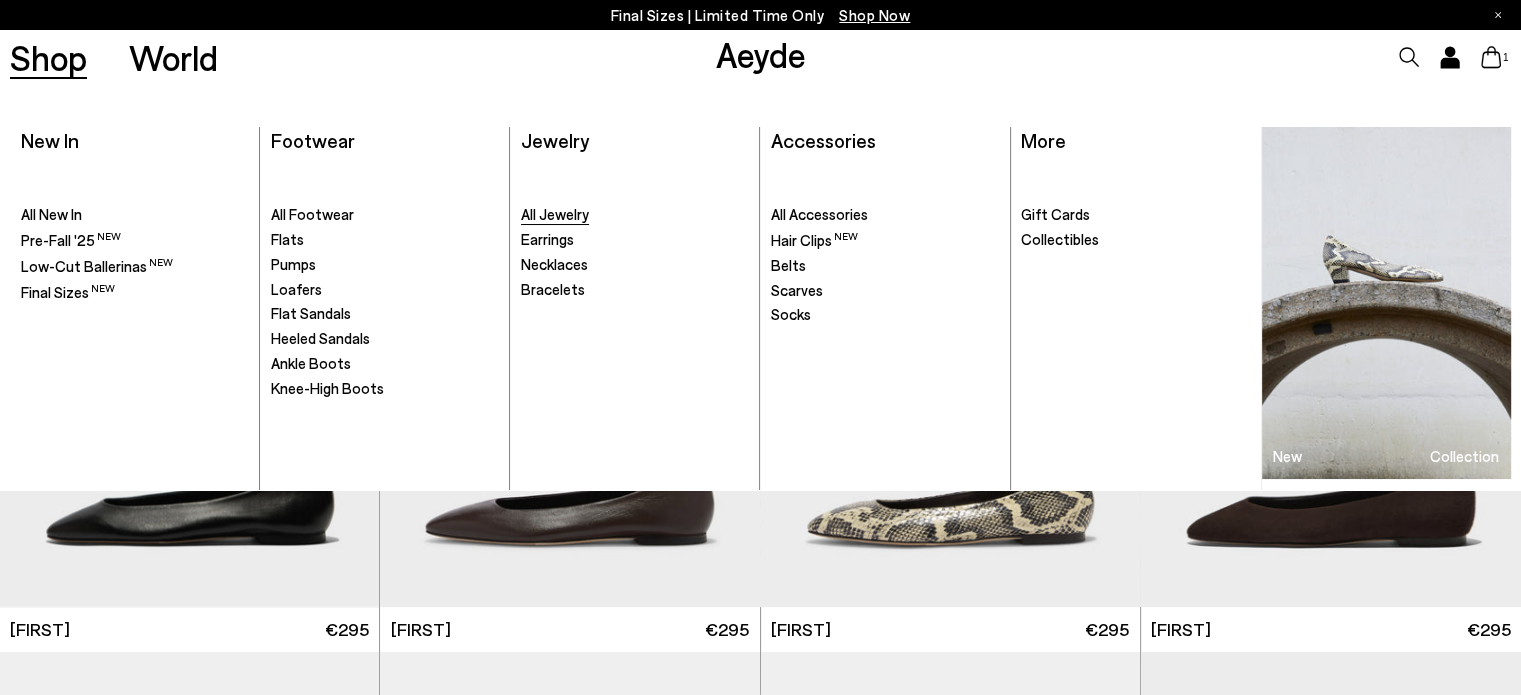 click on "All Jewelry" at bounding box center [555, 214] 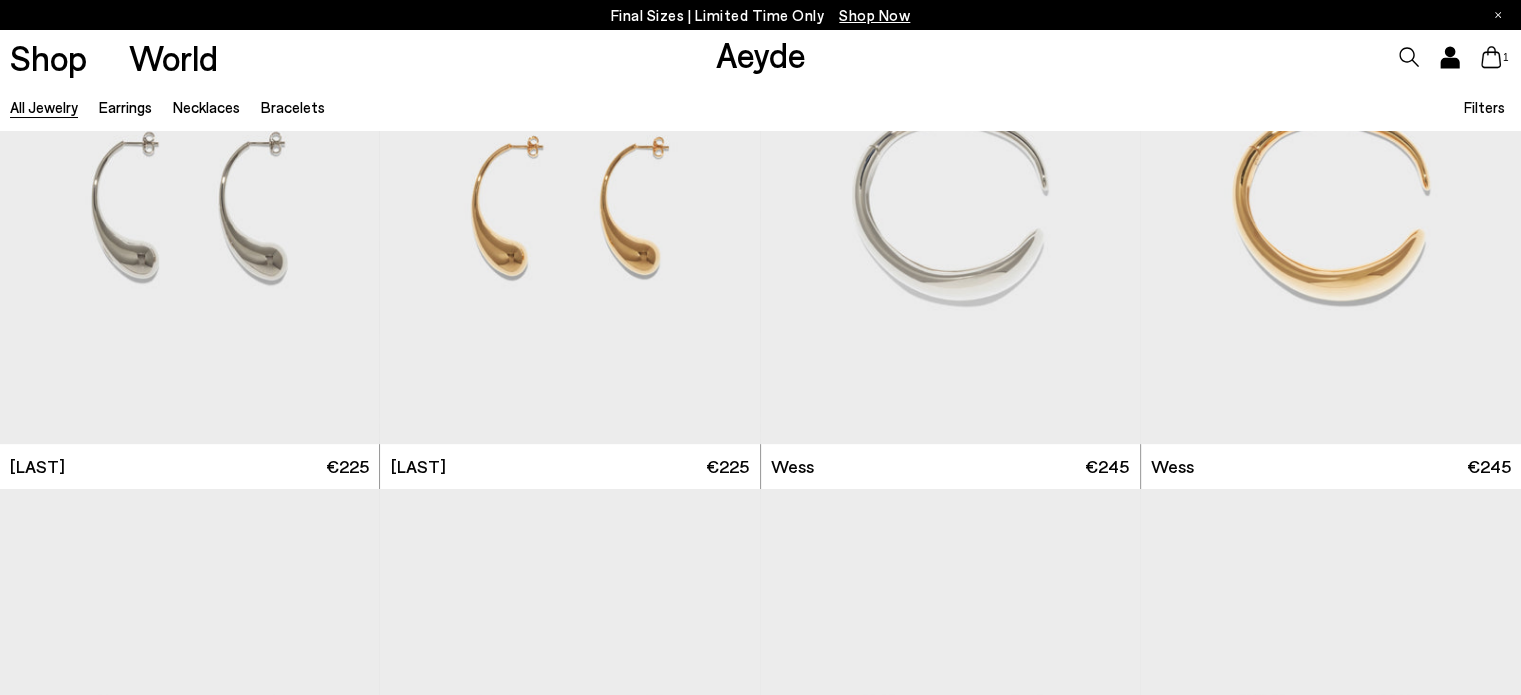 scroll, scrollTop: 600, scrollLeft: 0, axis: vertical 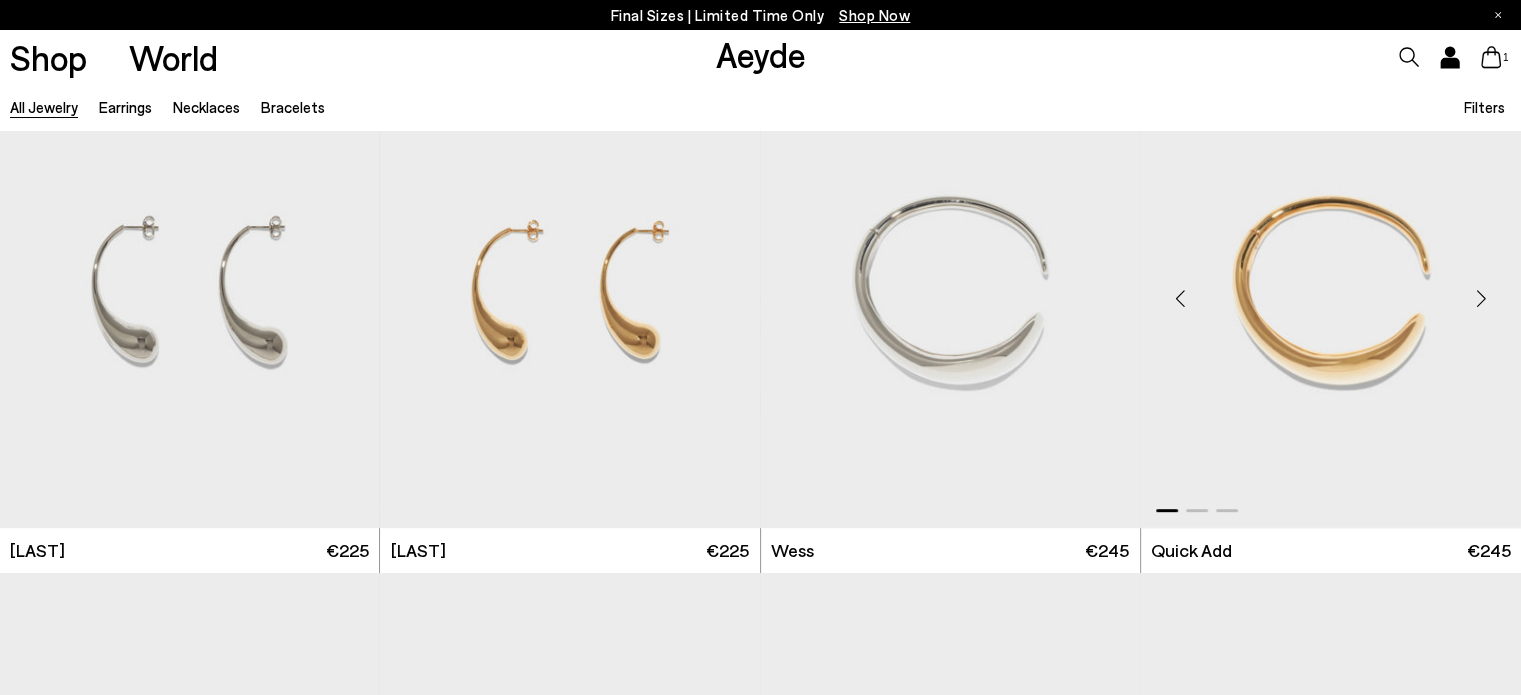 click at bounding box center [1481, 298] 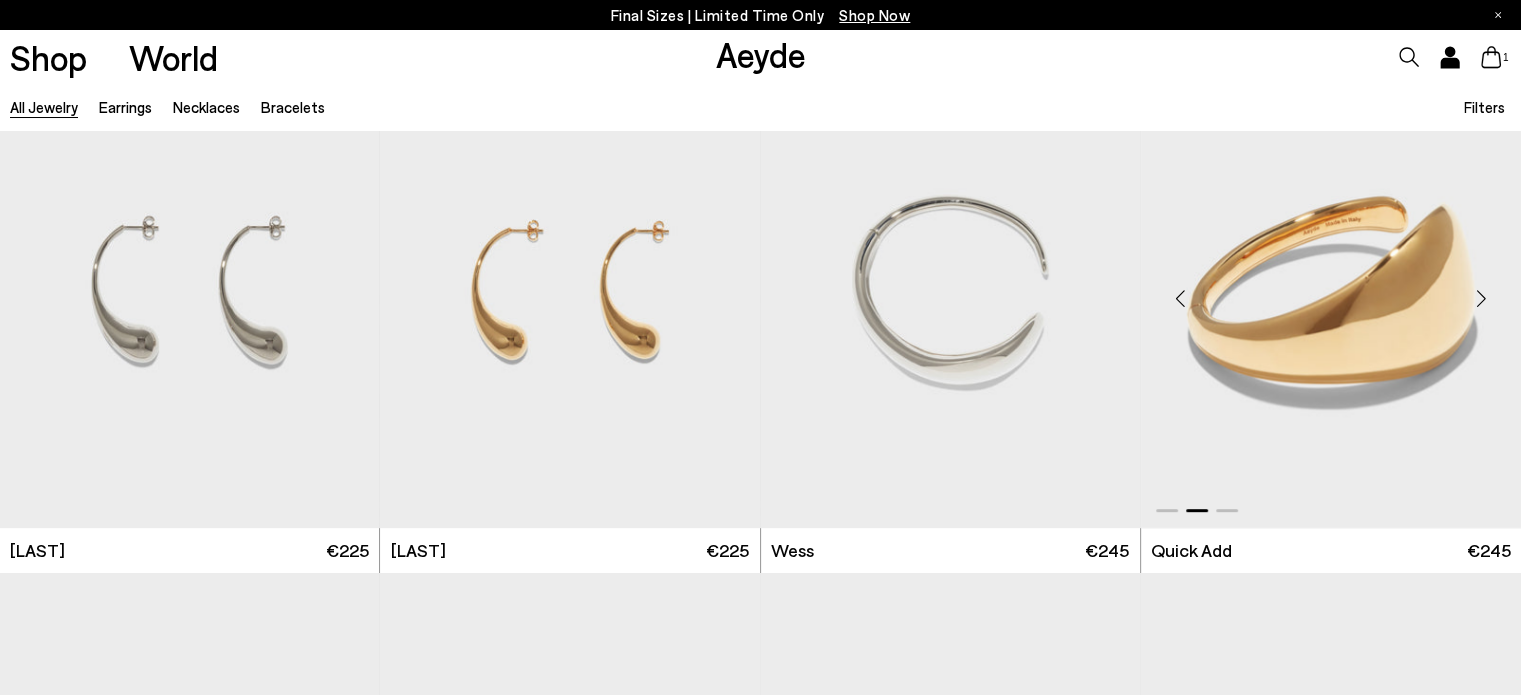 click at bounding box center (1481, 298) 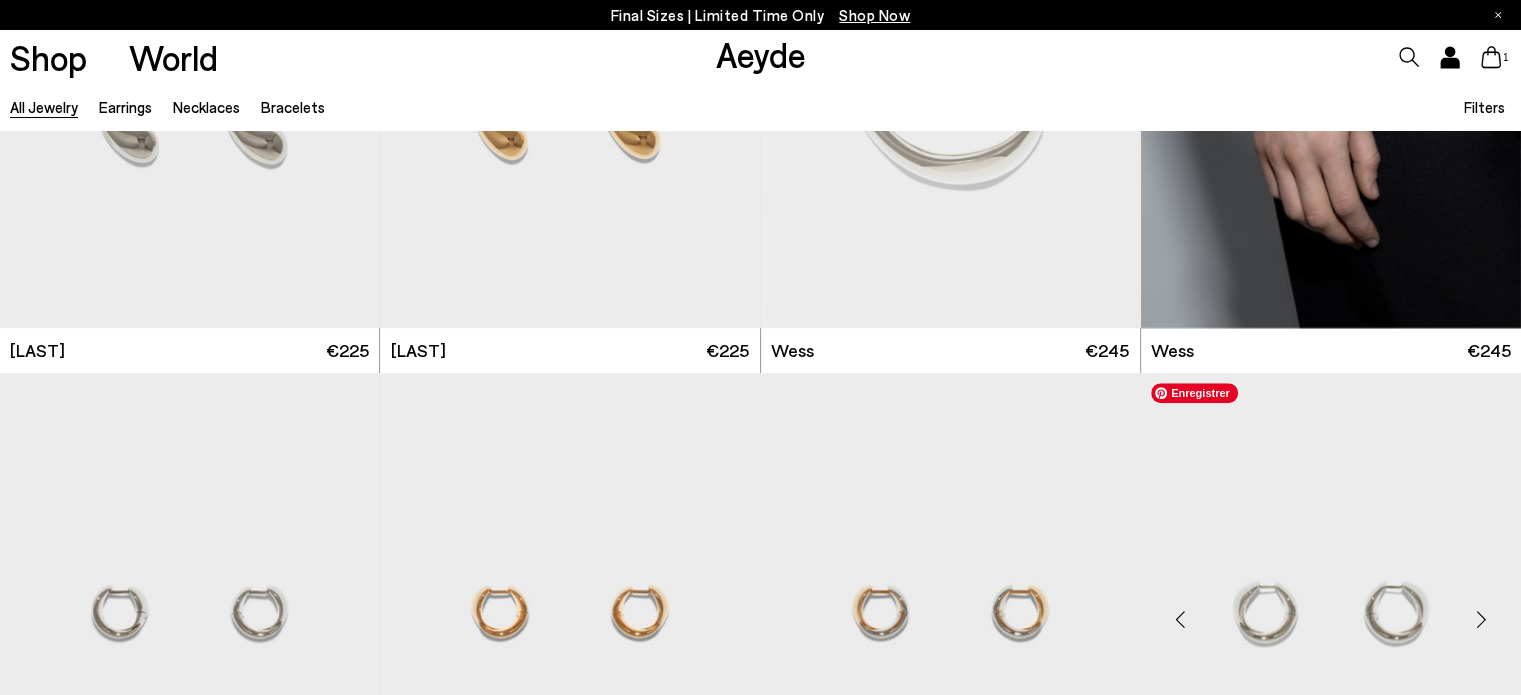 scroll, scrollTop: 1100, scrollLeft: 0, axis: vertical 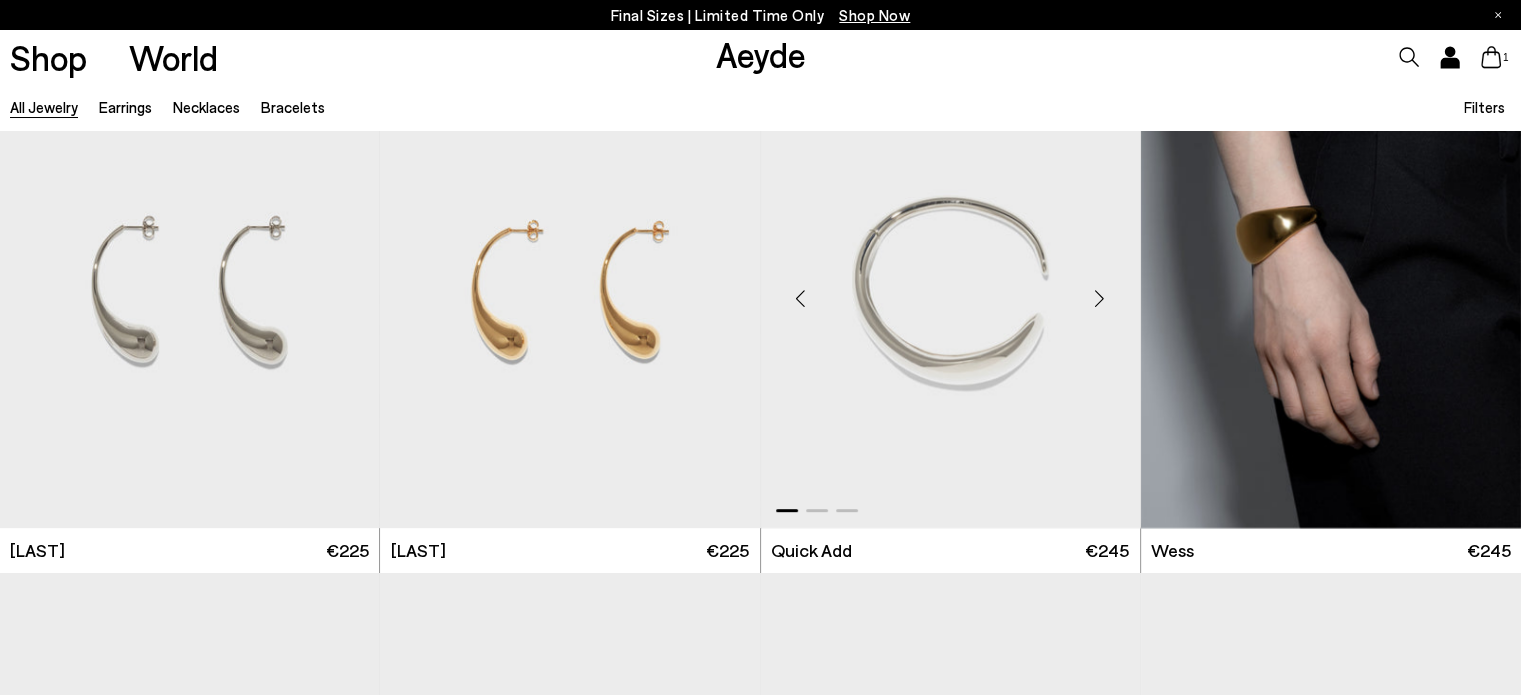click at bounding box center [1100, 298] 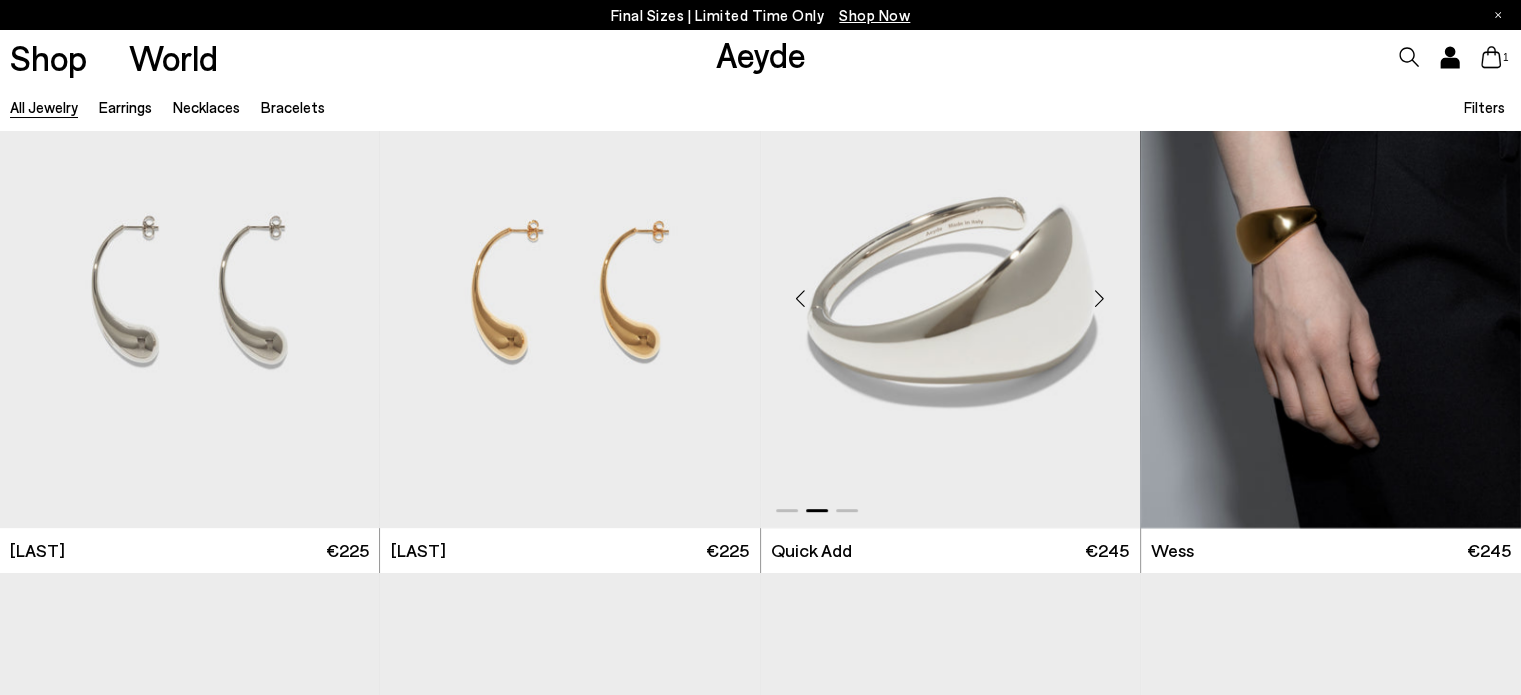 click at bounding box center [1100, 298] 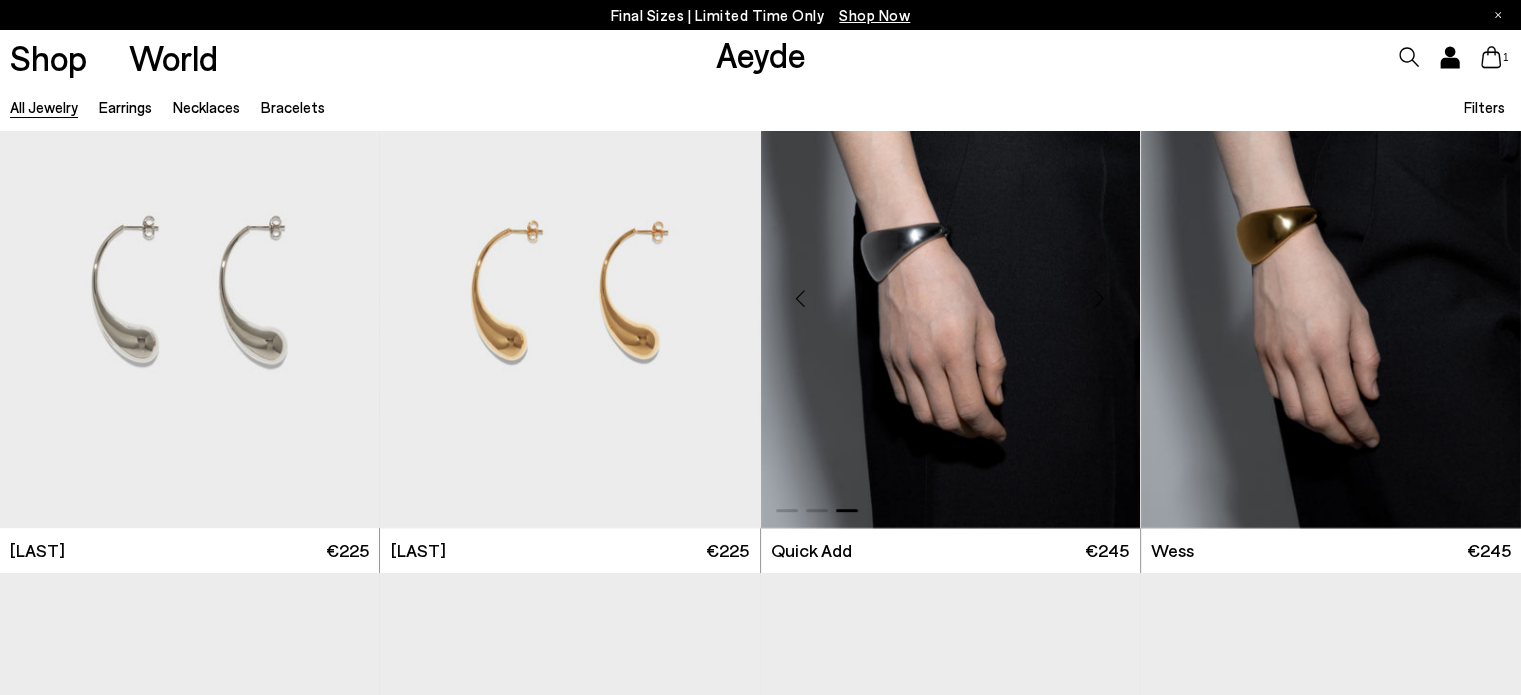 click at bounding box center [801, 298] 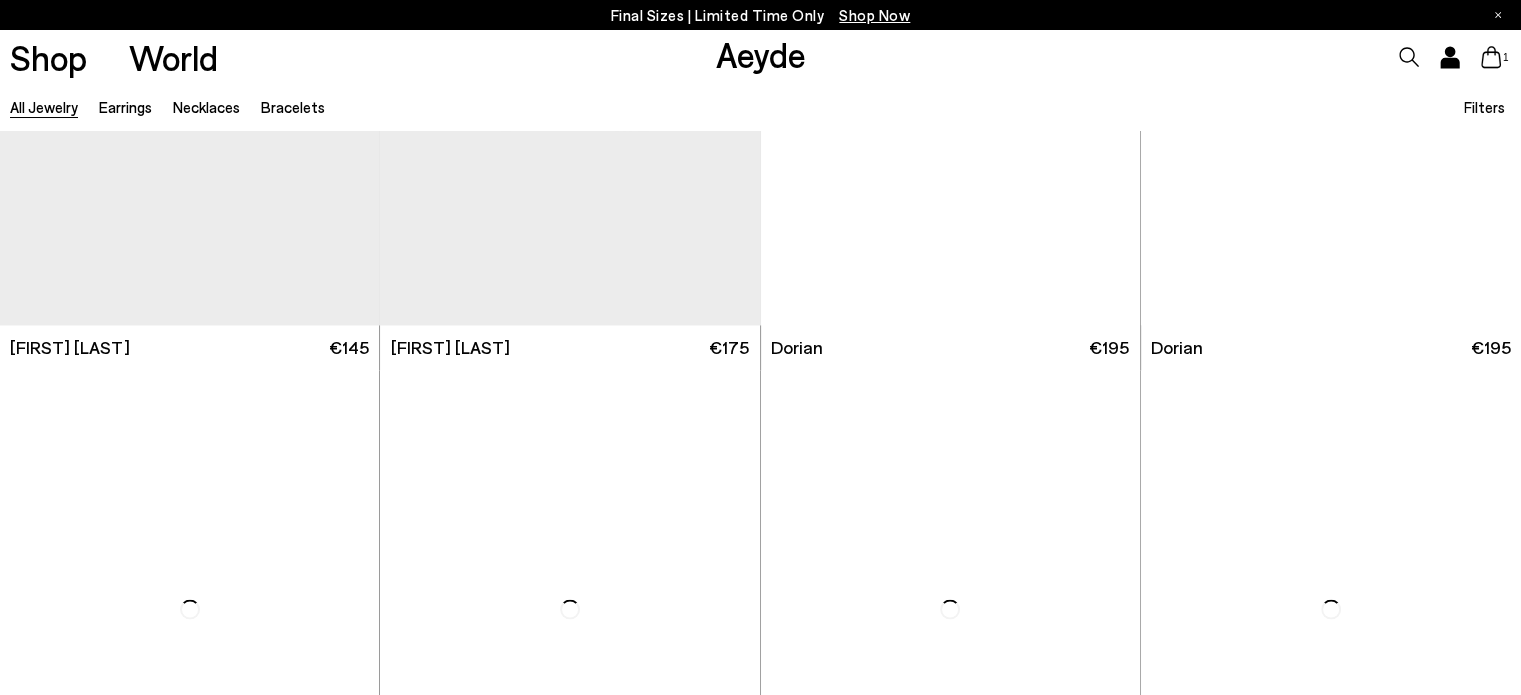 scroll, scrollTop: 3700, scrollLeft: 0, axis: vertical 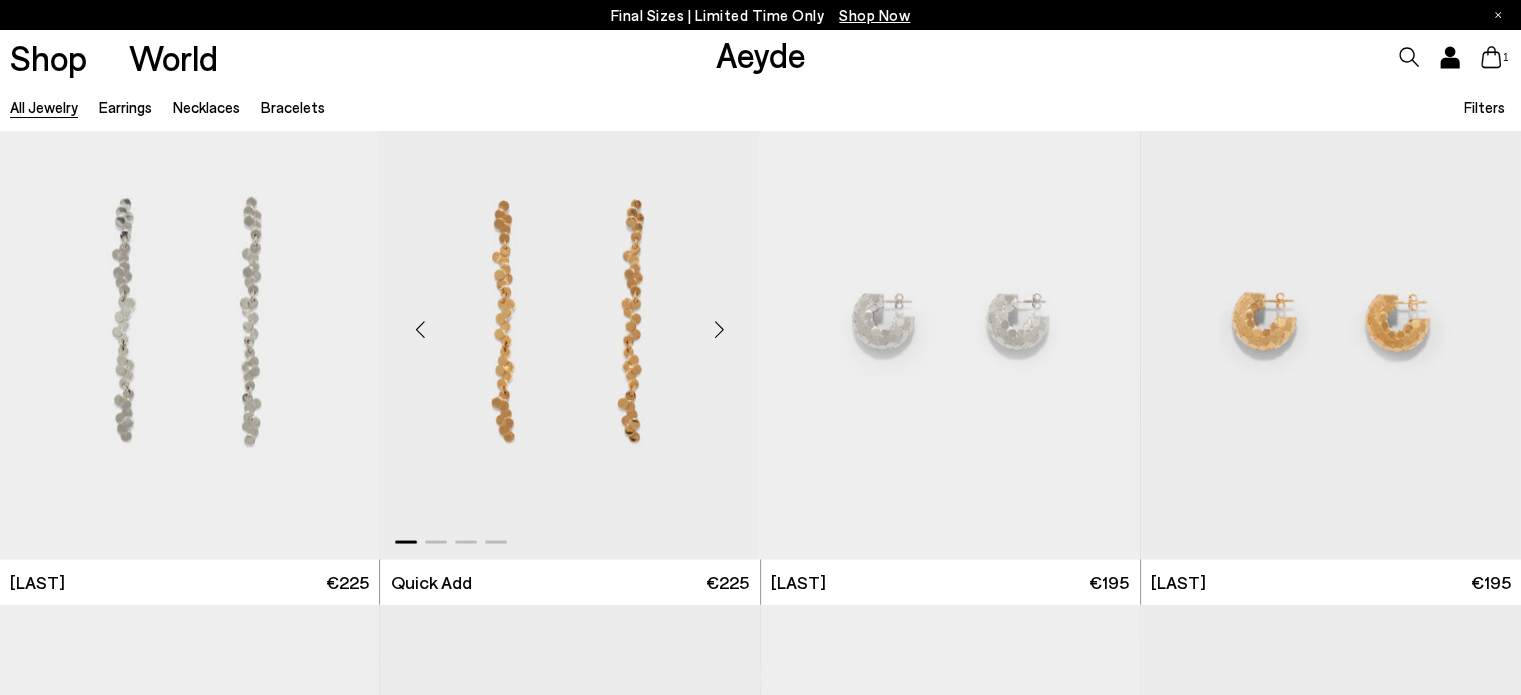 click at bounding box center (720, 329) 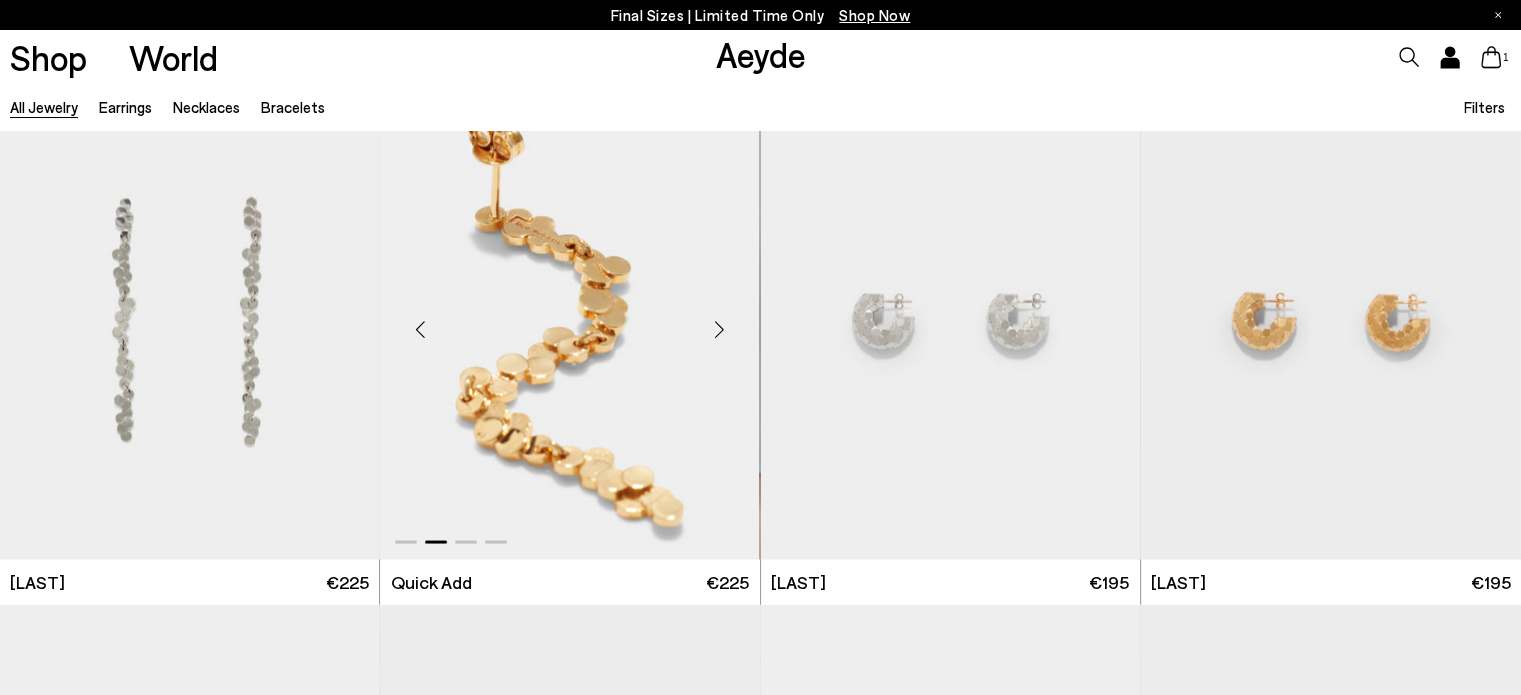 click at bounding box center (720, 329) 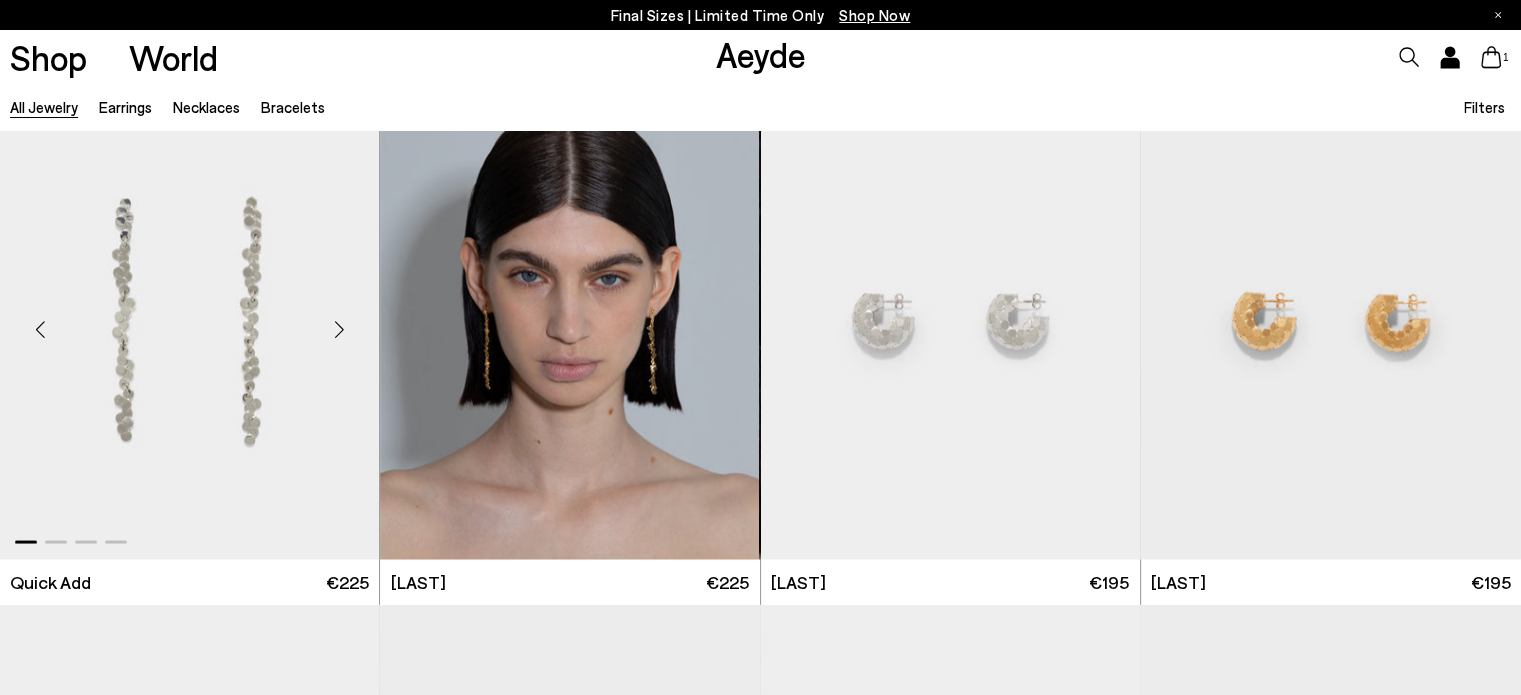 click at bounding box center (339, 329) 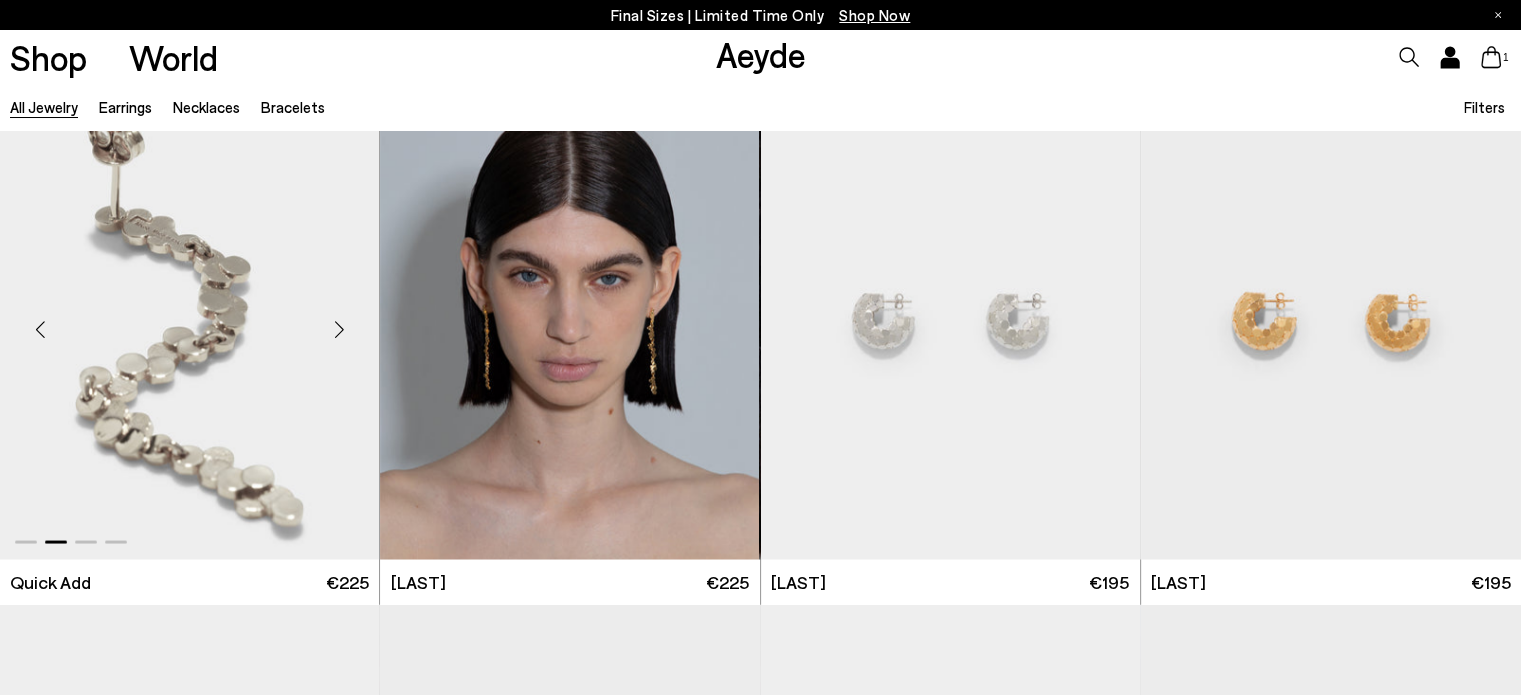 click at bounding box center (339, 329) 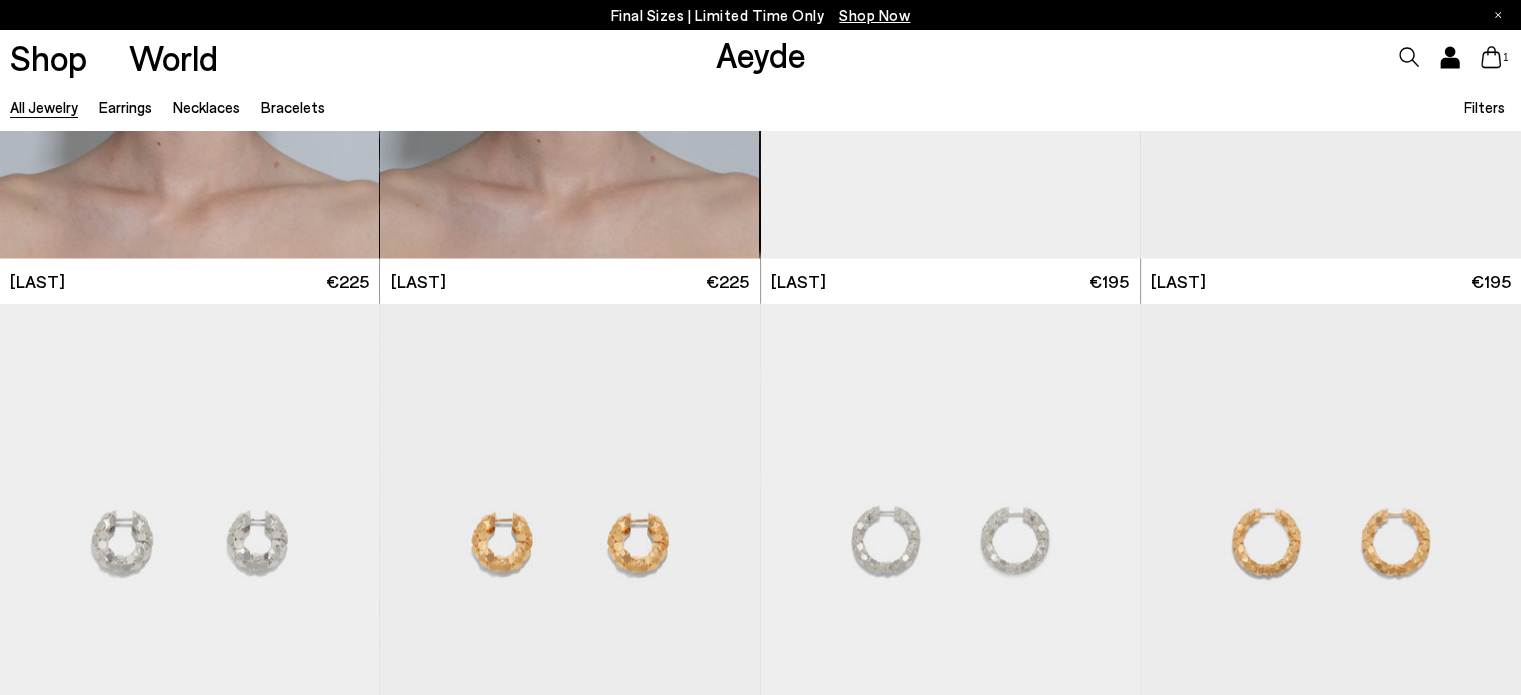 scroll, scrollTop: 3800, scrollLeft: 0, axis: vertical 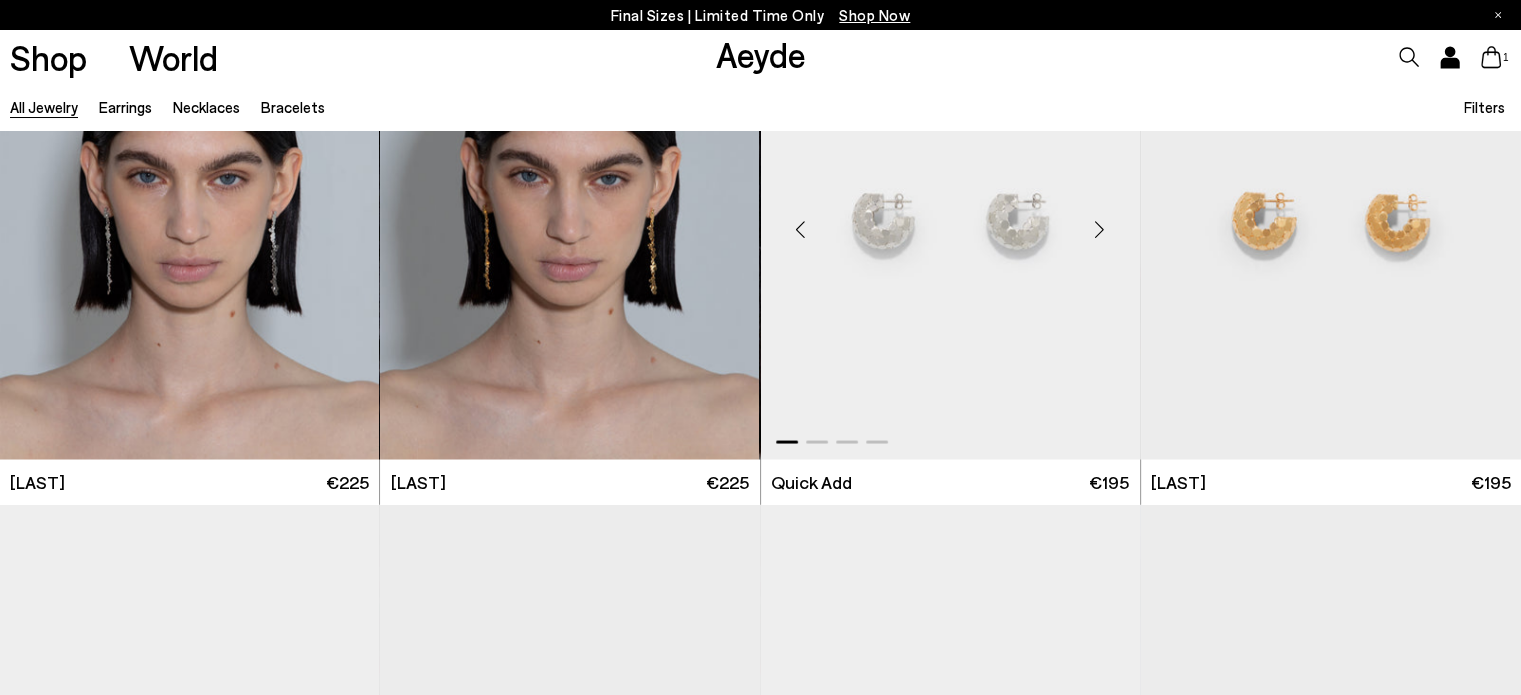 click at bounding box center [1100, 229] 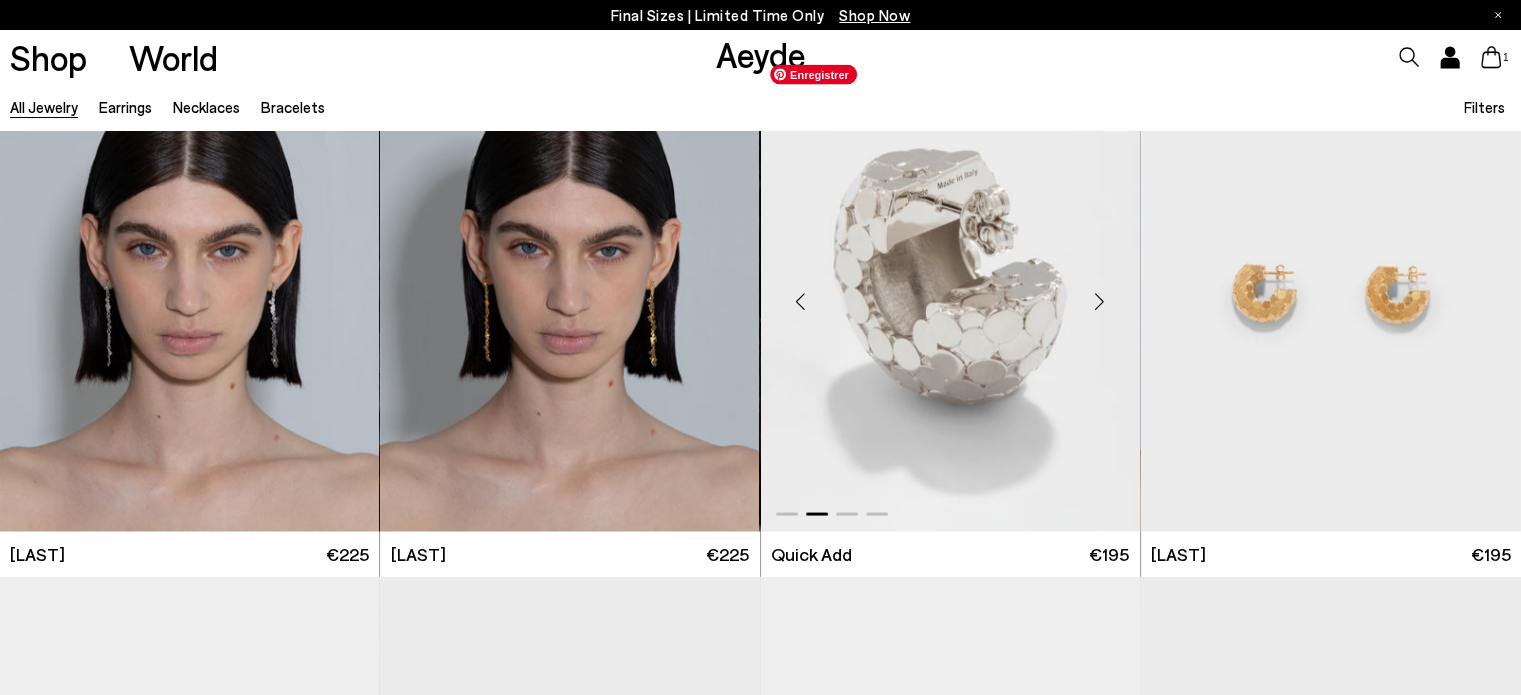 scroll, scrollTop: 3700, scrollLeft: 0, axis: vertical 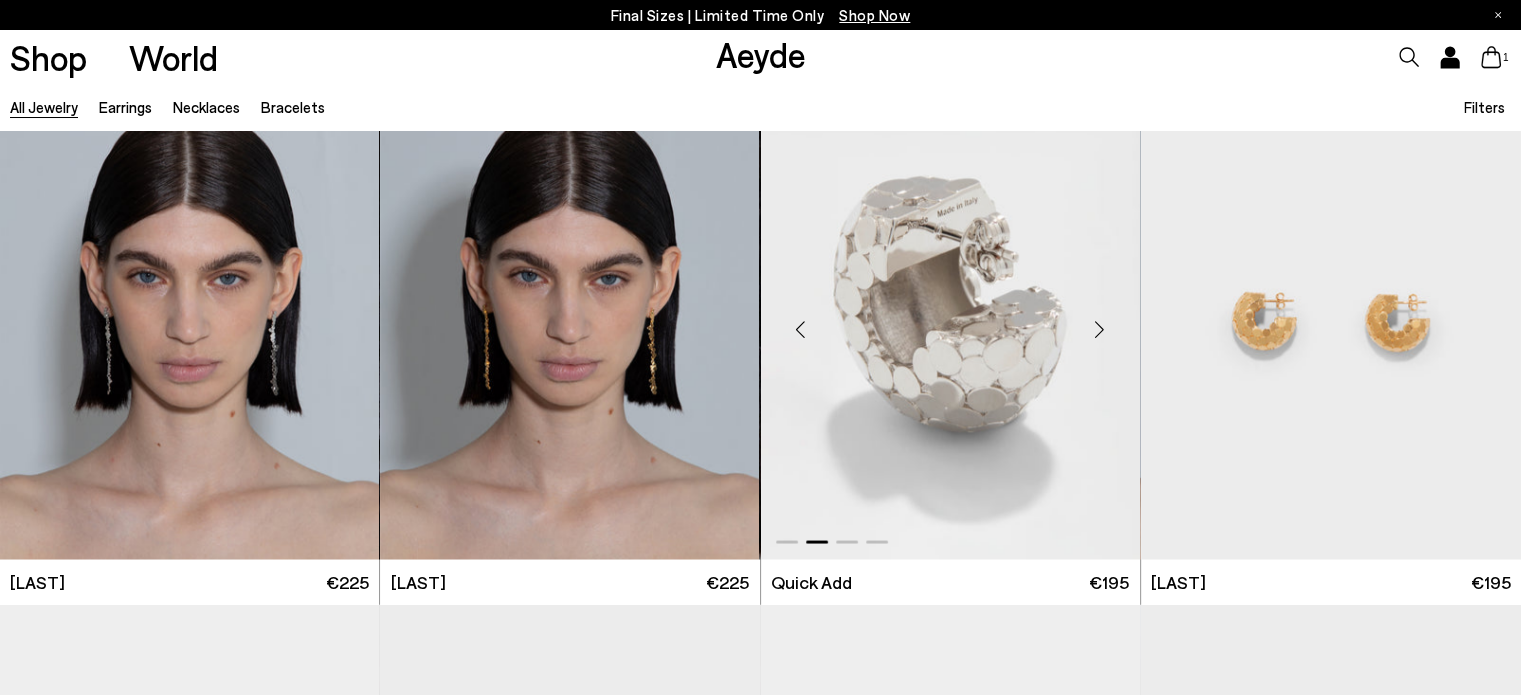 click at bounding box center [1100, 329] 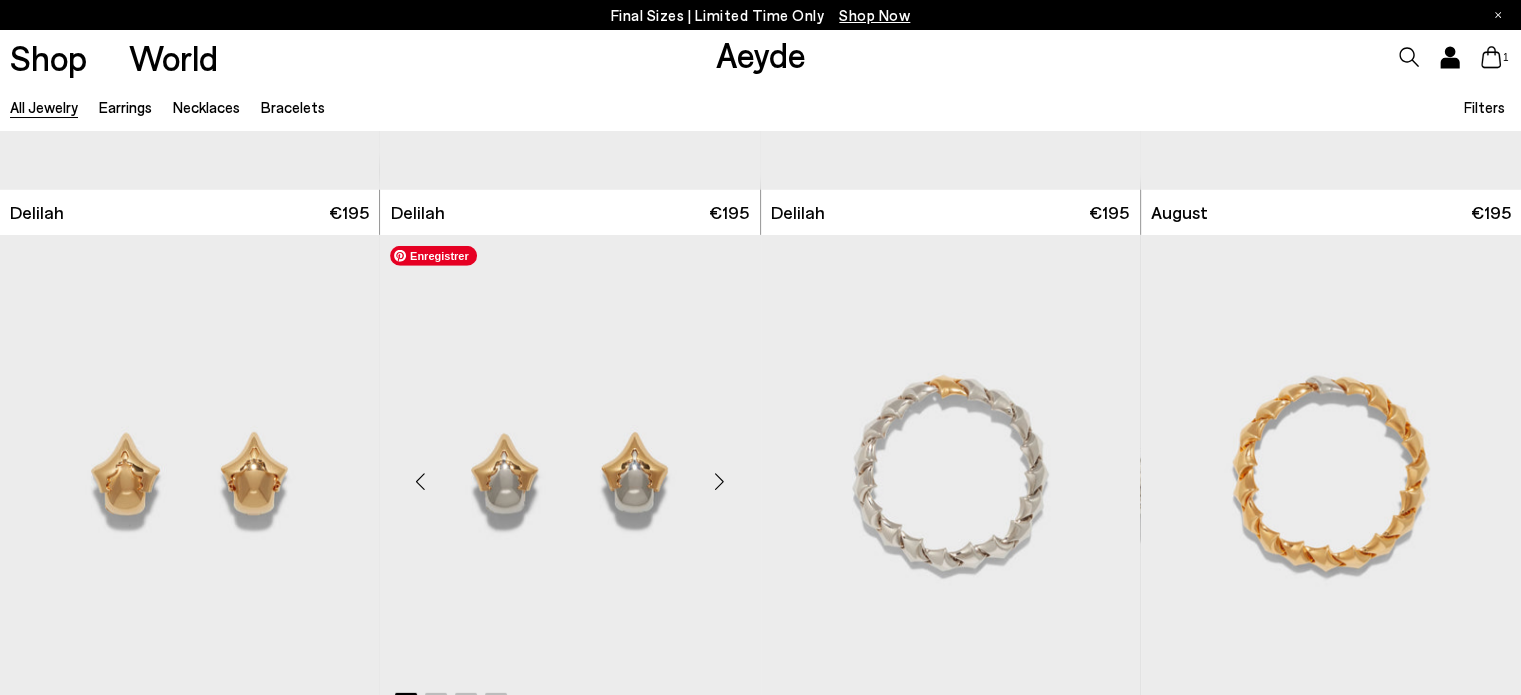 scroll, scrollTop: 5600, scrollLeft: 0, axis: vertical 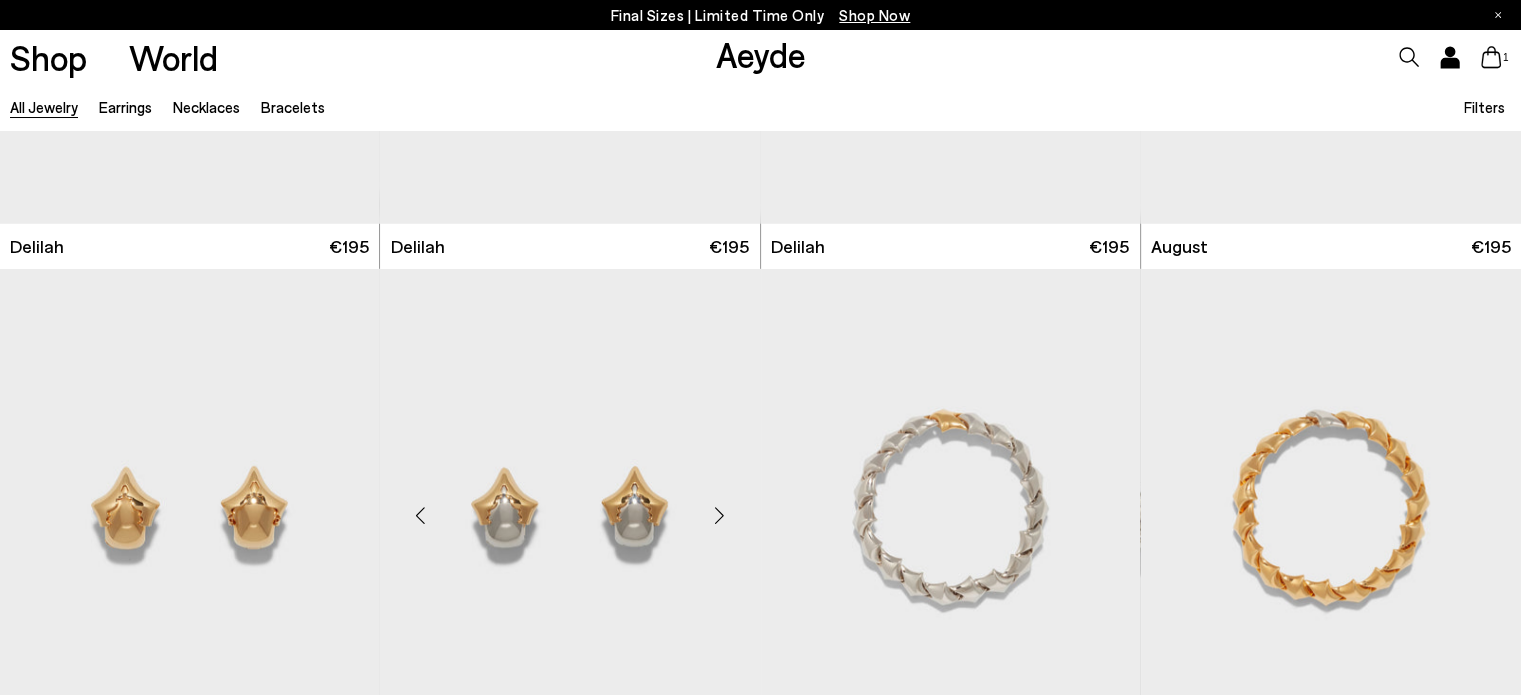 click at bounding box center [720, 516] 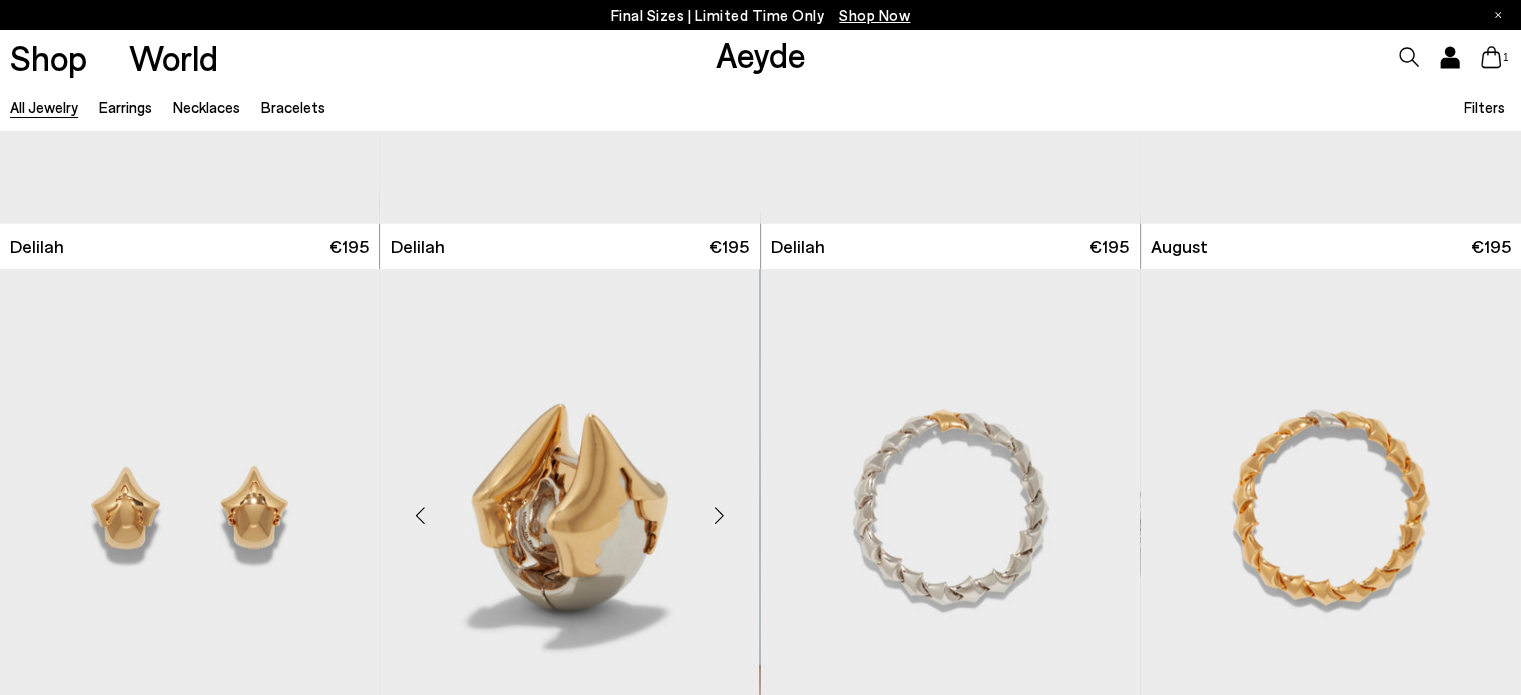 click at bounding box center [720, 516] 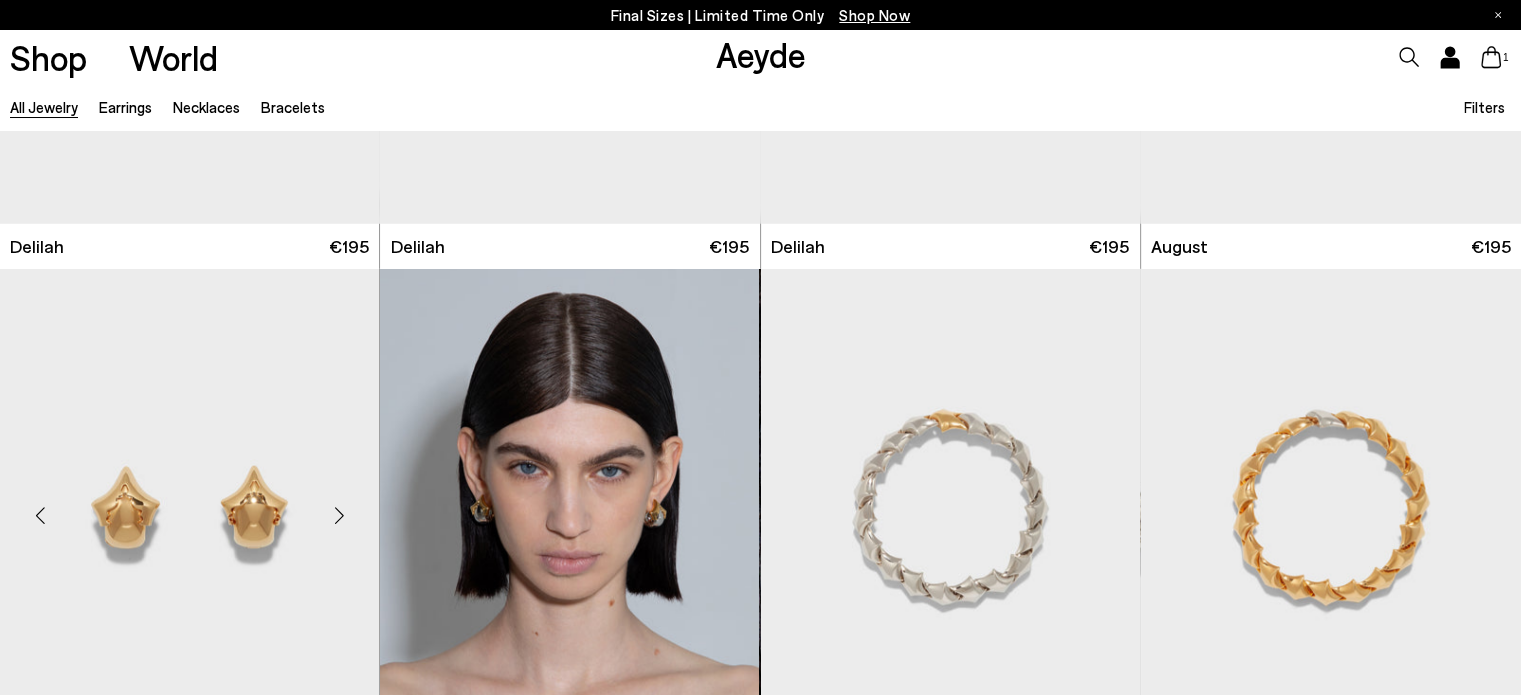 click at bounding box center (339, 516) 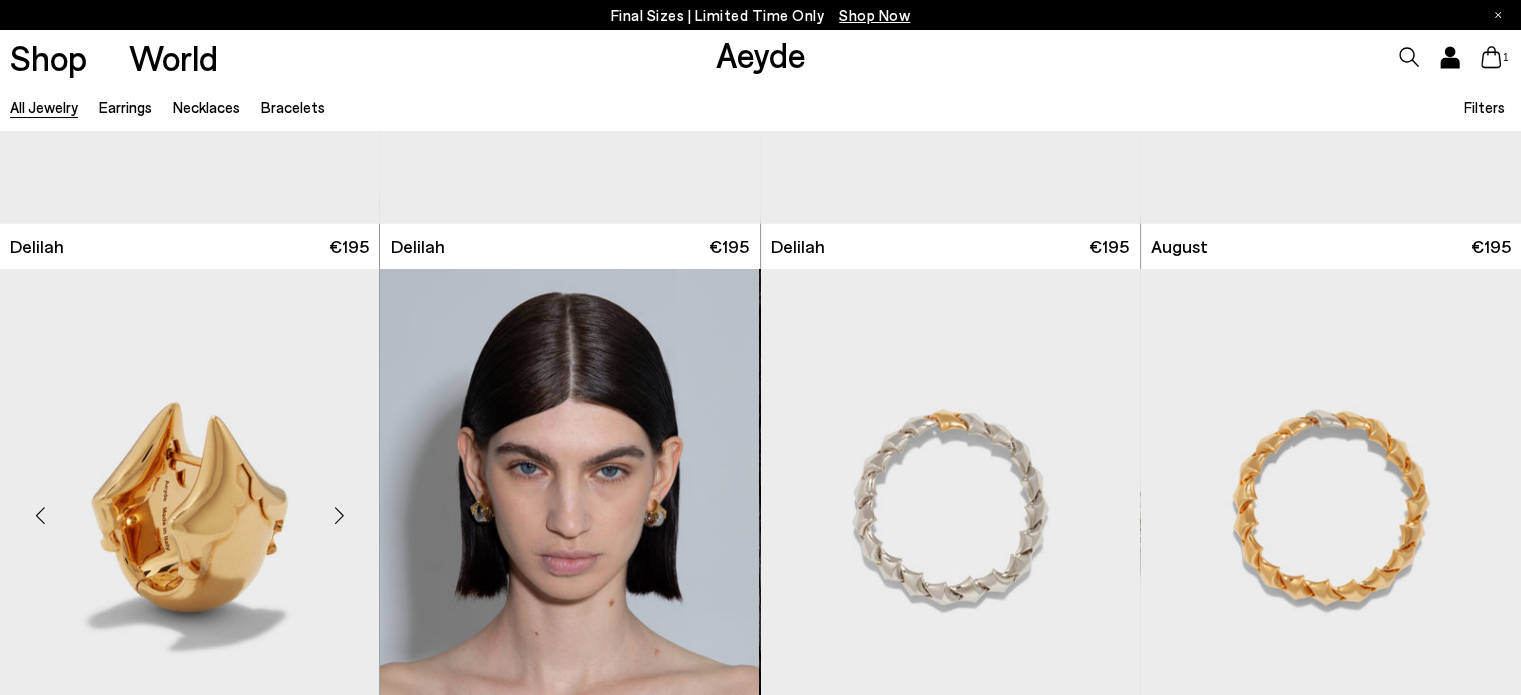 click at bounding box center [339, 516] 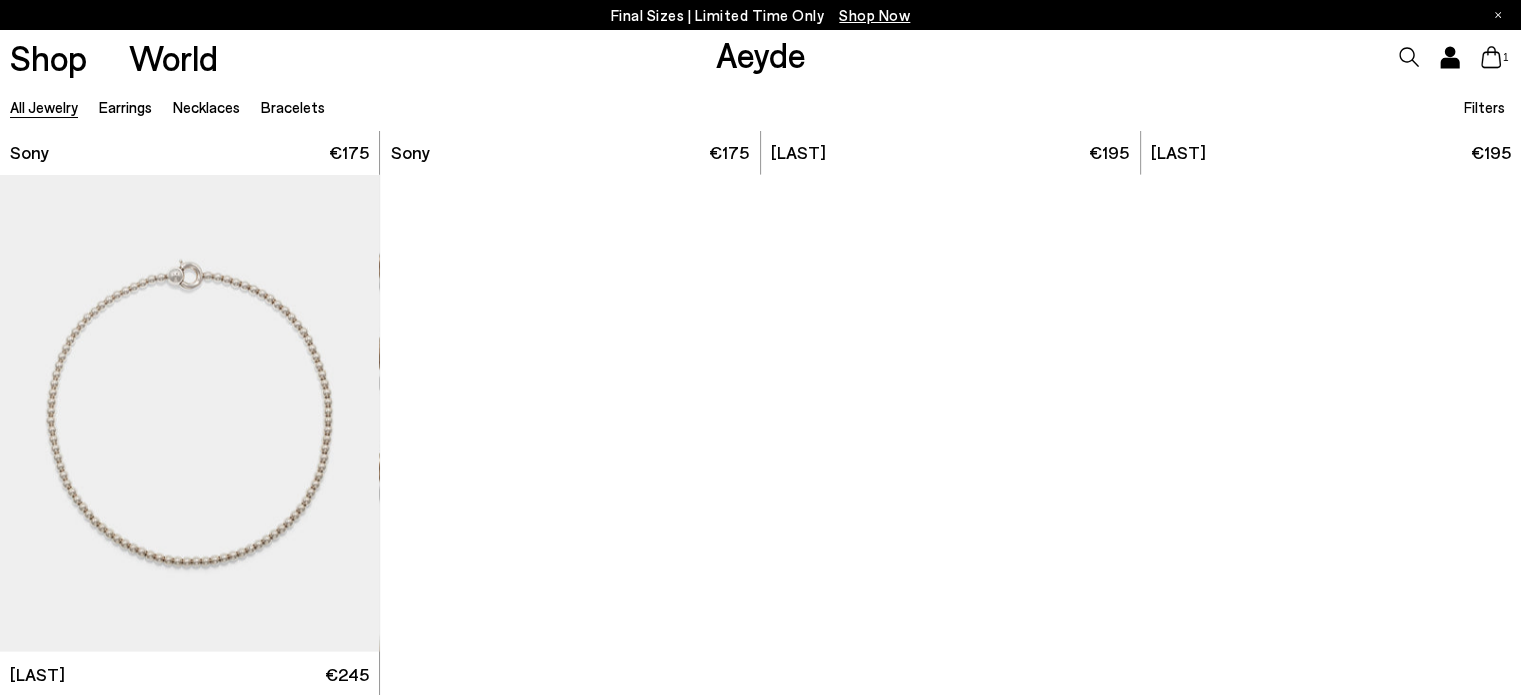 scroll, scrollTop: 12200, scrollLeft: 0, axis: vertical 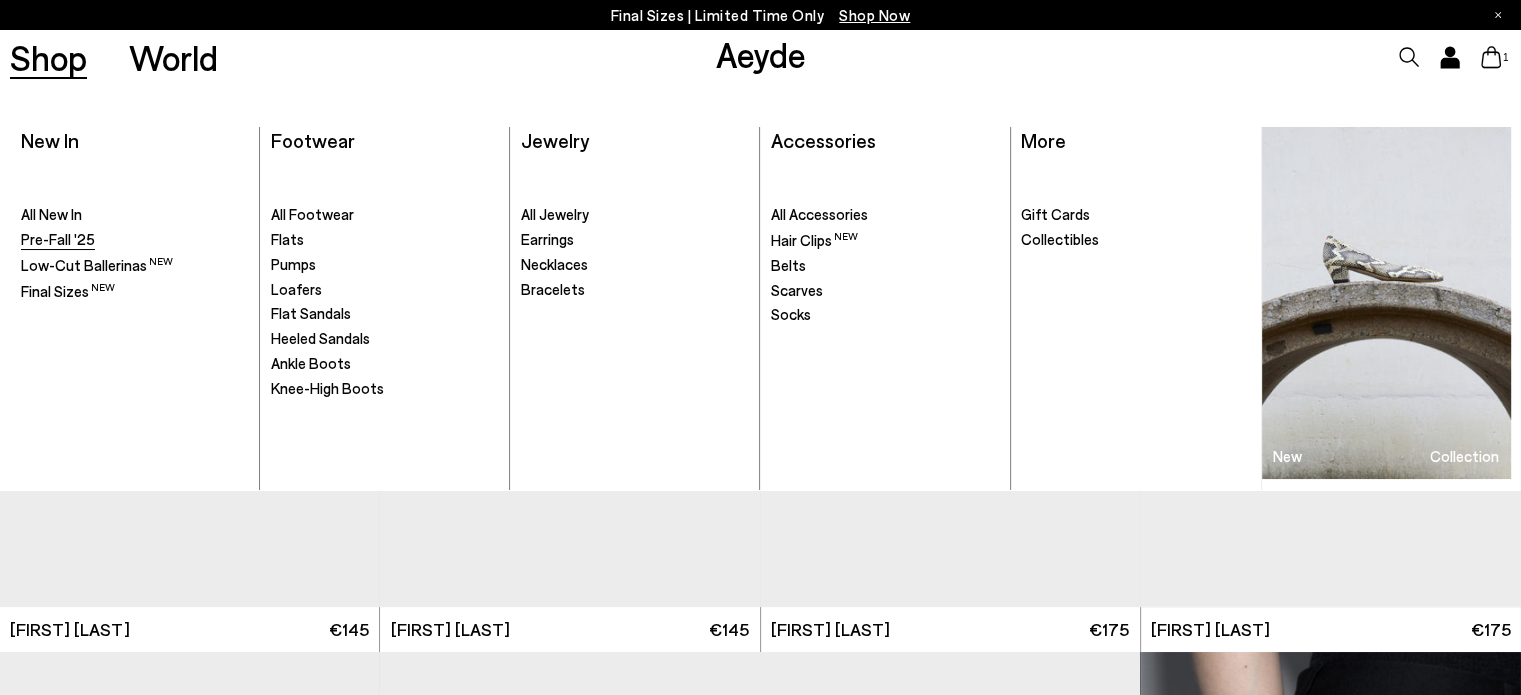 click on "Pre-Fall '25" at bounding box center (58, 239) 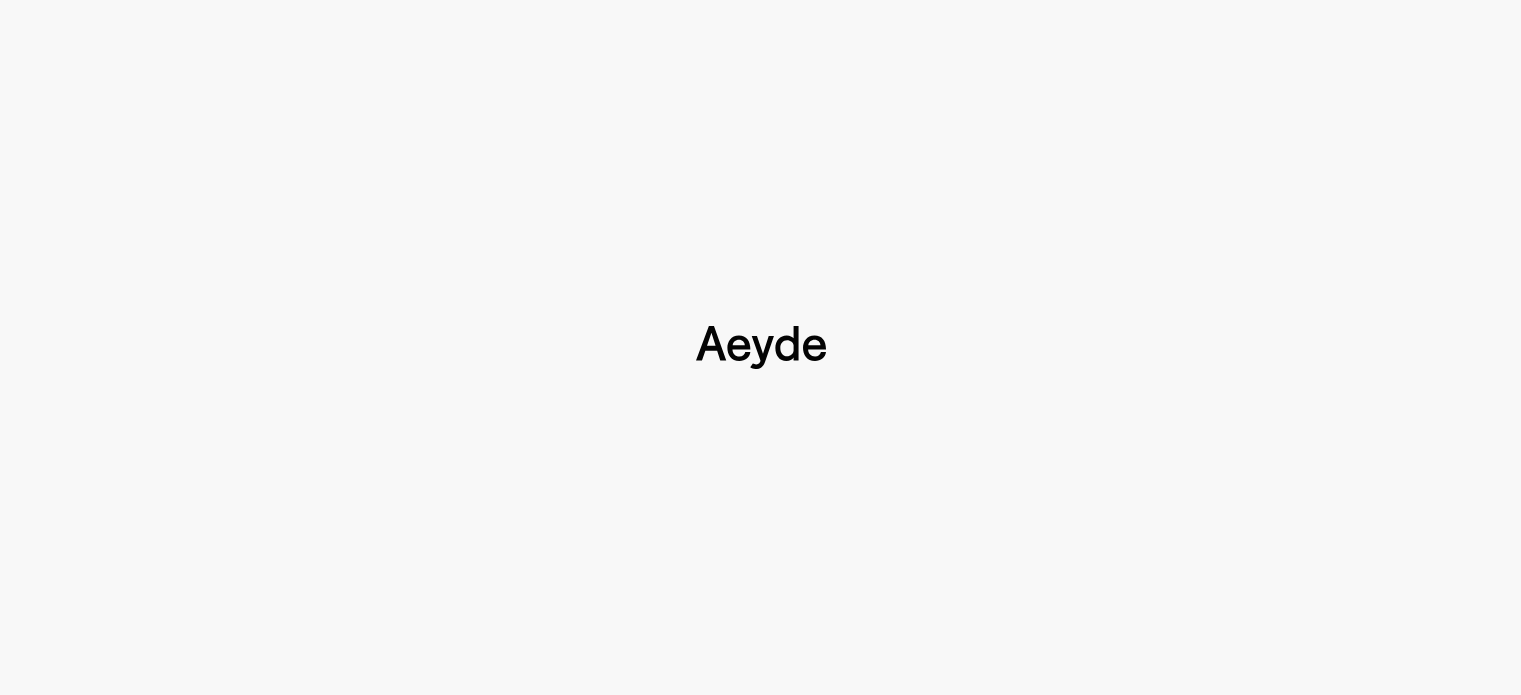 scroll, scrollTop: 0, scrollLeft: 0, axis: both 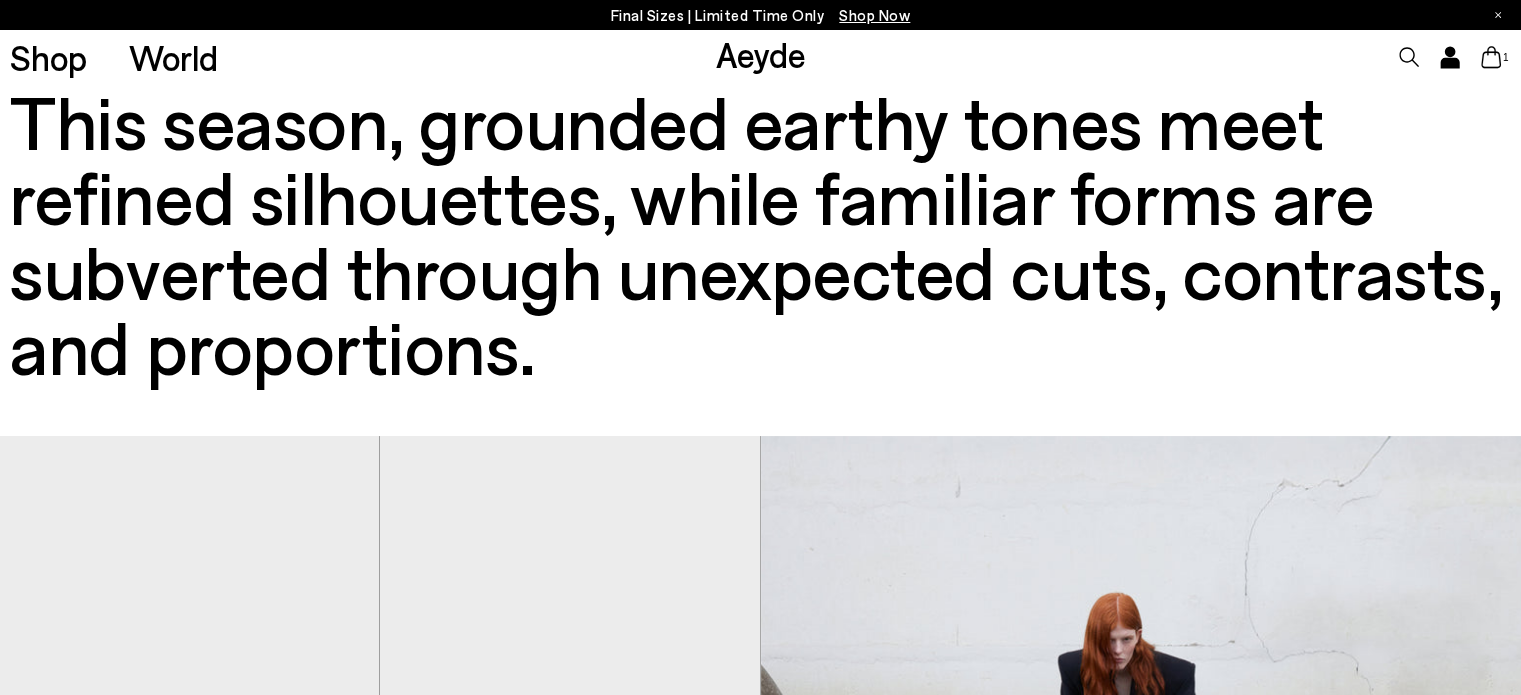 type 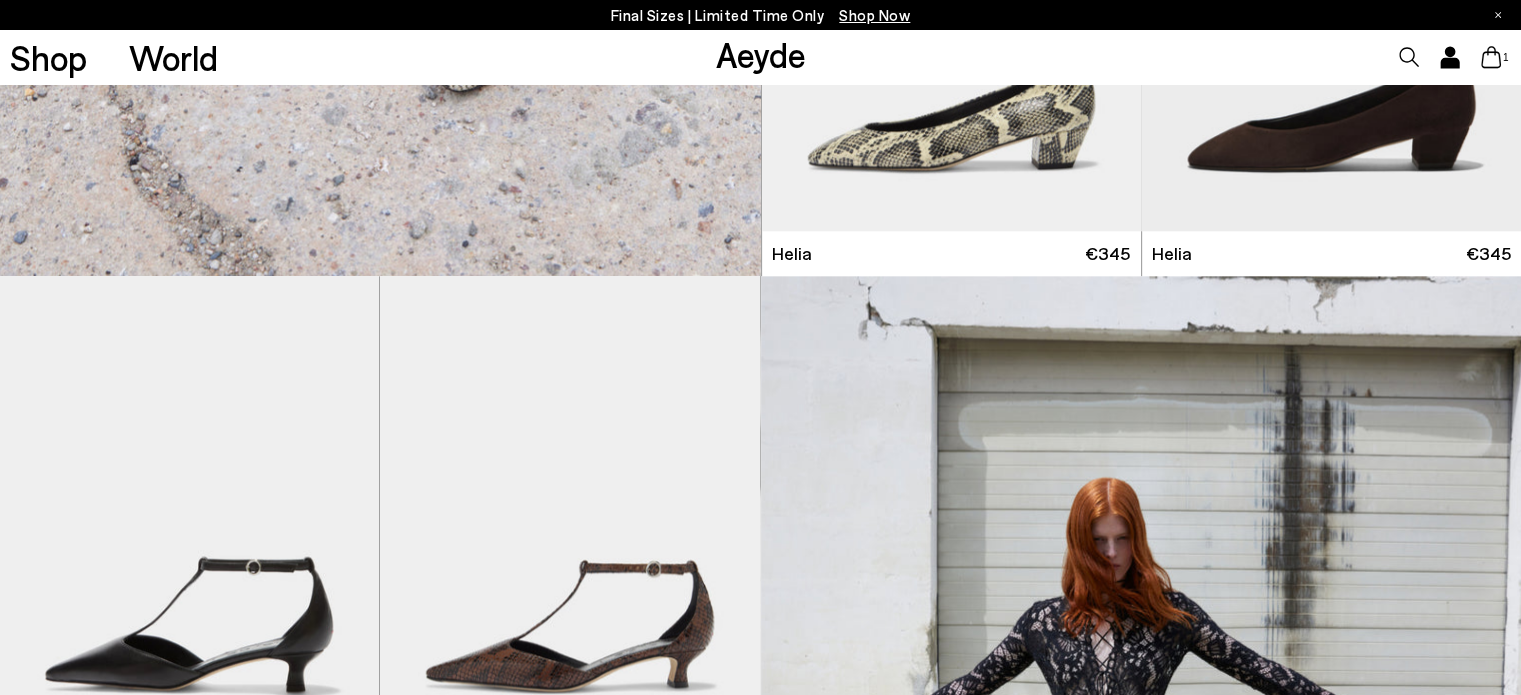 scroll, scrollTop: 2300, scrollLeft: 0, axis: vertical 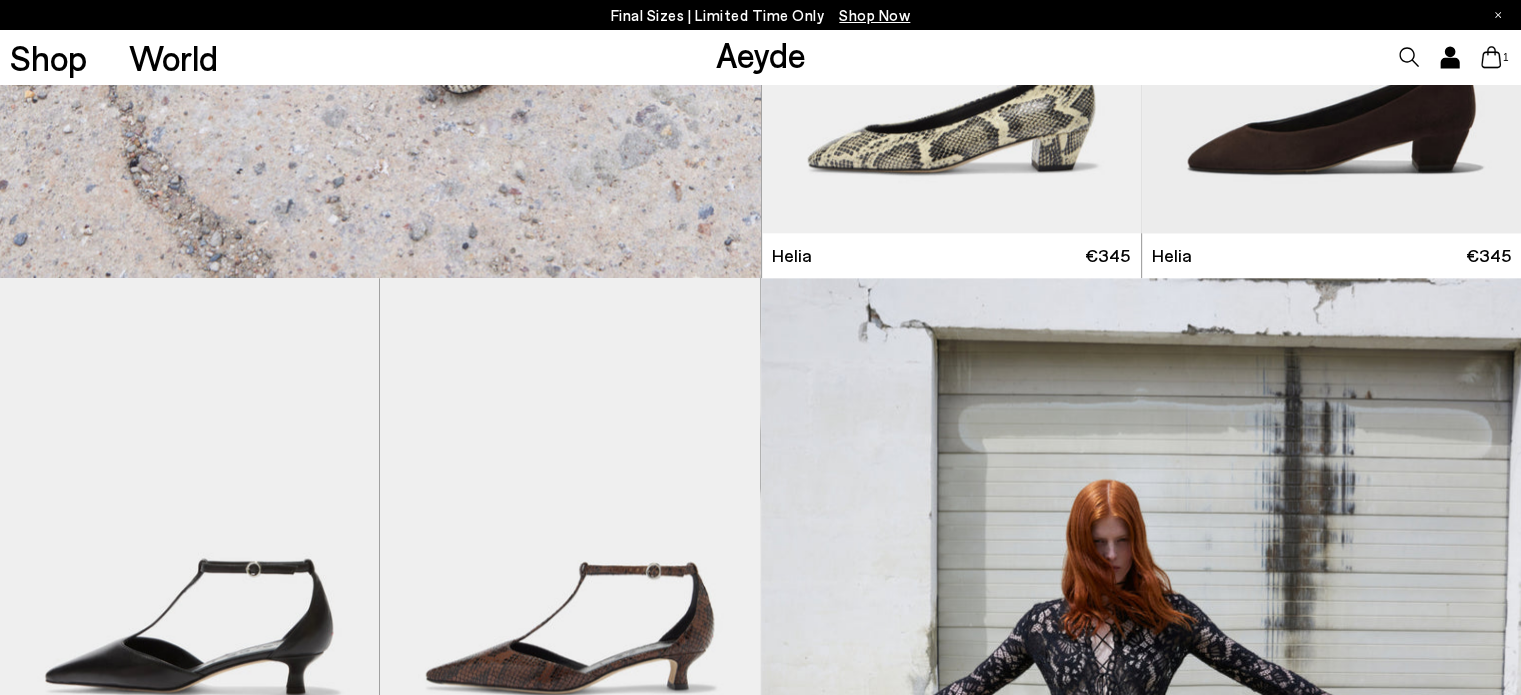 click 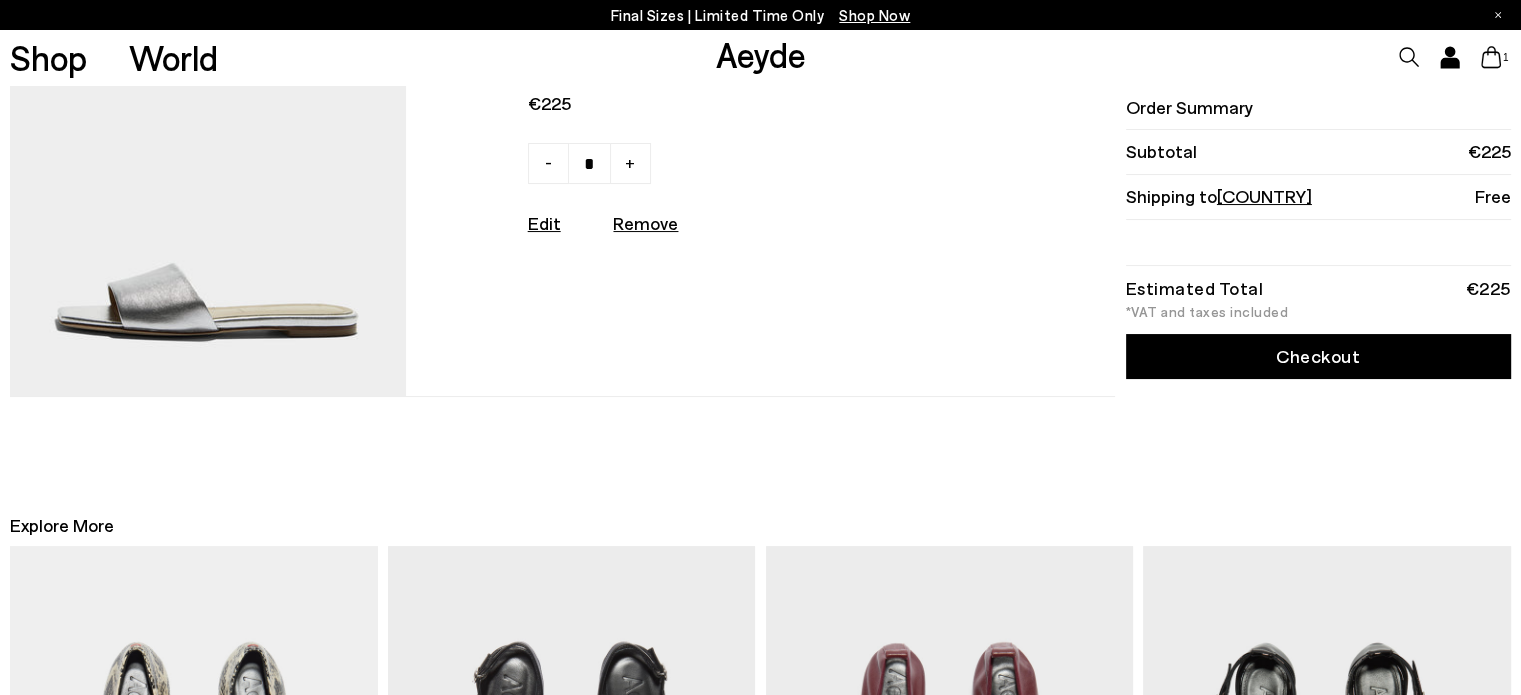 scroll, scrollTop: 100, scrollLeft: 0, axis: vertical 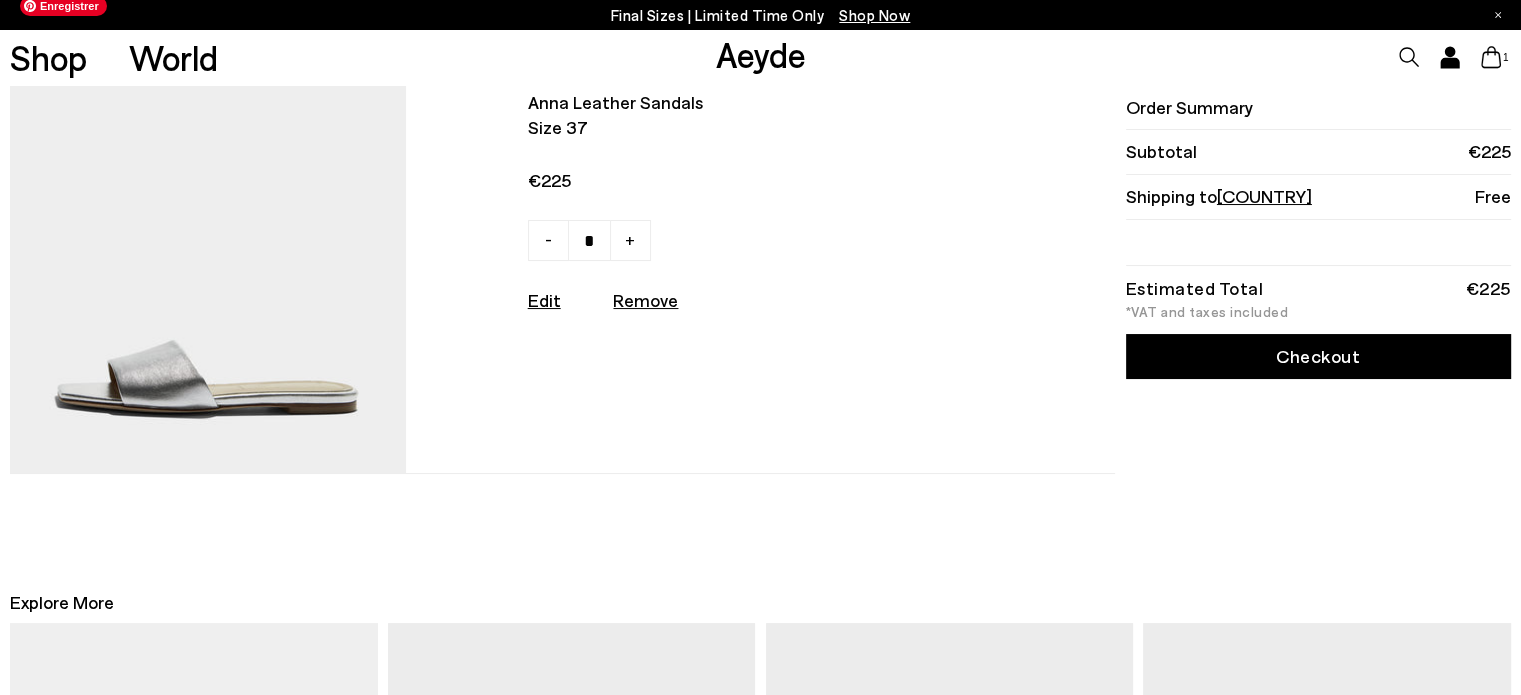 click at bounding box center (207, 229) 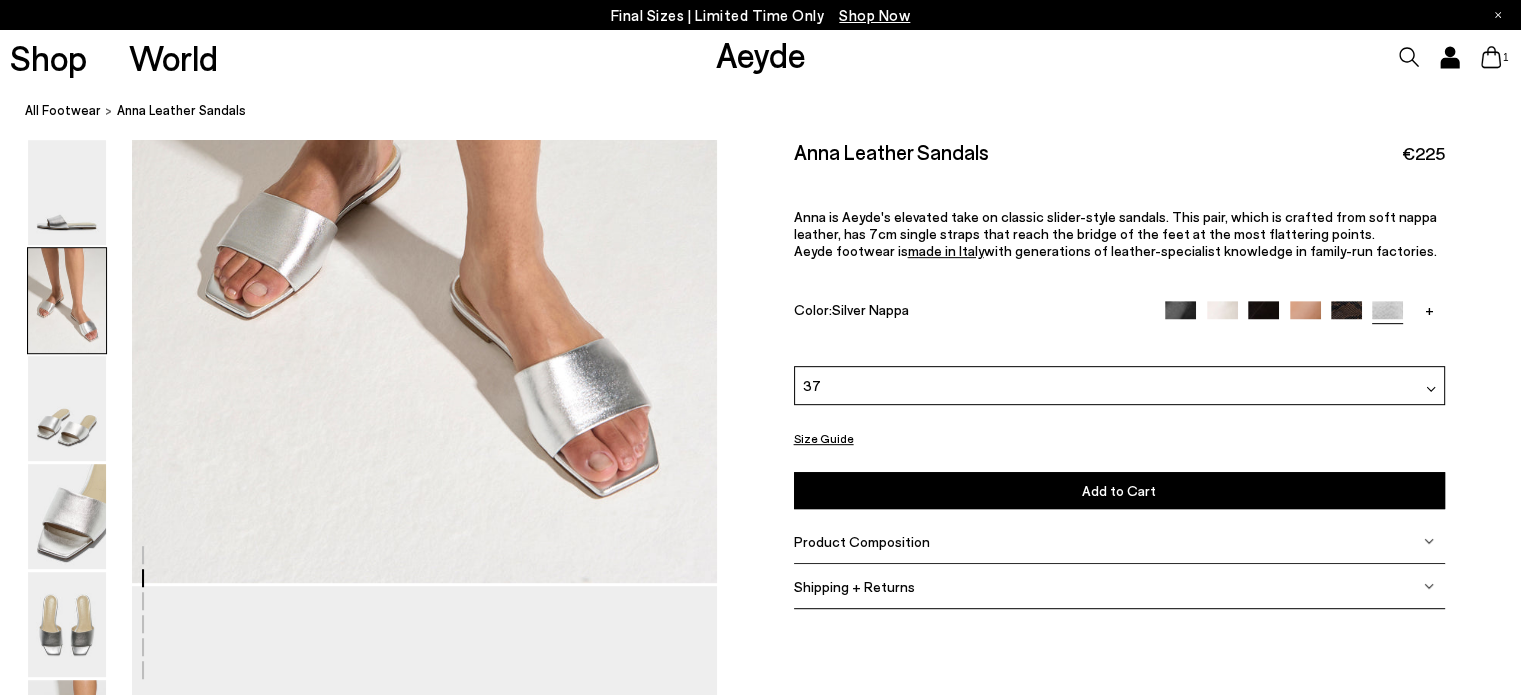 scroll, scrollTop: 900, scrollLeft: 0, axis: vertical 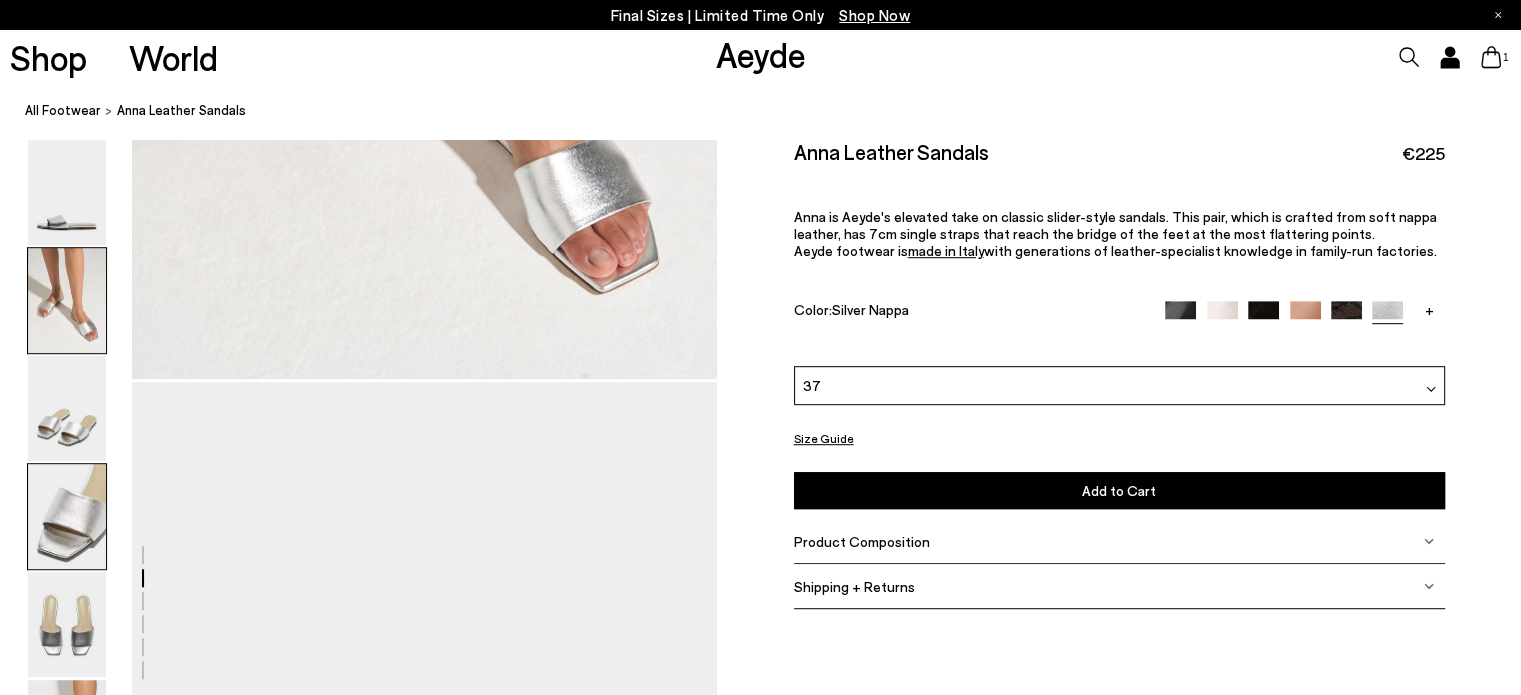 click at bounding box center [67, 516] 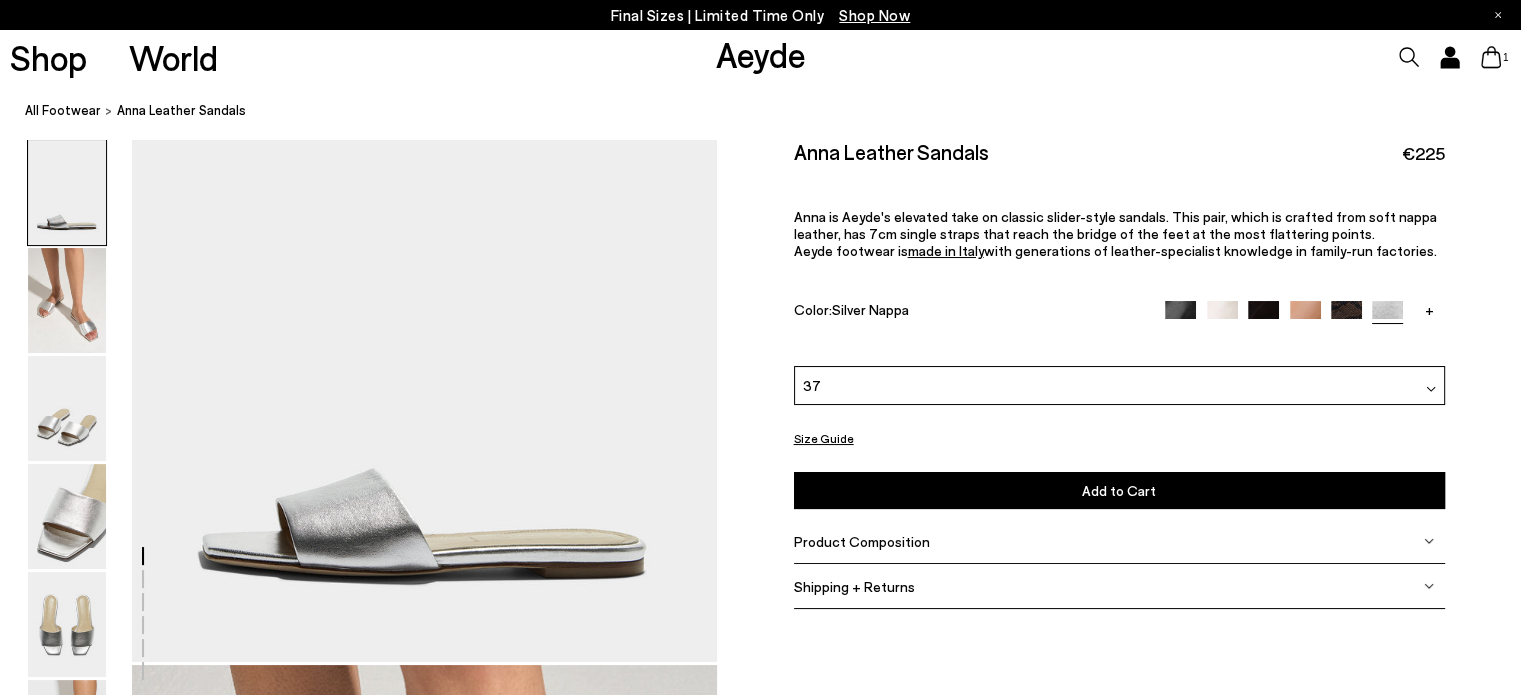 scroll, scrollTop: 0, scrollLeft: 0, axis: both 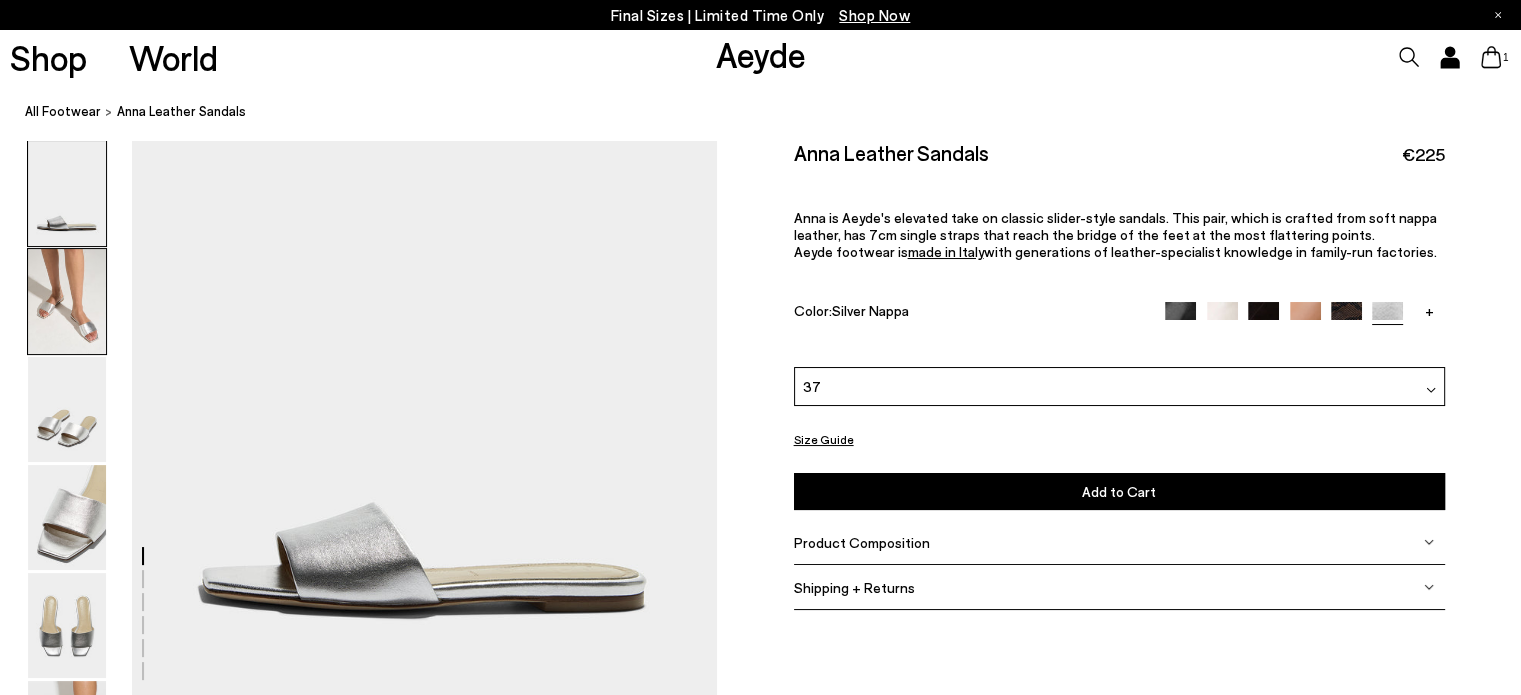 click at bounding box center (67, 301) 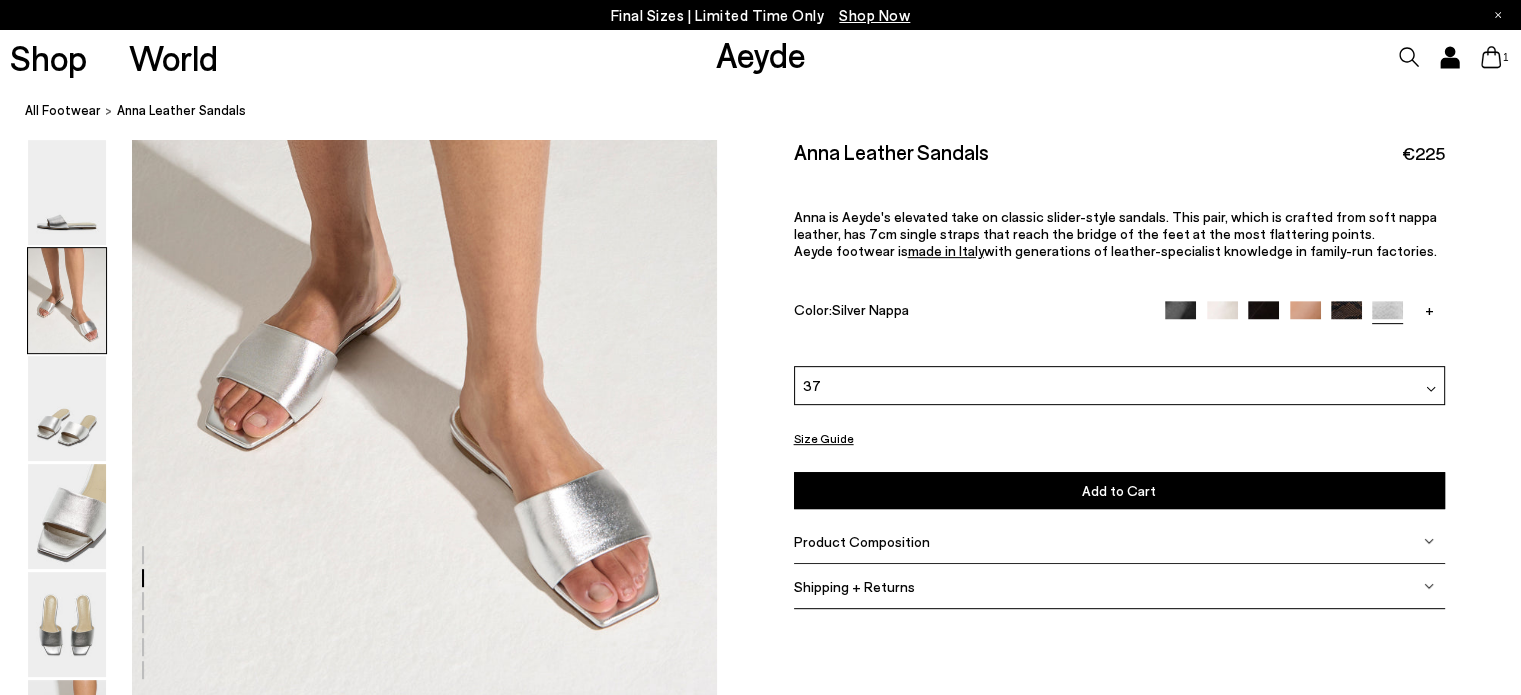 scroll, scrollTop: 861, scrollLeft: 0, axis: vertical 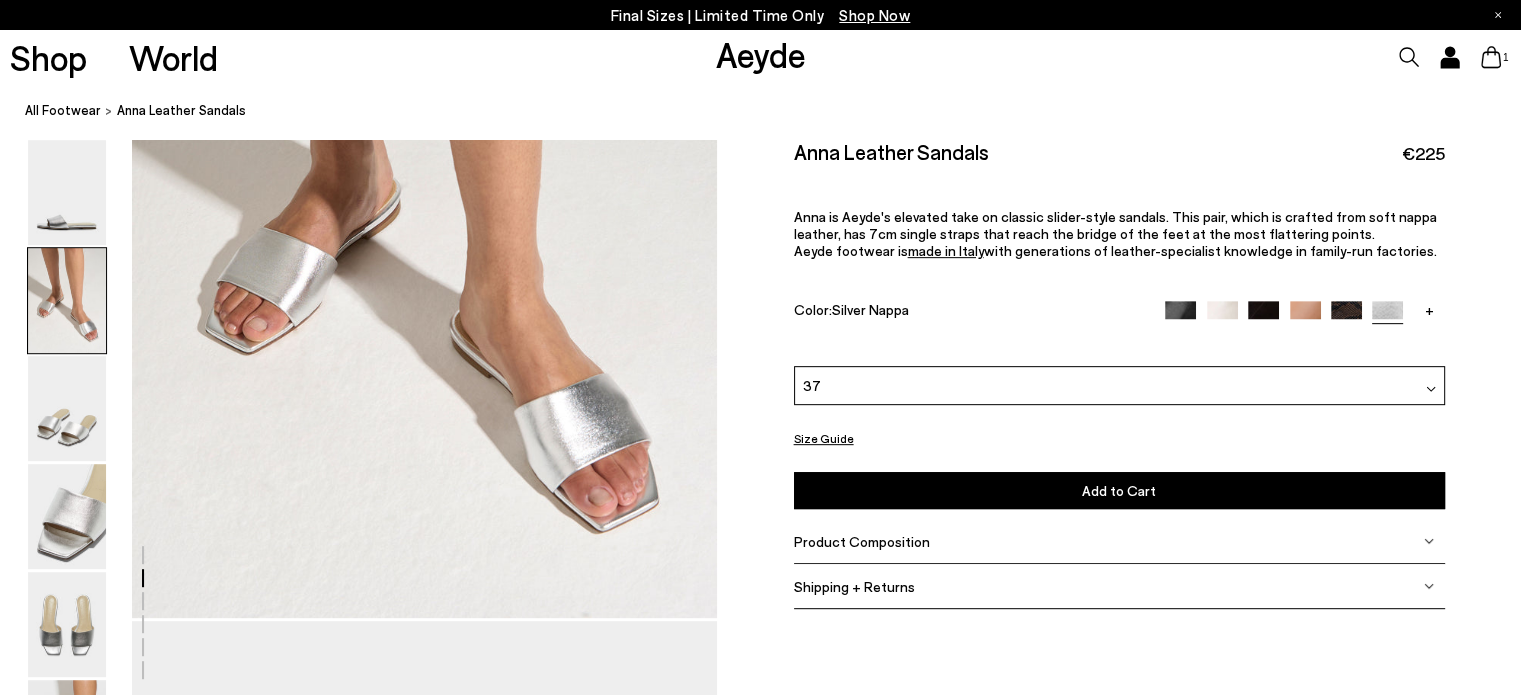 click on "+" at bounding box center (1429, 310) 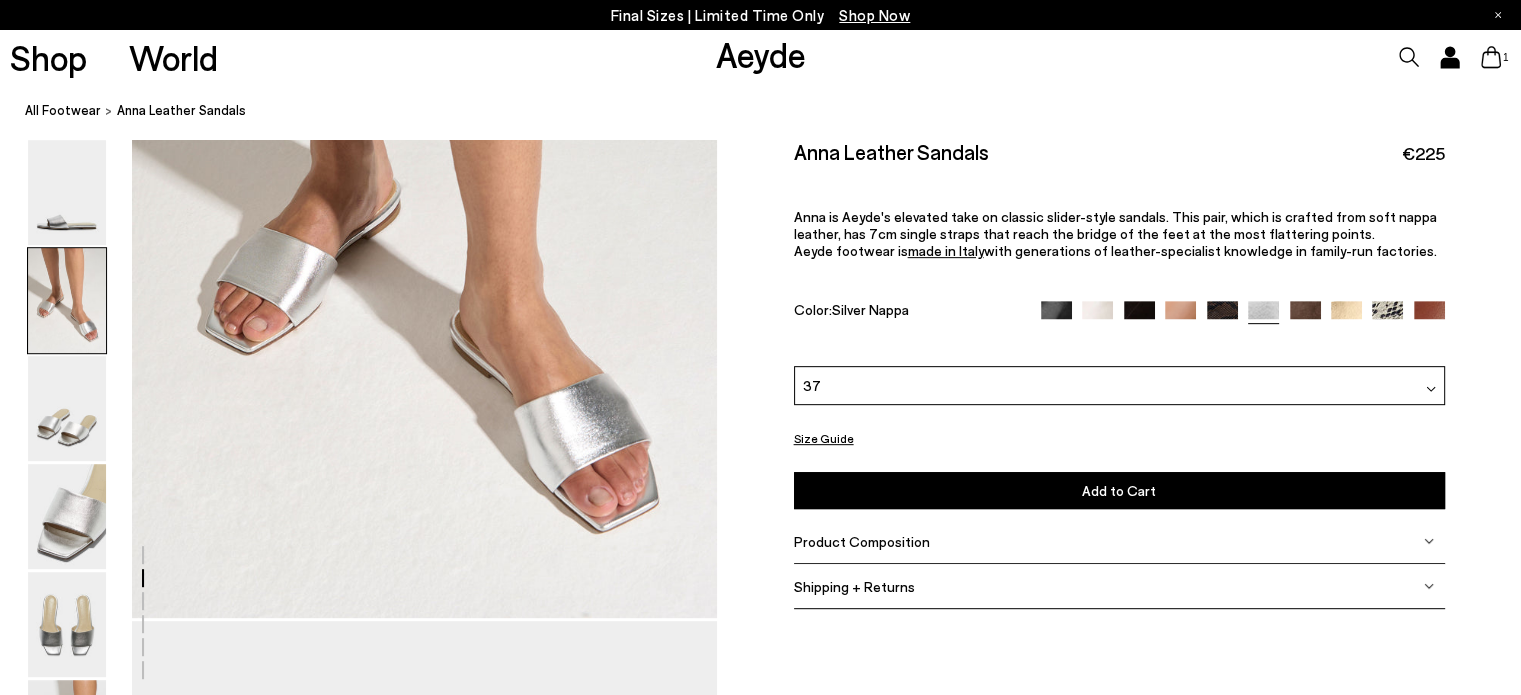 click at bounding box center [1346, 316] 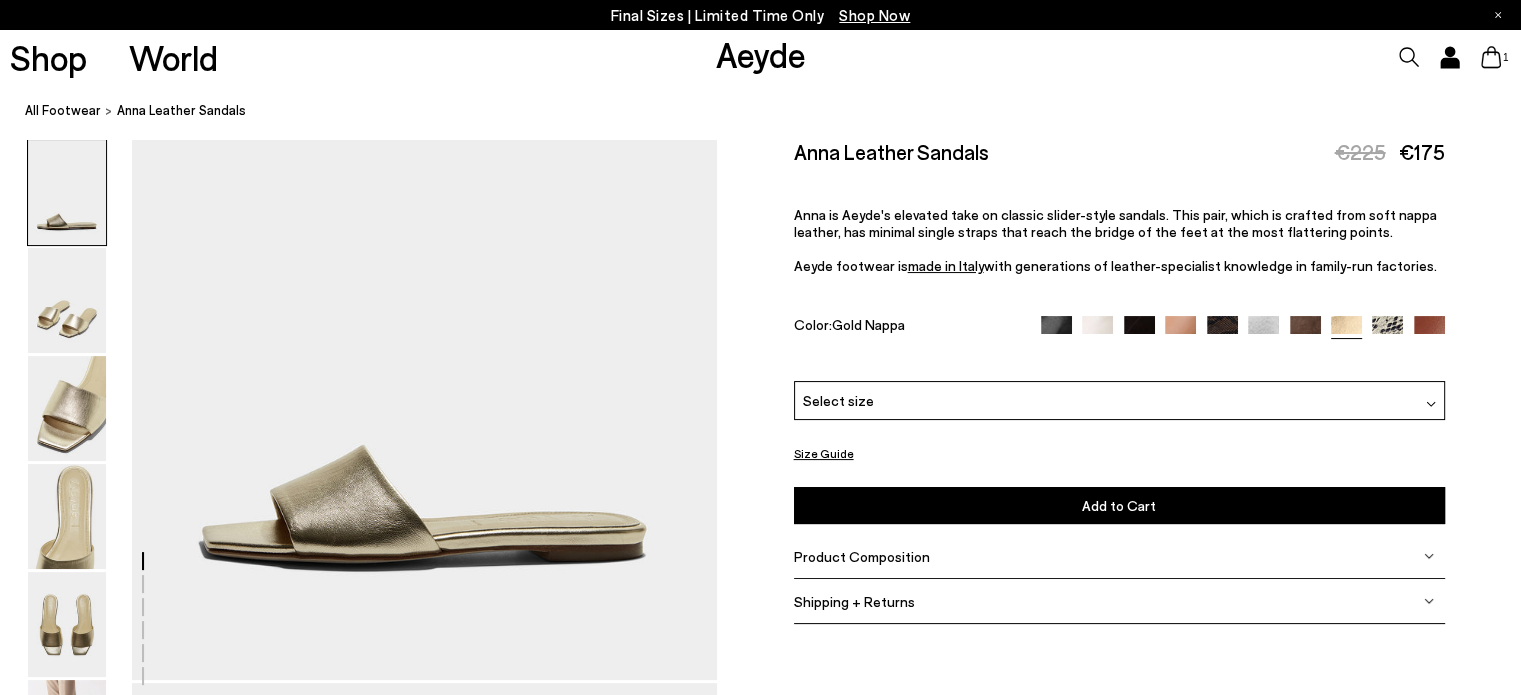 scroll, scrollTop: 300, scrollLeft: 0, axis: vertical 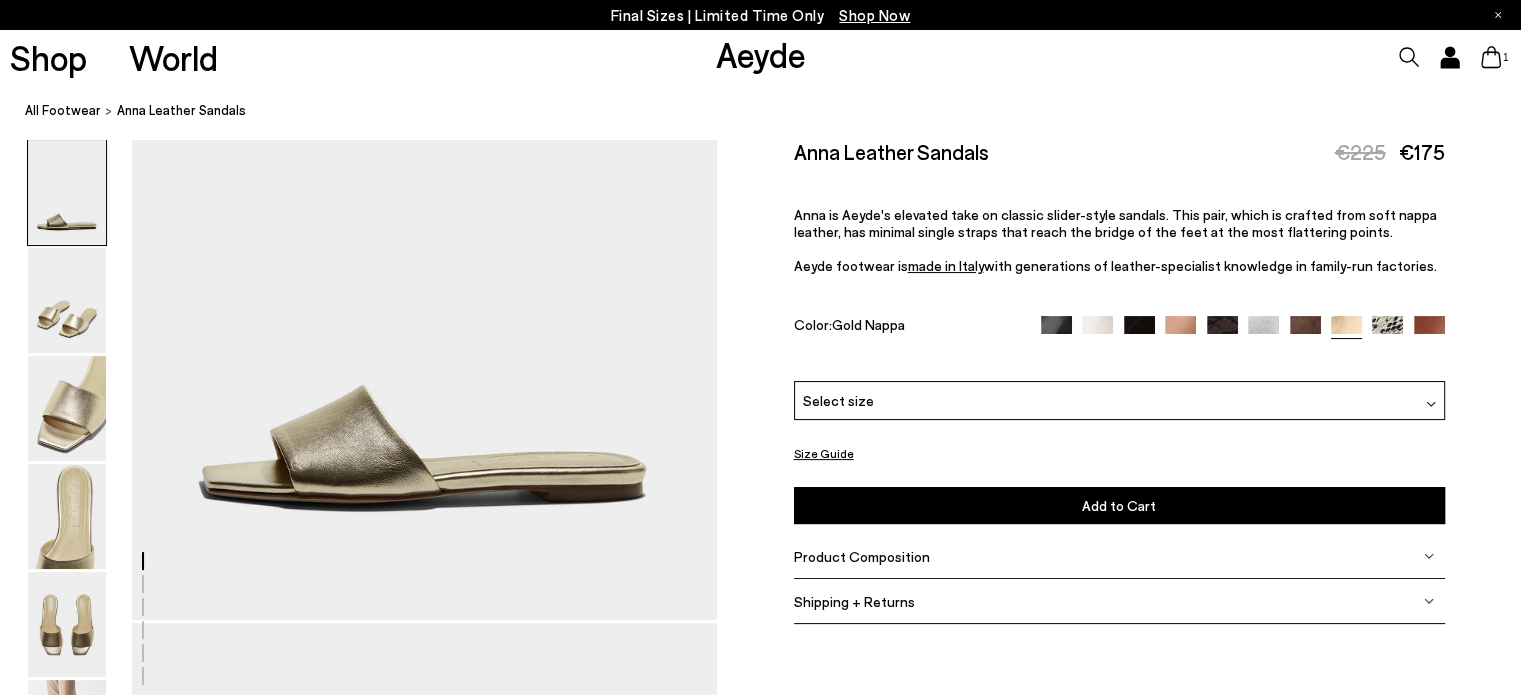 click at bounding box center (1431, 404) 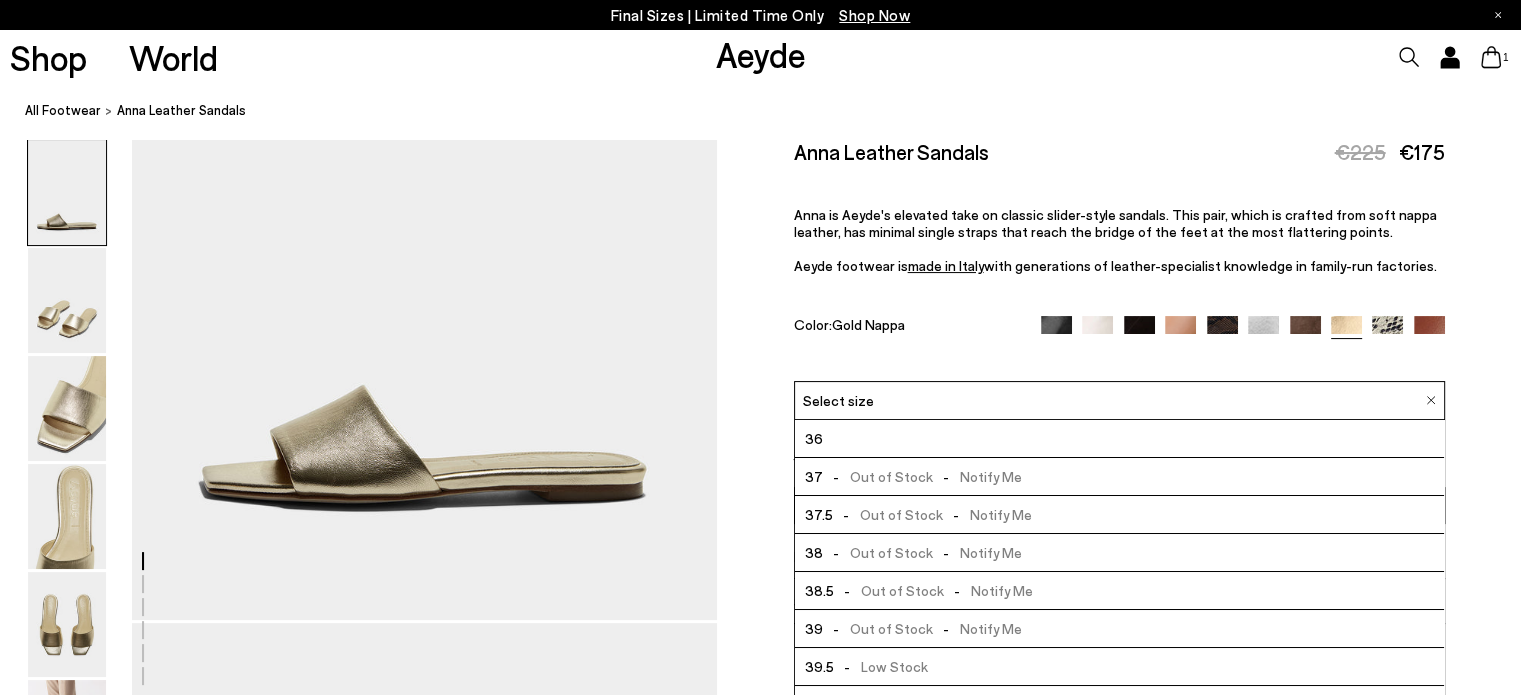 drag, startPoint x: 1435, startPoint y: 400, endPoint x: 1459, endPoint y: 418, distance: 30 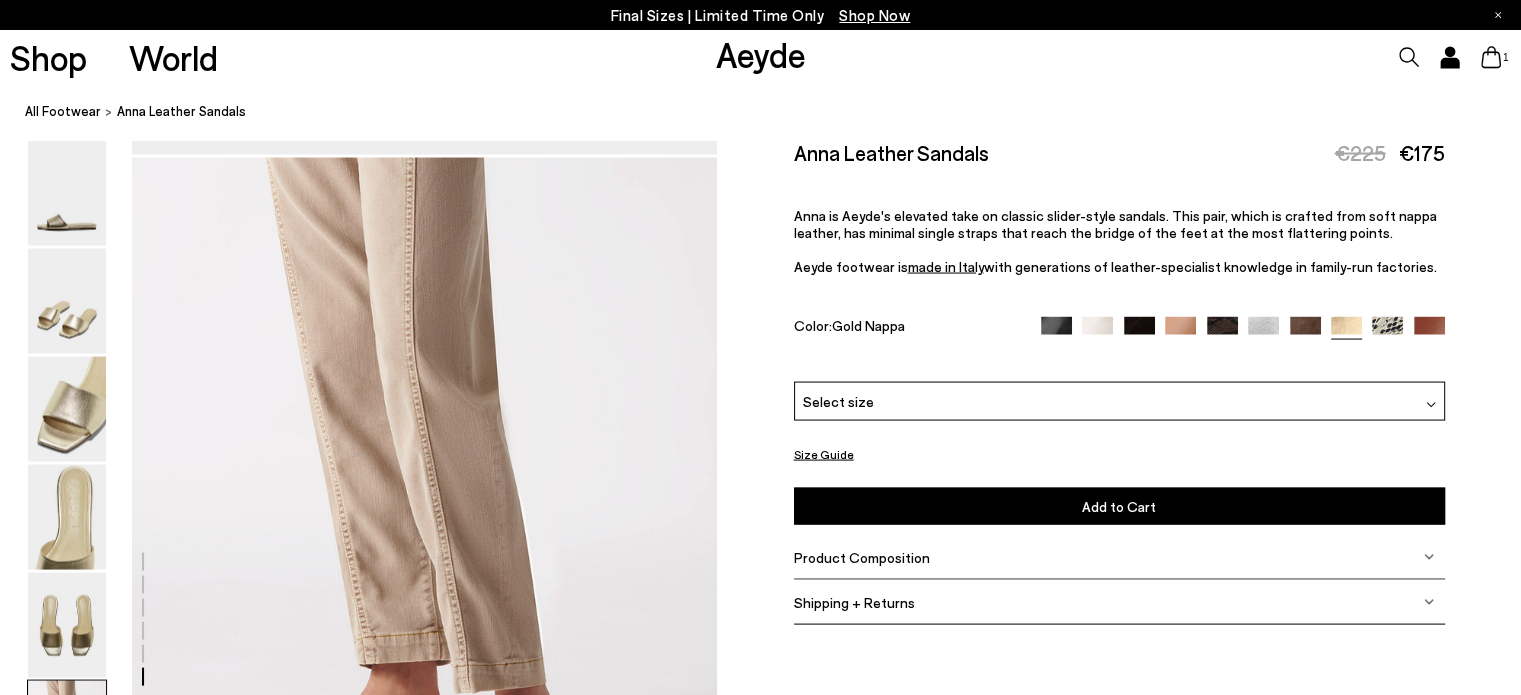 scroll, scrollTop: 4200, scrollLeft: 0, axis: vertical 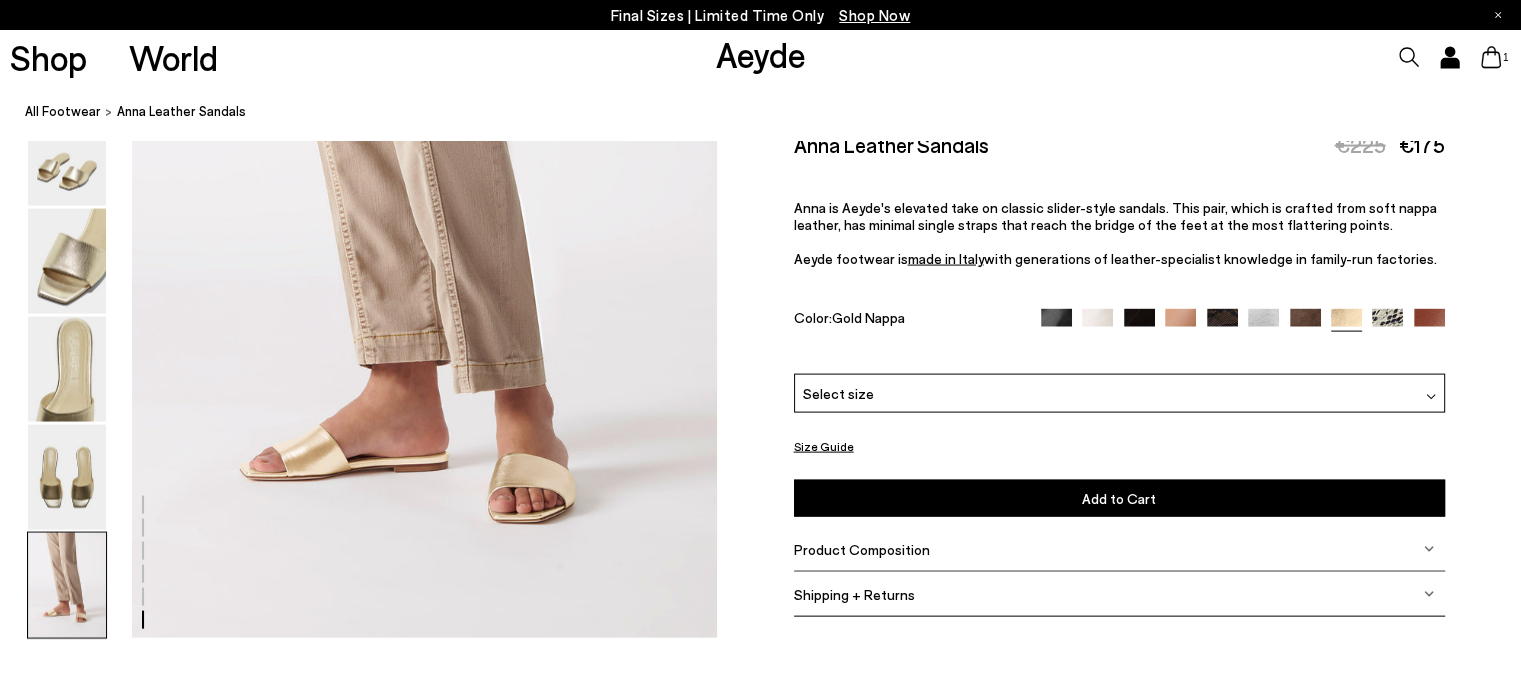 click at bounding box center (358, -1711) 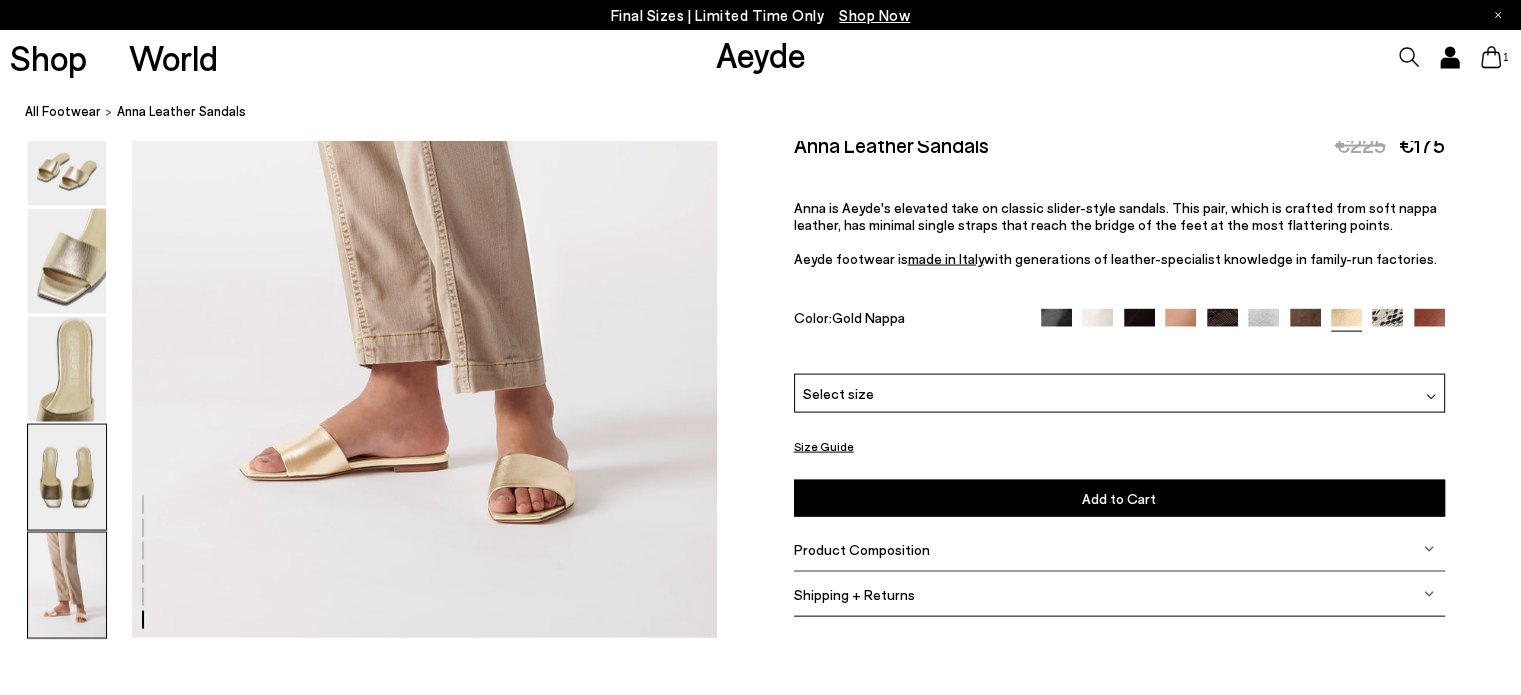 click at bounding box center (67, 476) 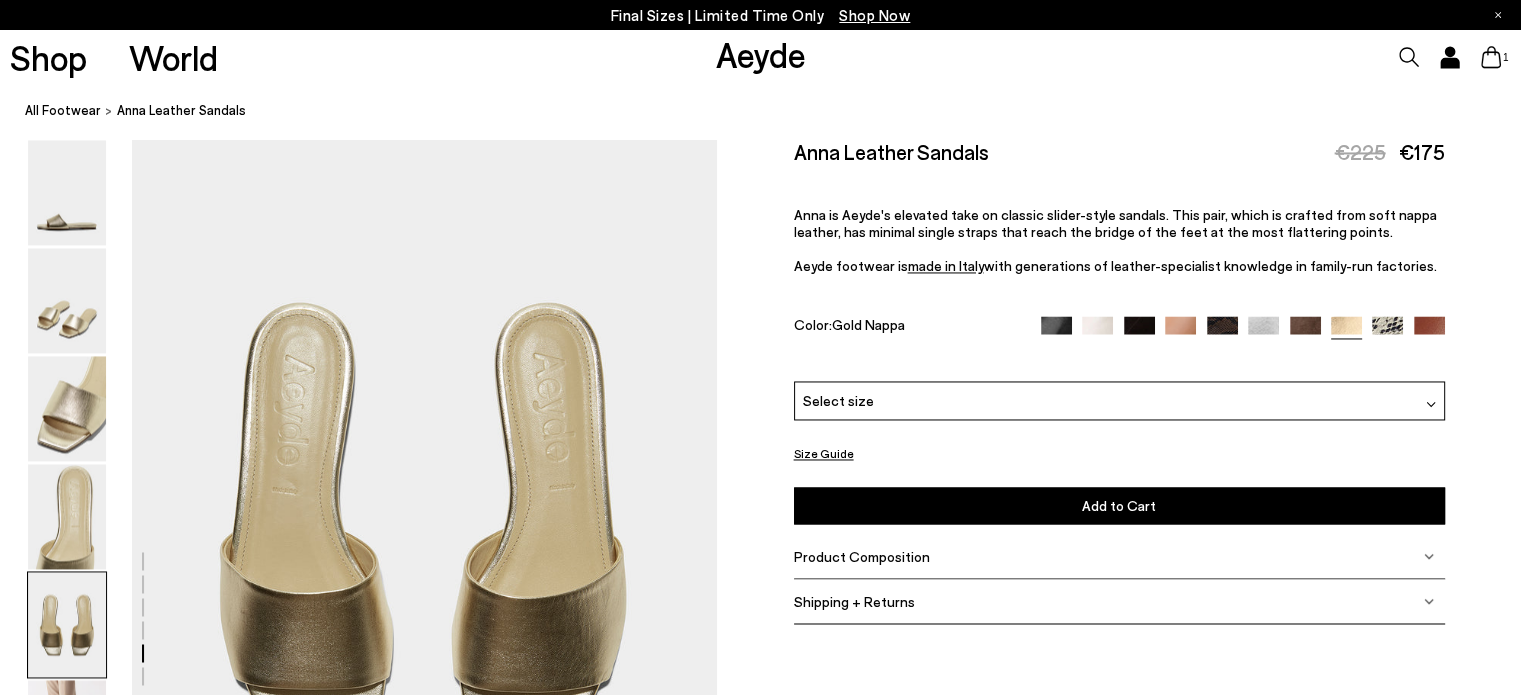 click at bounding box center [358, -647] 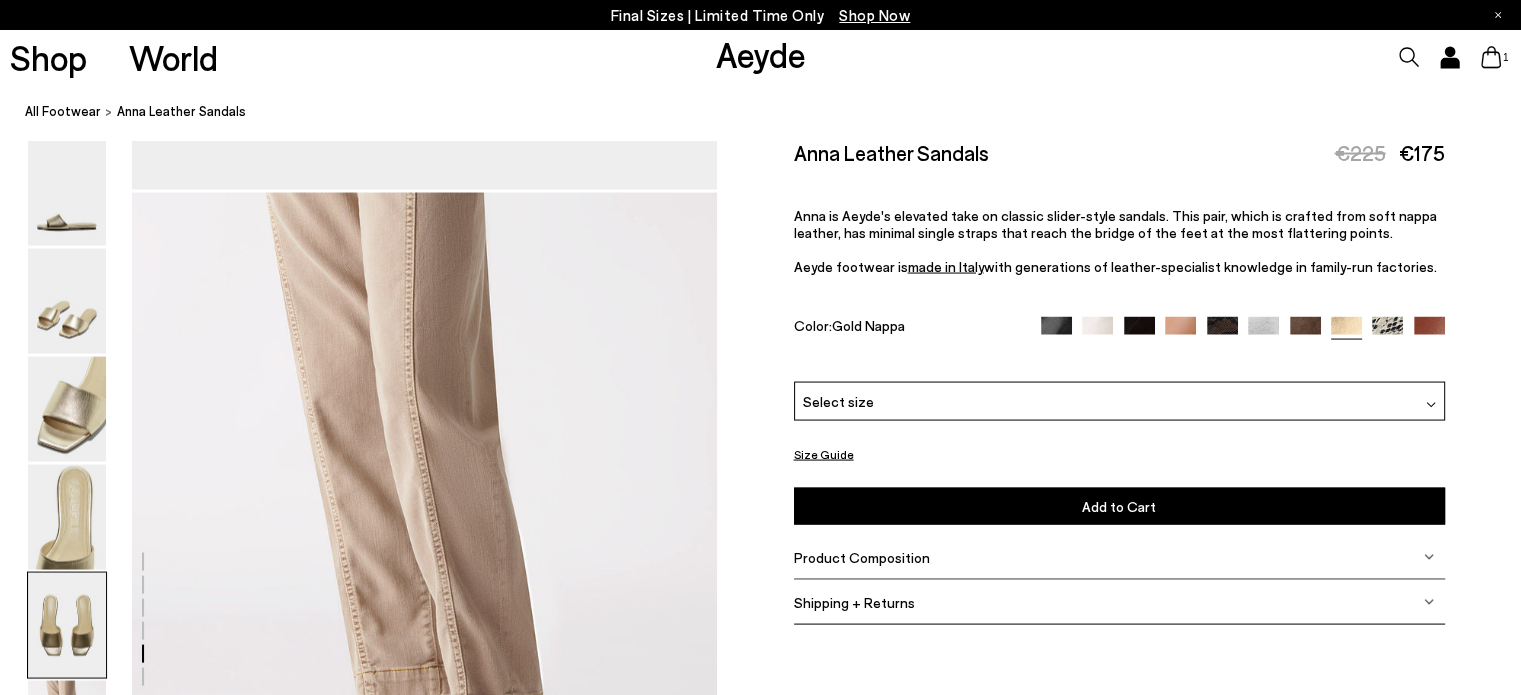 scroll, scrollTop: 3636, scrollLeft: 0, axis: vertical 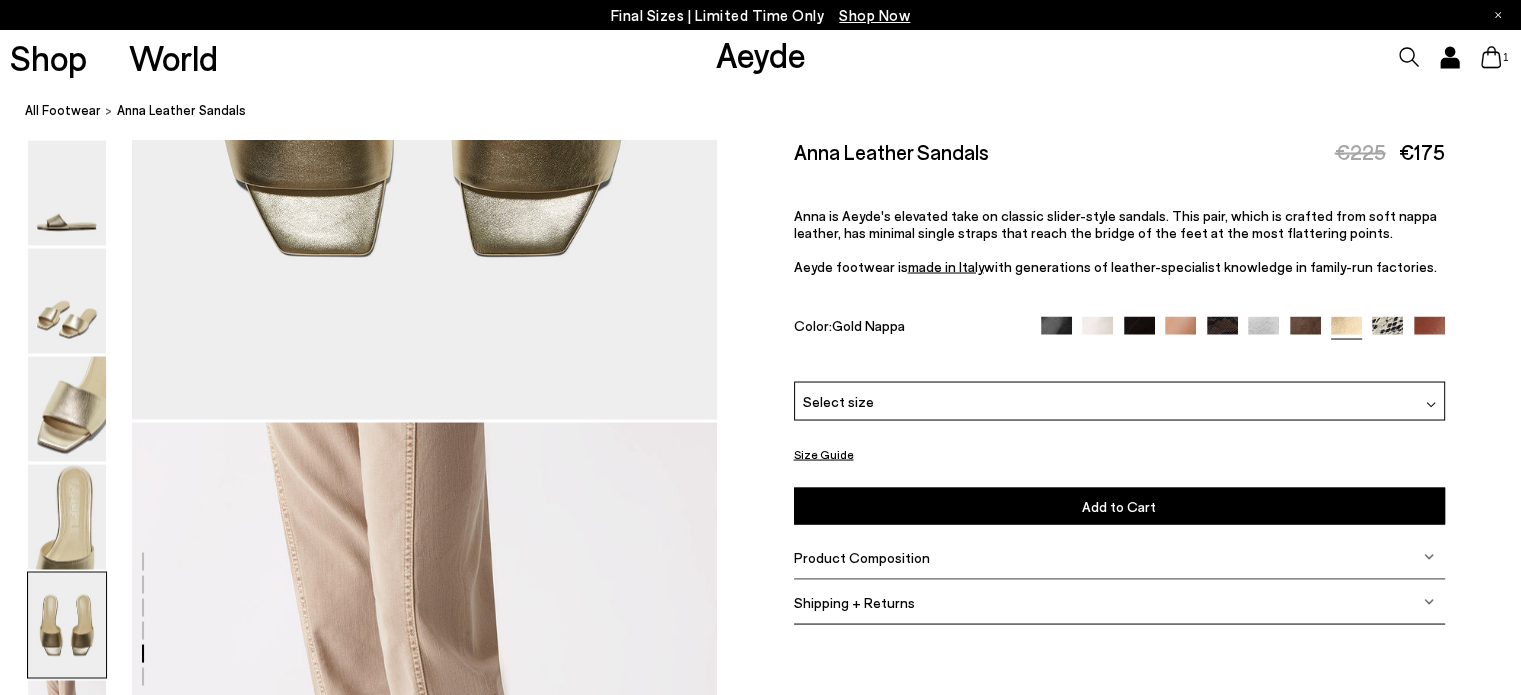 click 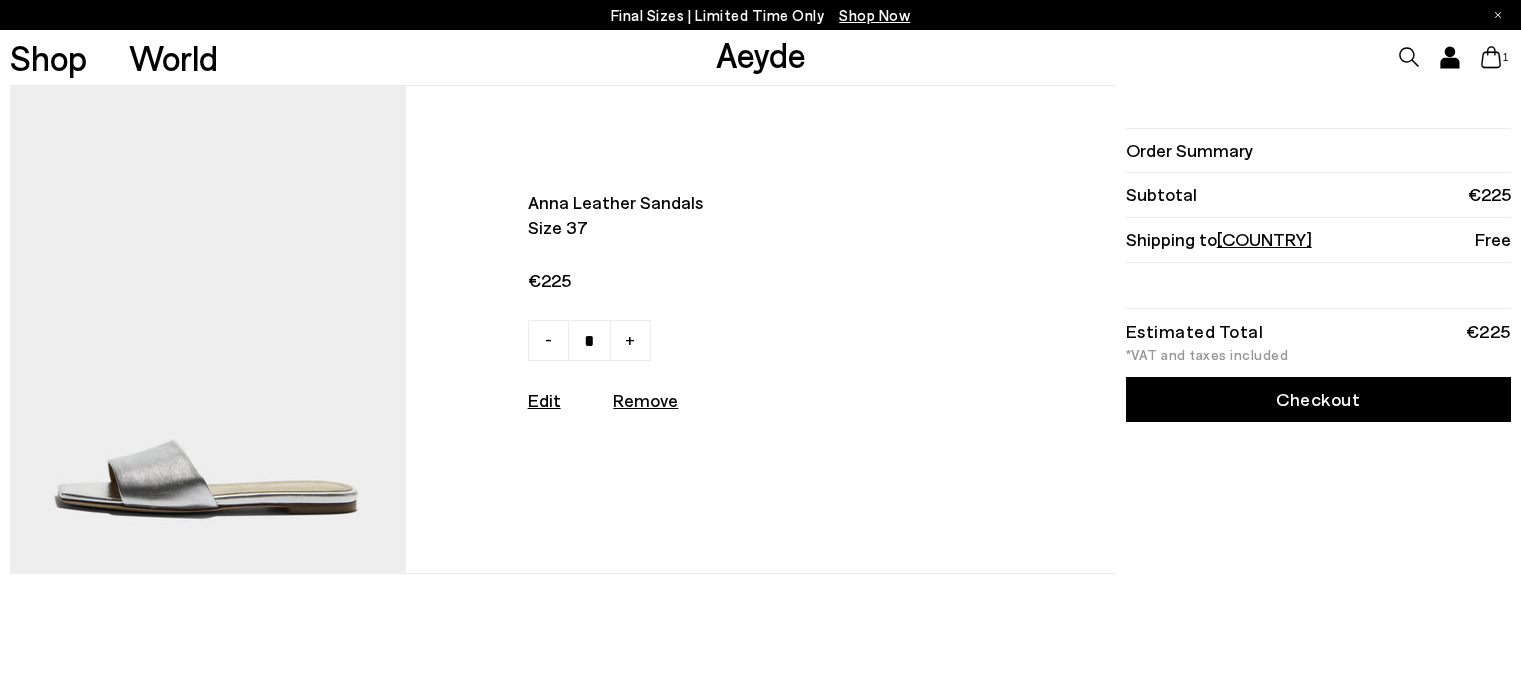 scroll, scrollTop: 0, scrollLeft: 0, axis: both 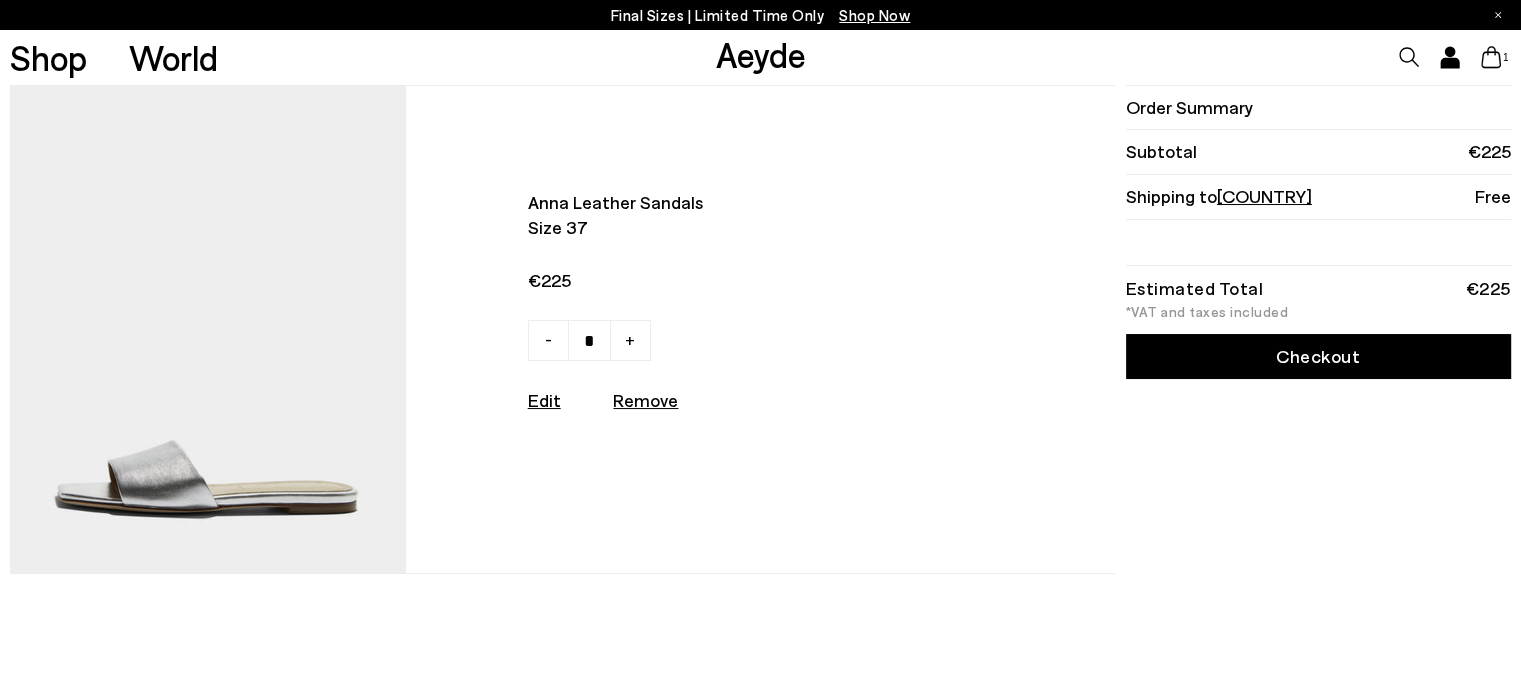 click 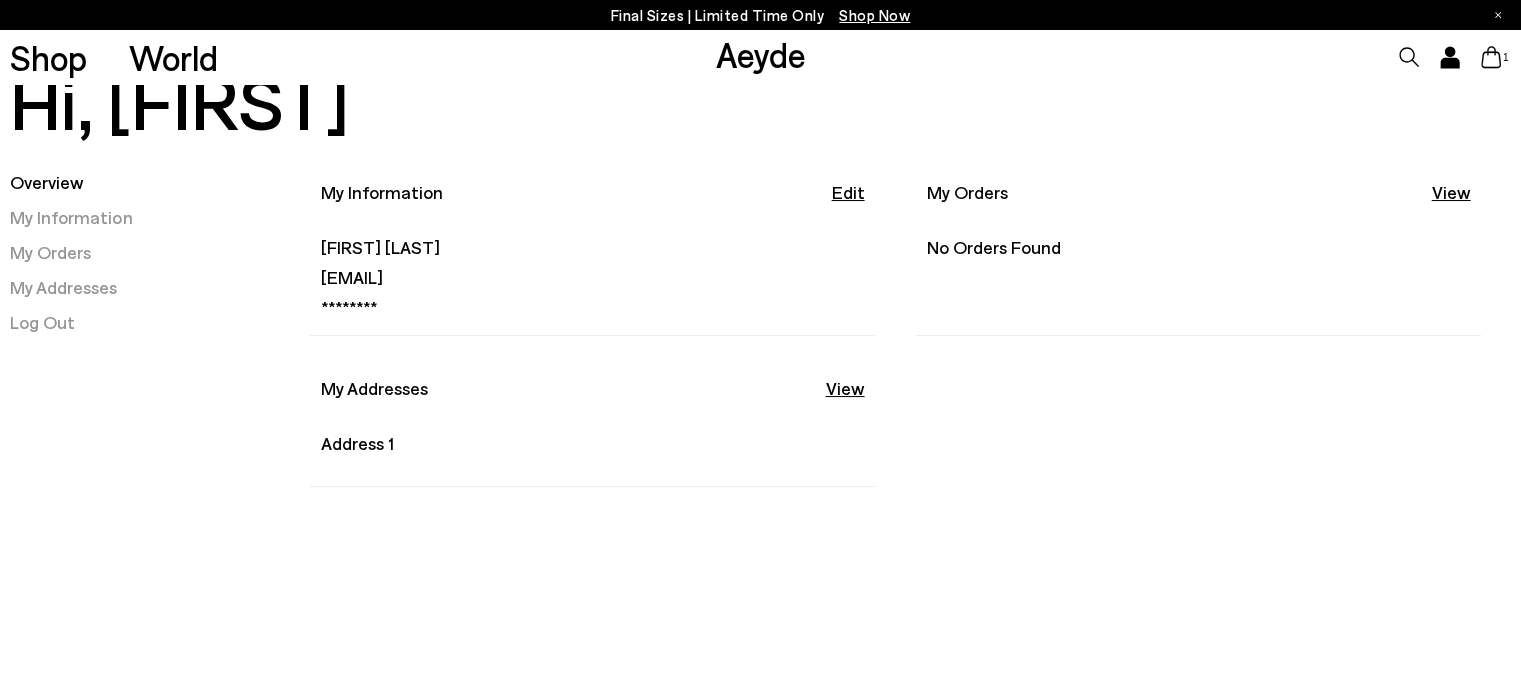 scroll, scrollTop: 200, scrollLeft: 0, axis: vertical 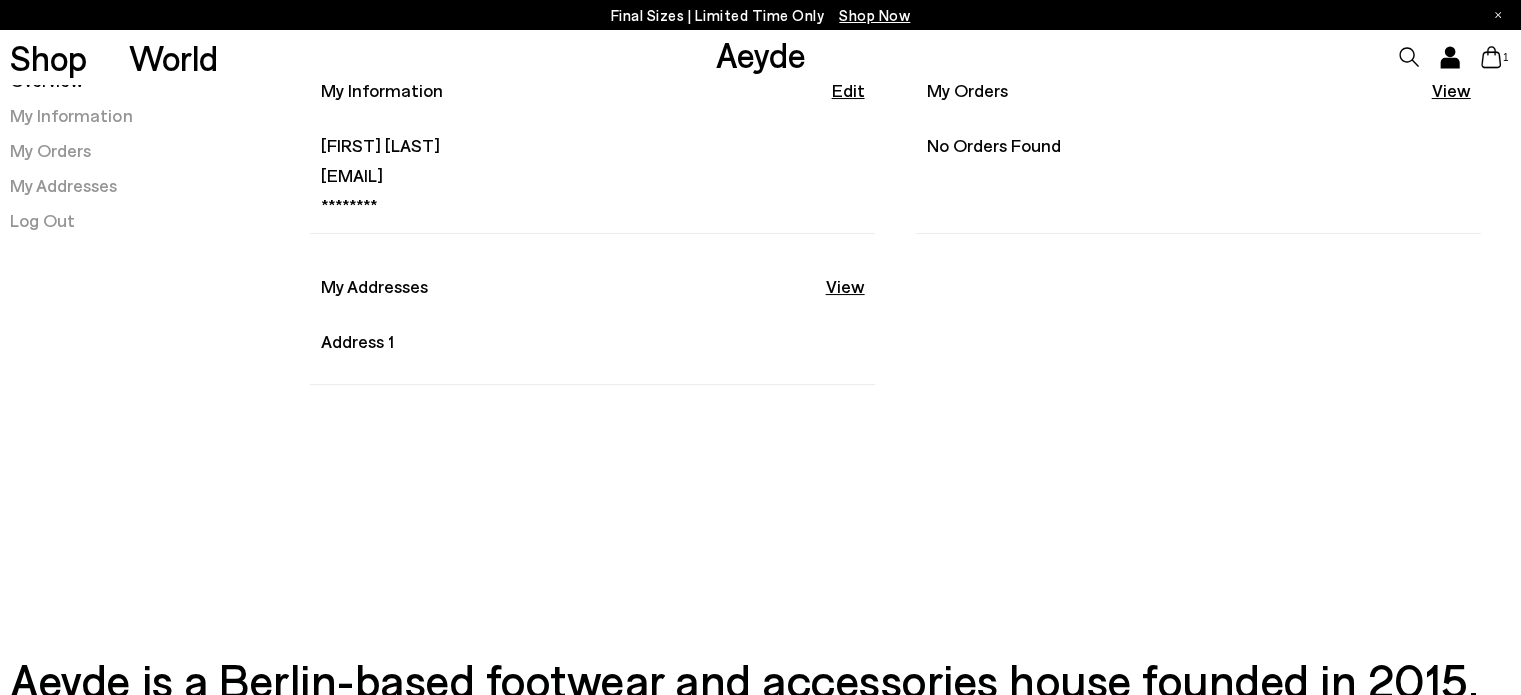 click on "Address 1" at bounding box center [453, 341] 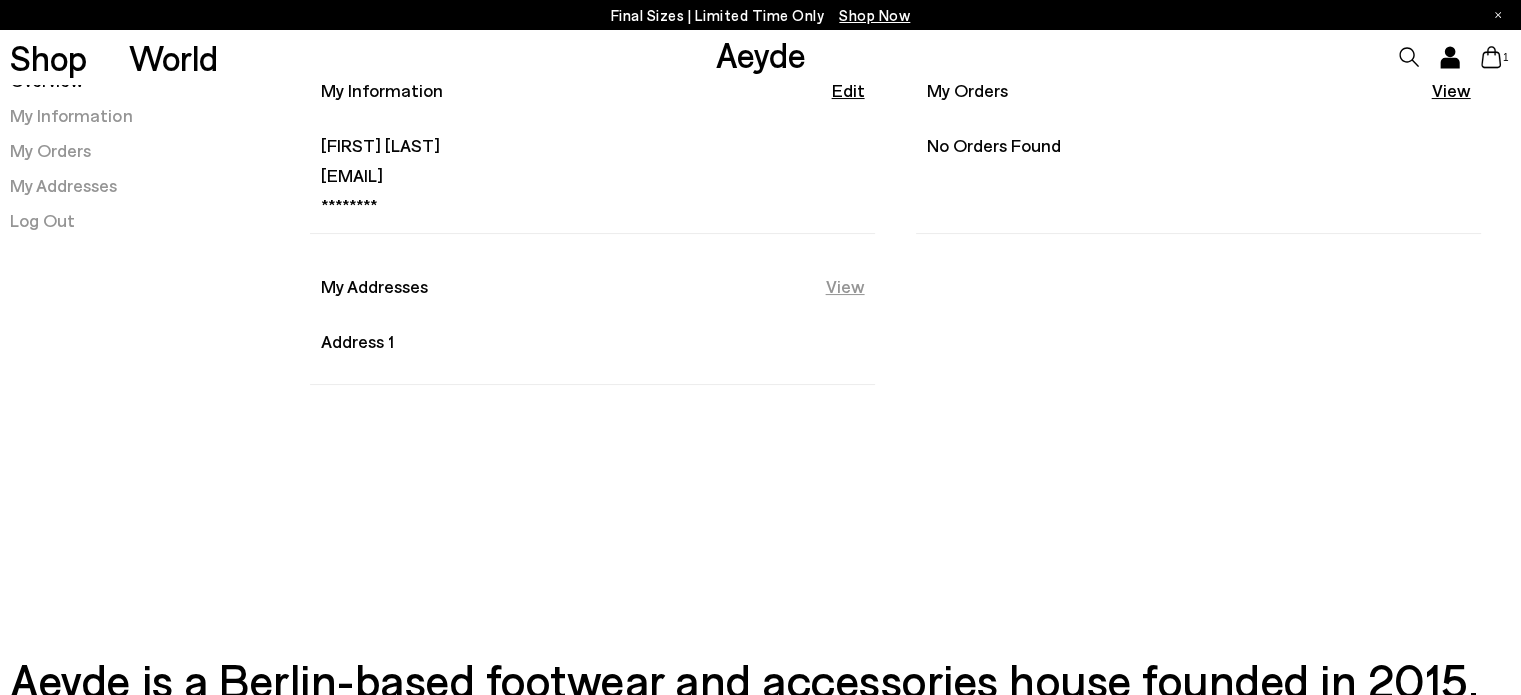 click on "View" at bounding box center (845, 286) 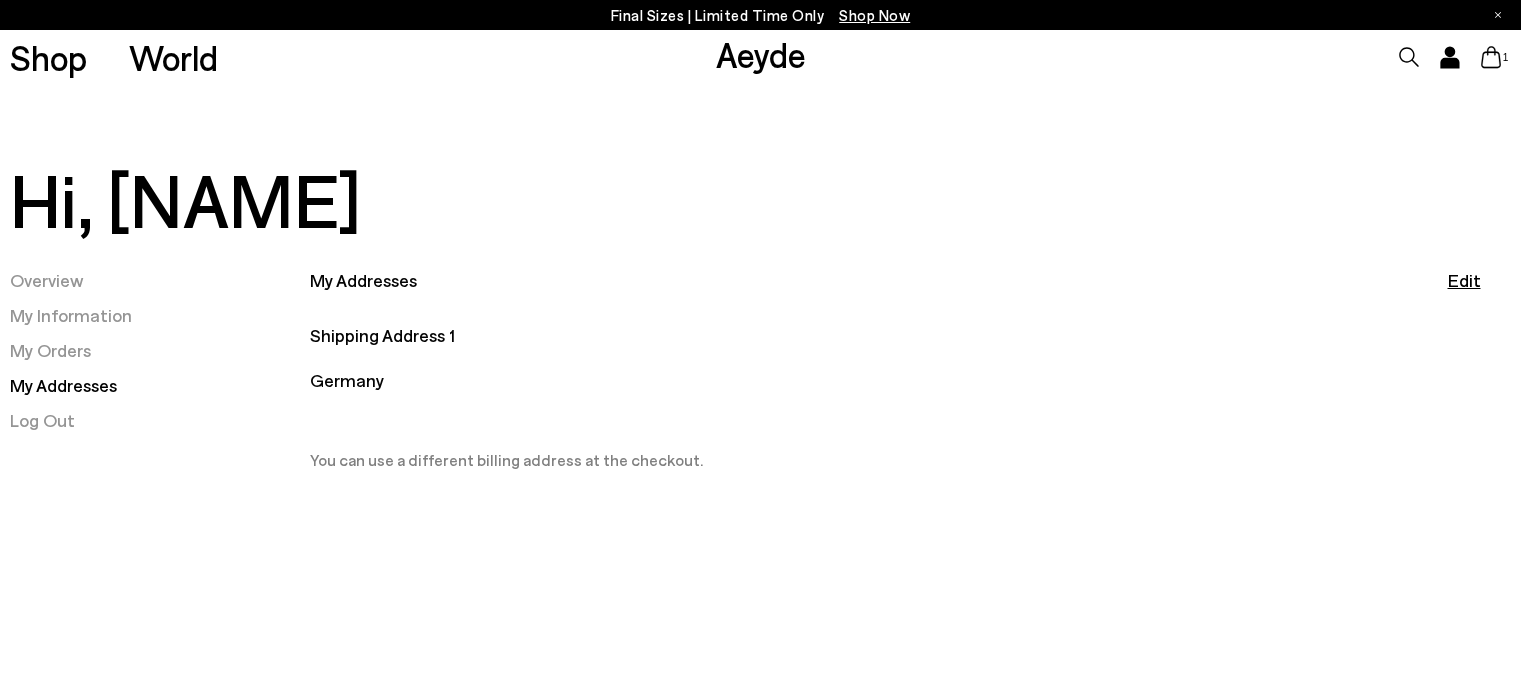 scroll, scrollTop: 0, scrollLeft: 0, axis: both 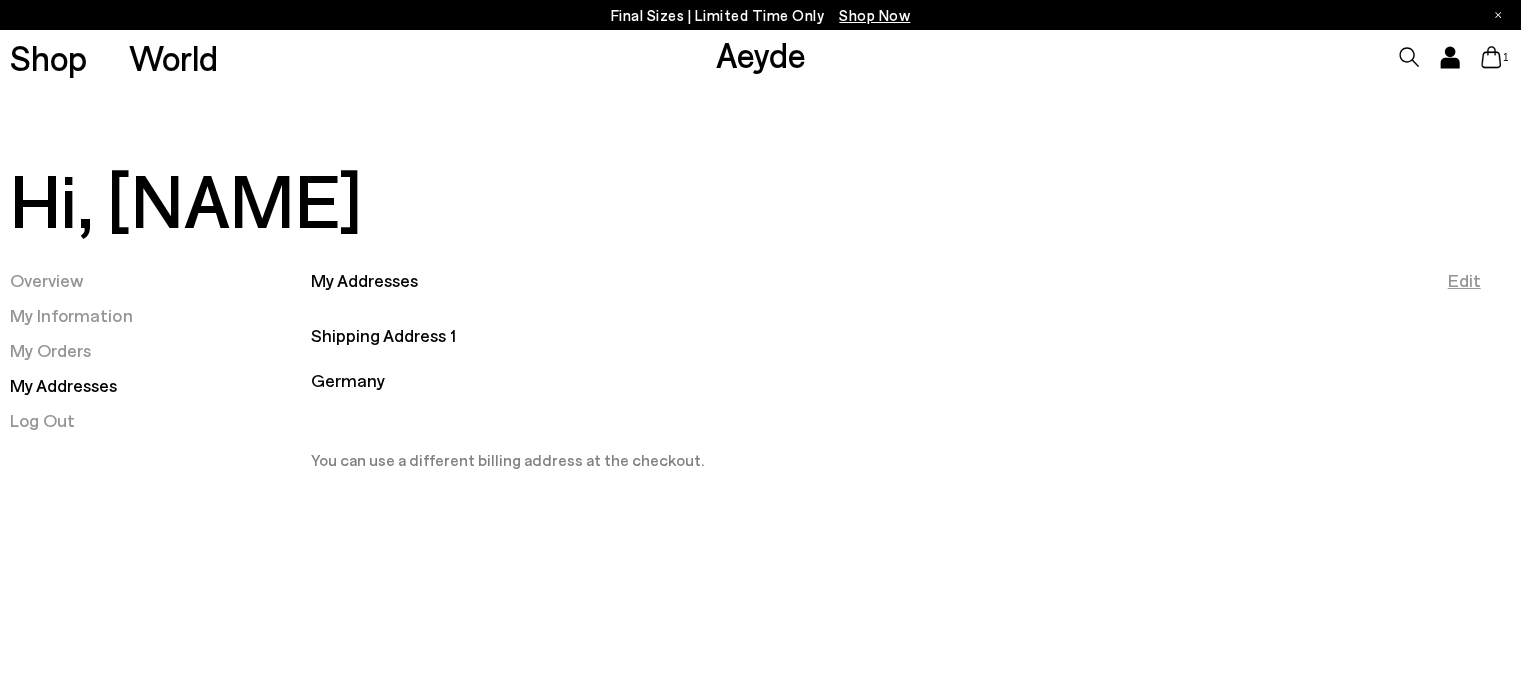 click on "Edit" at bounding box center [1464, 280] 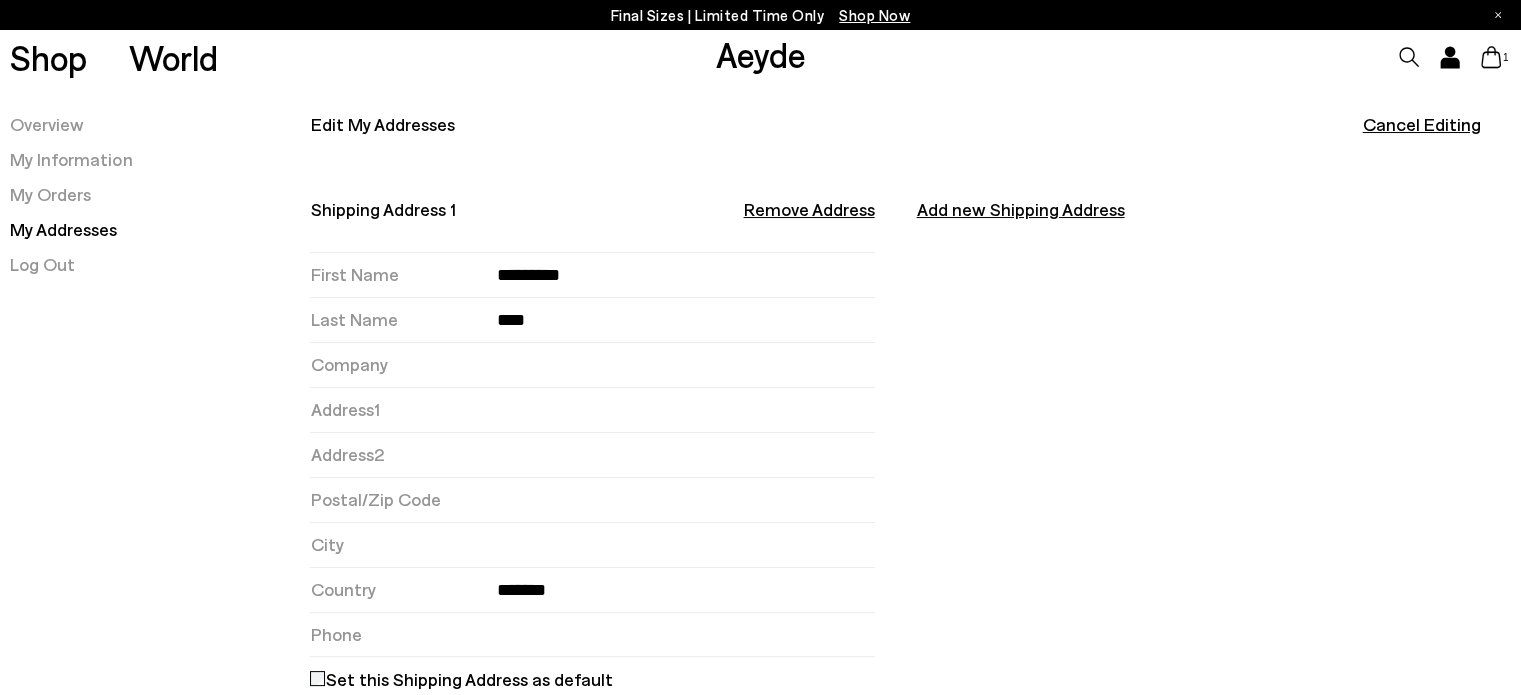 scroll, scrollTop: 300, scrollLeft: 0, axis: vertical 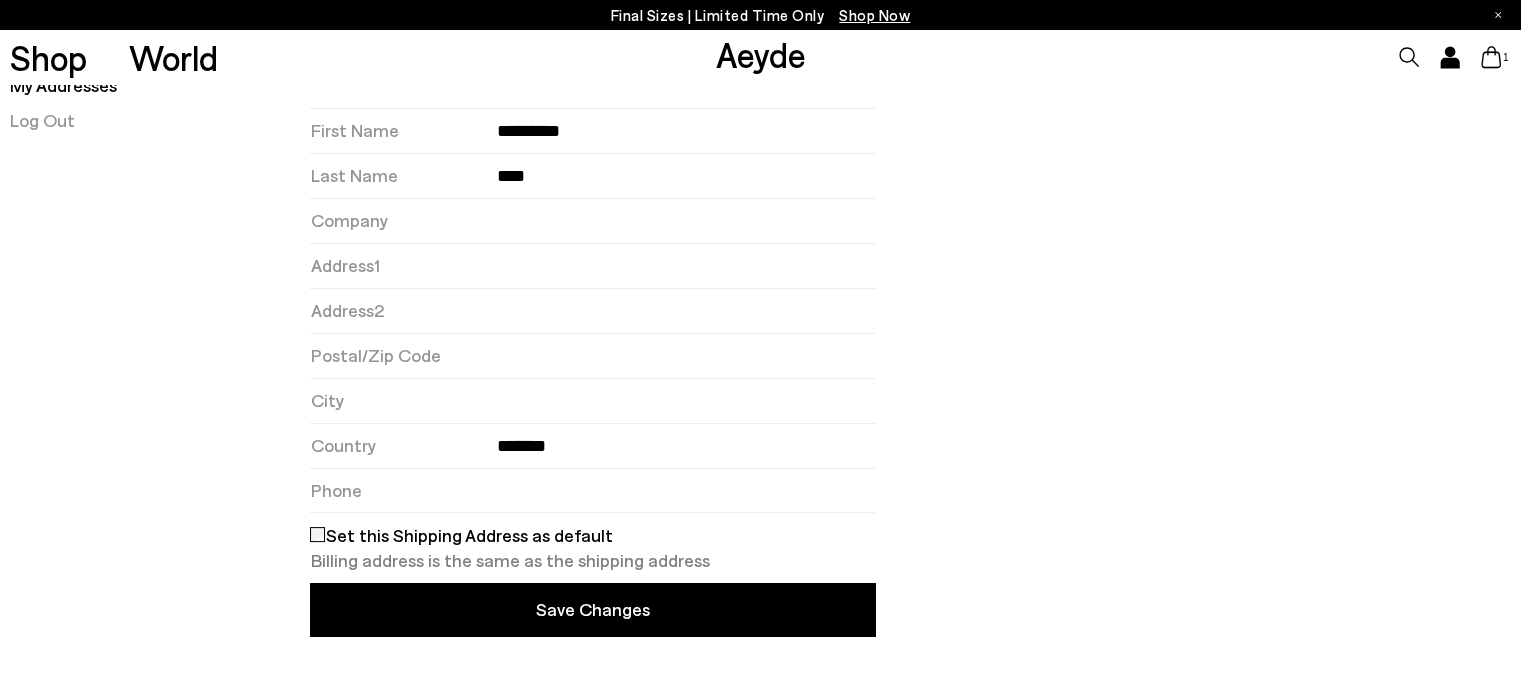 click on "Address1" at bounding box center (403, 265) 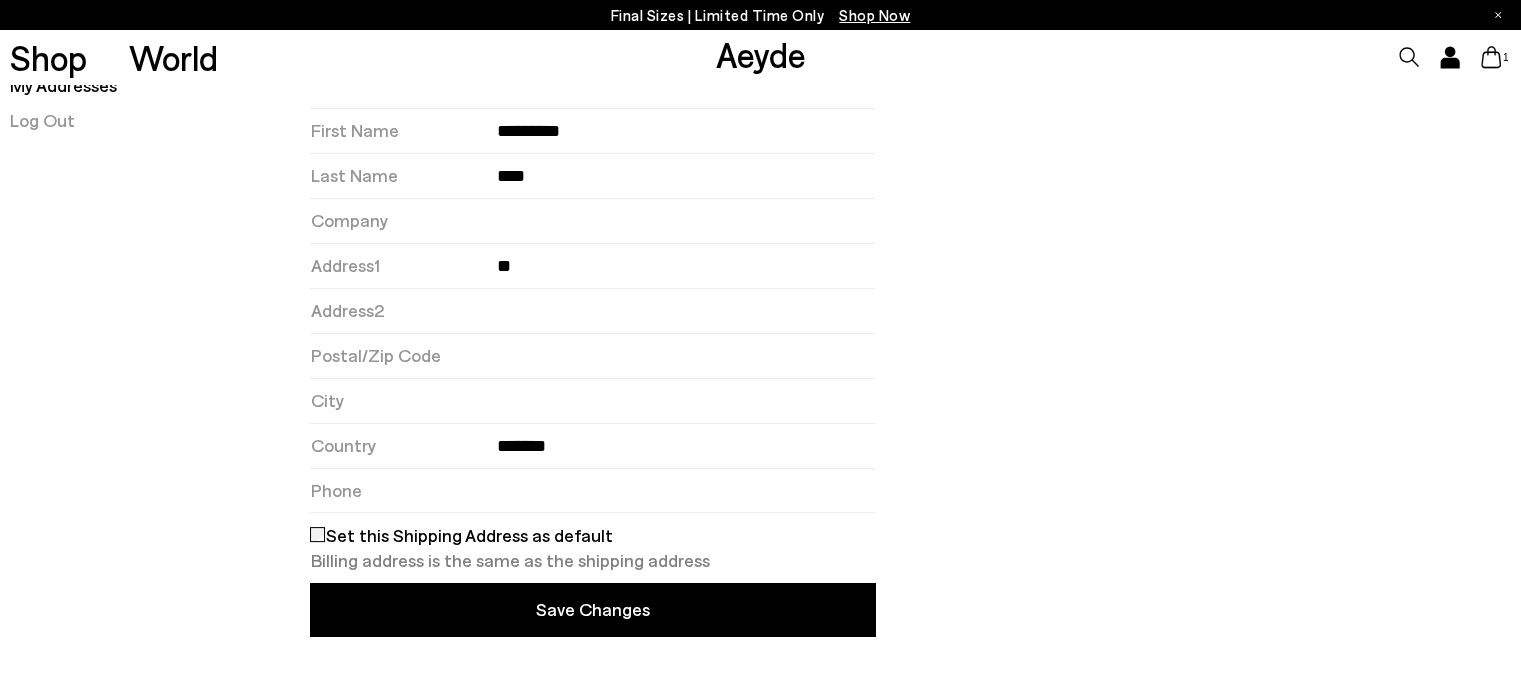 type on "**********" 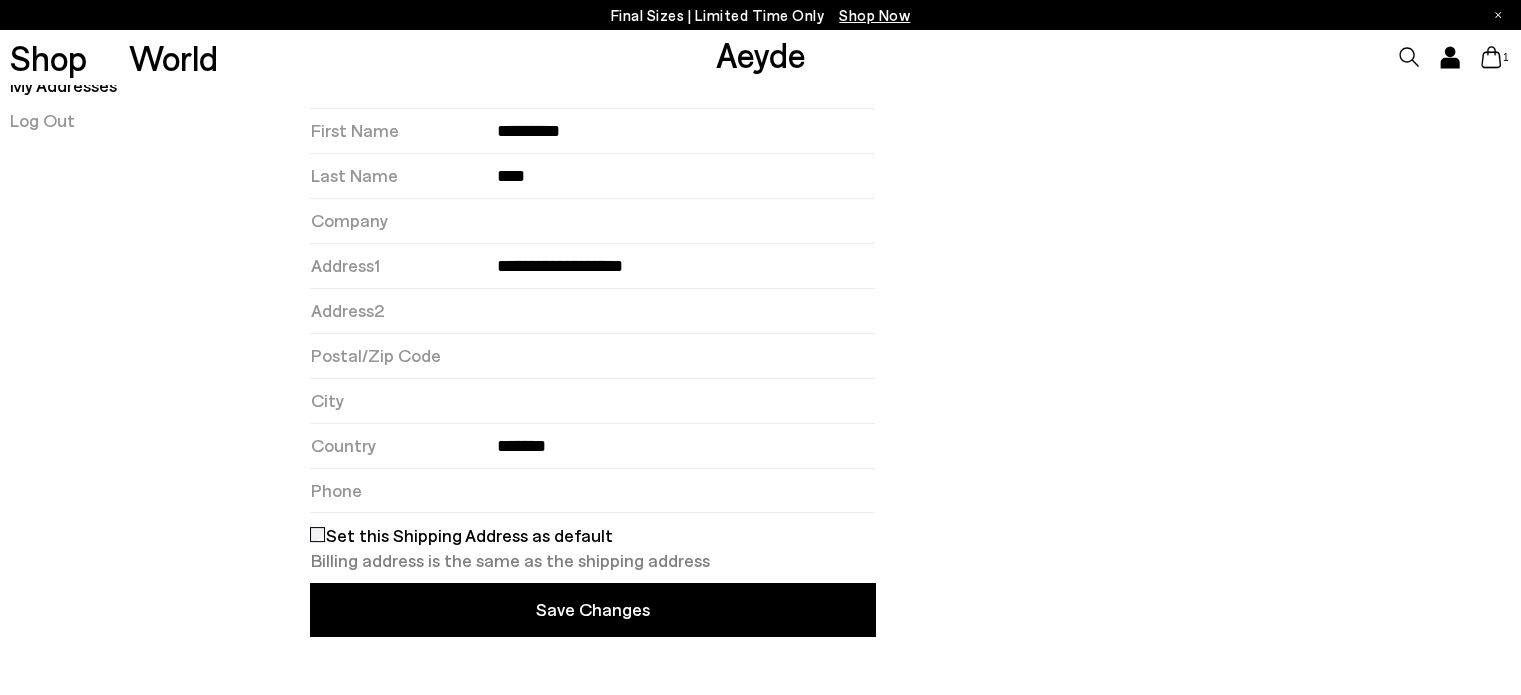 type on "*****" 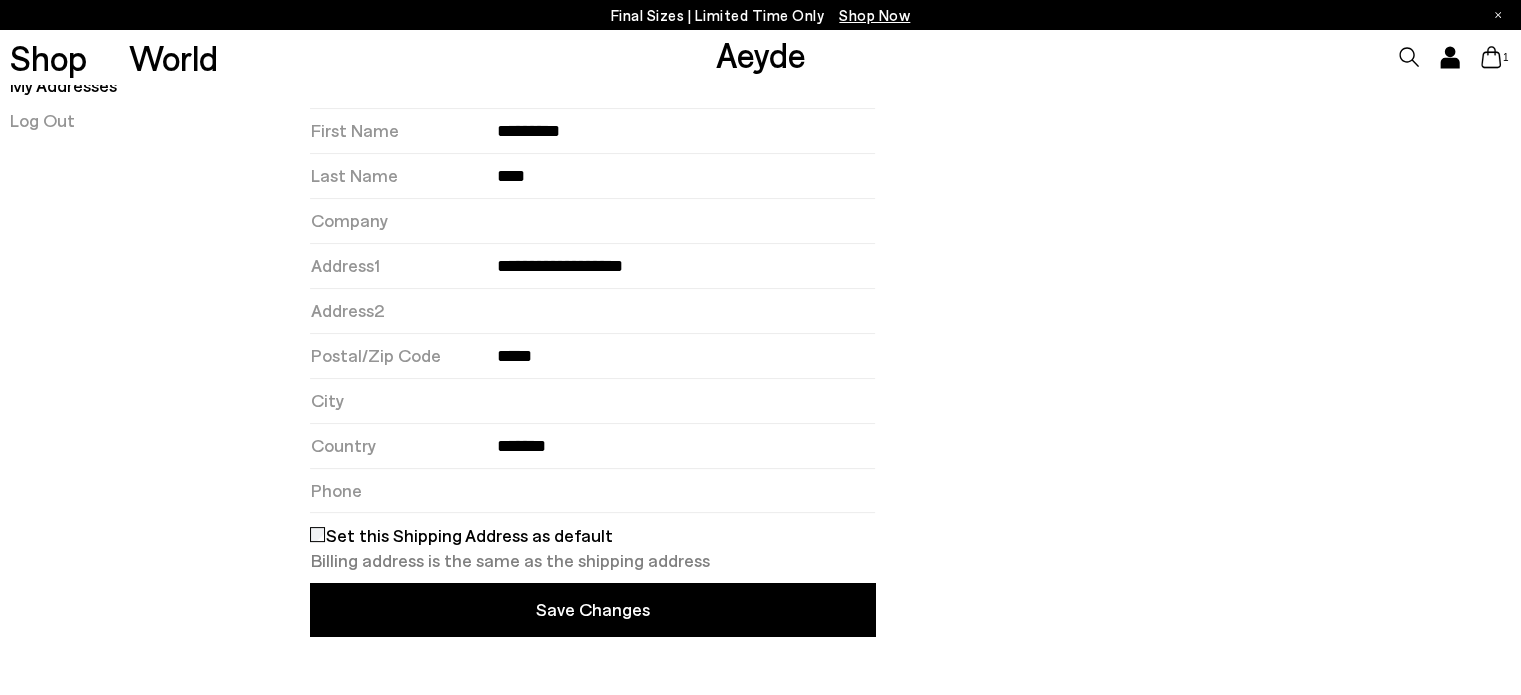 type on "*********" 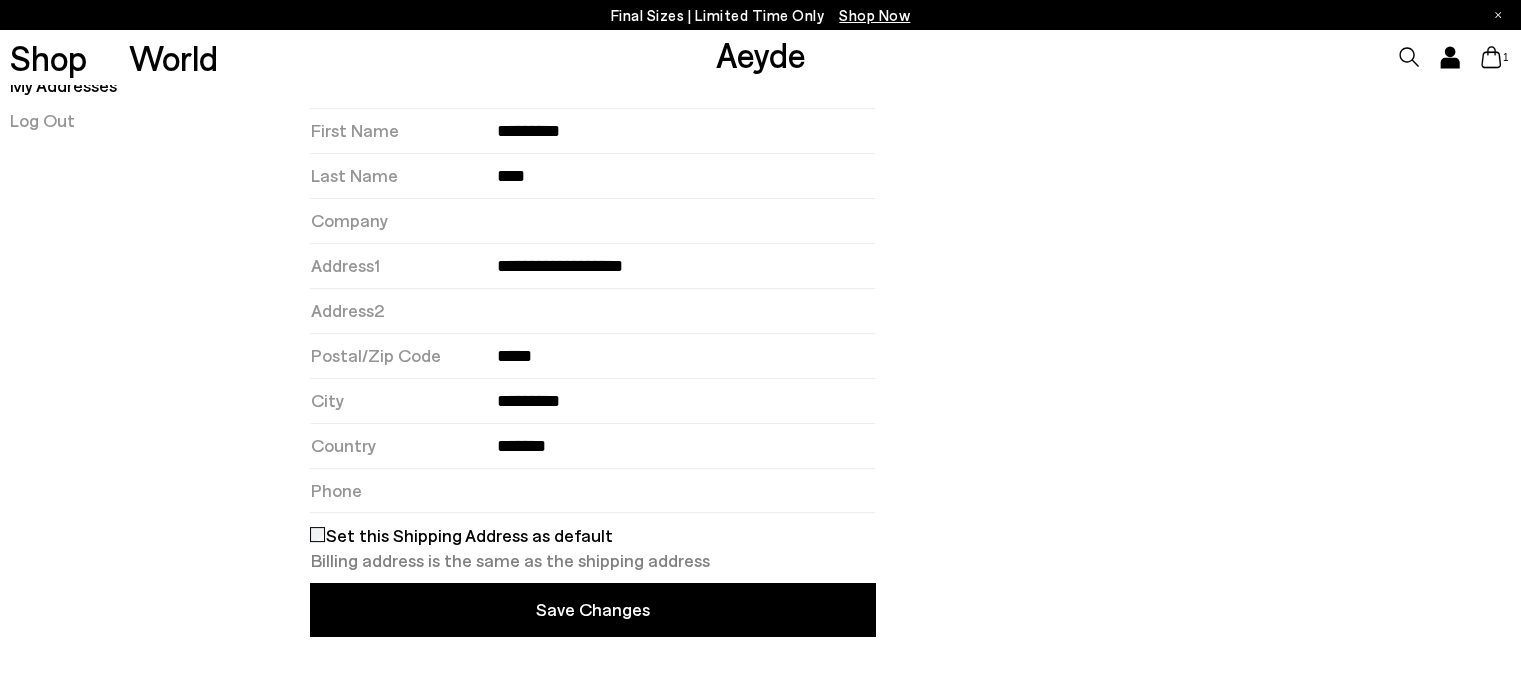 select on "******" 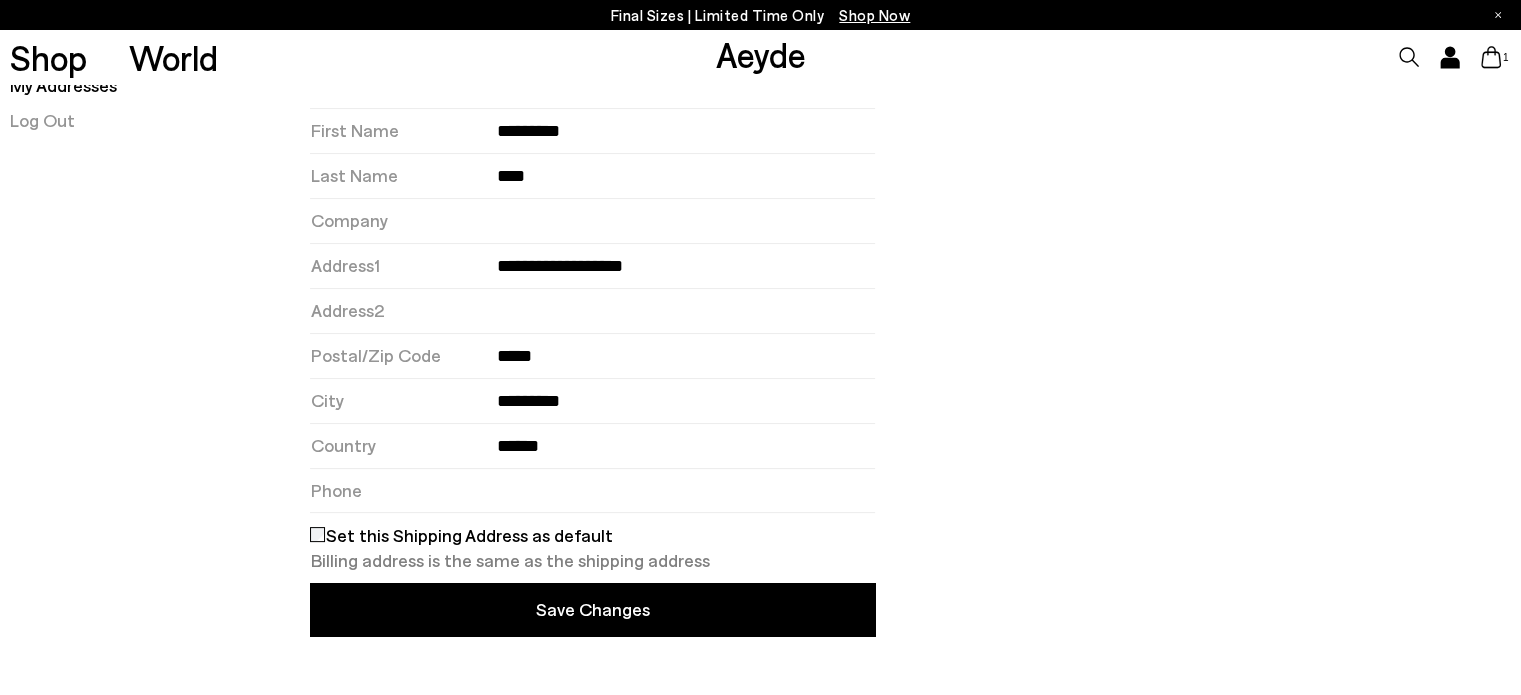 type on "**********" 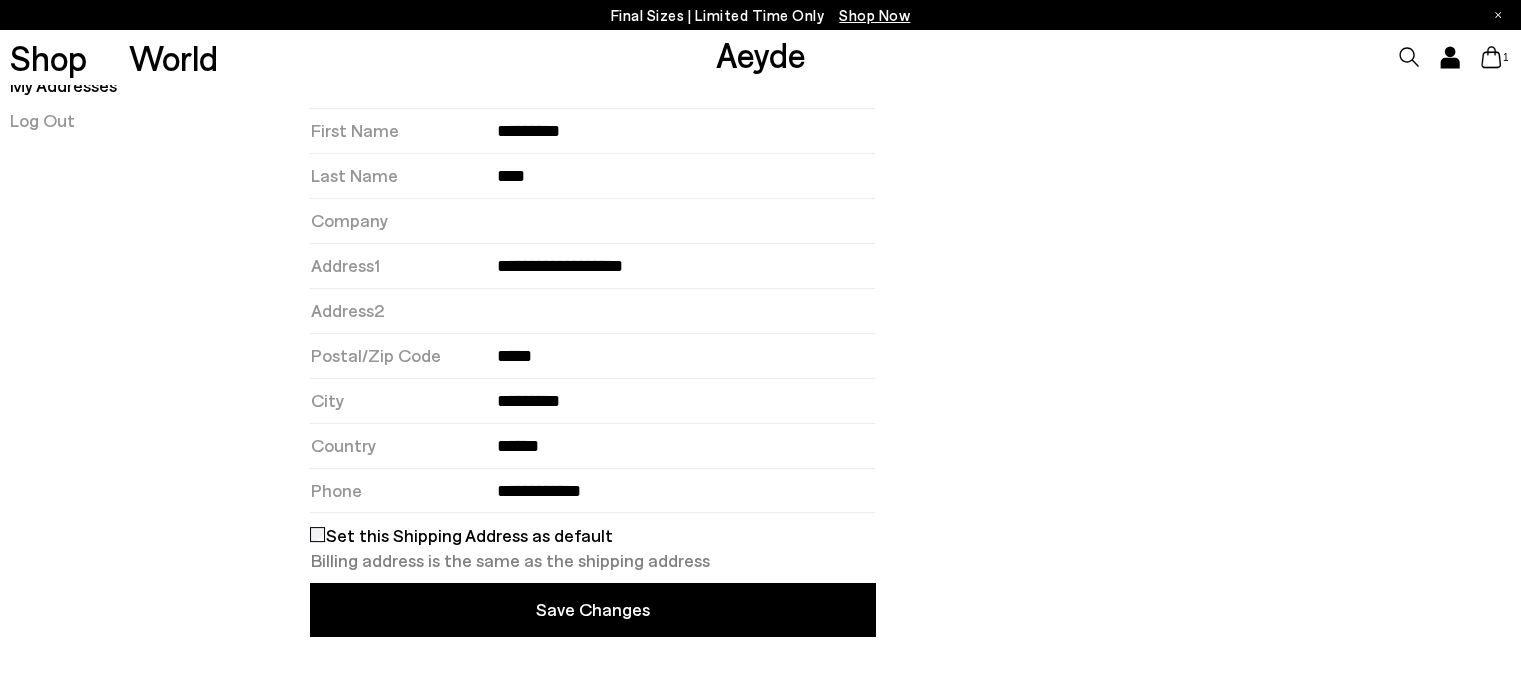 click on "Add new Shipping Address" at bounding box center [1198, 354] 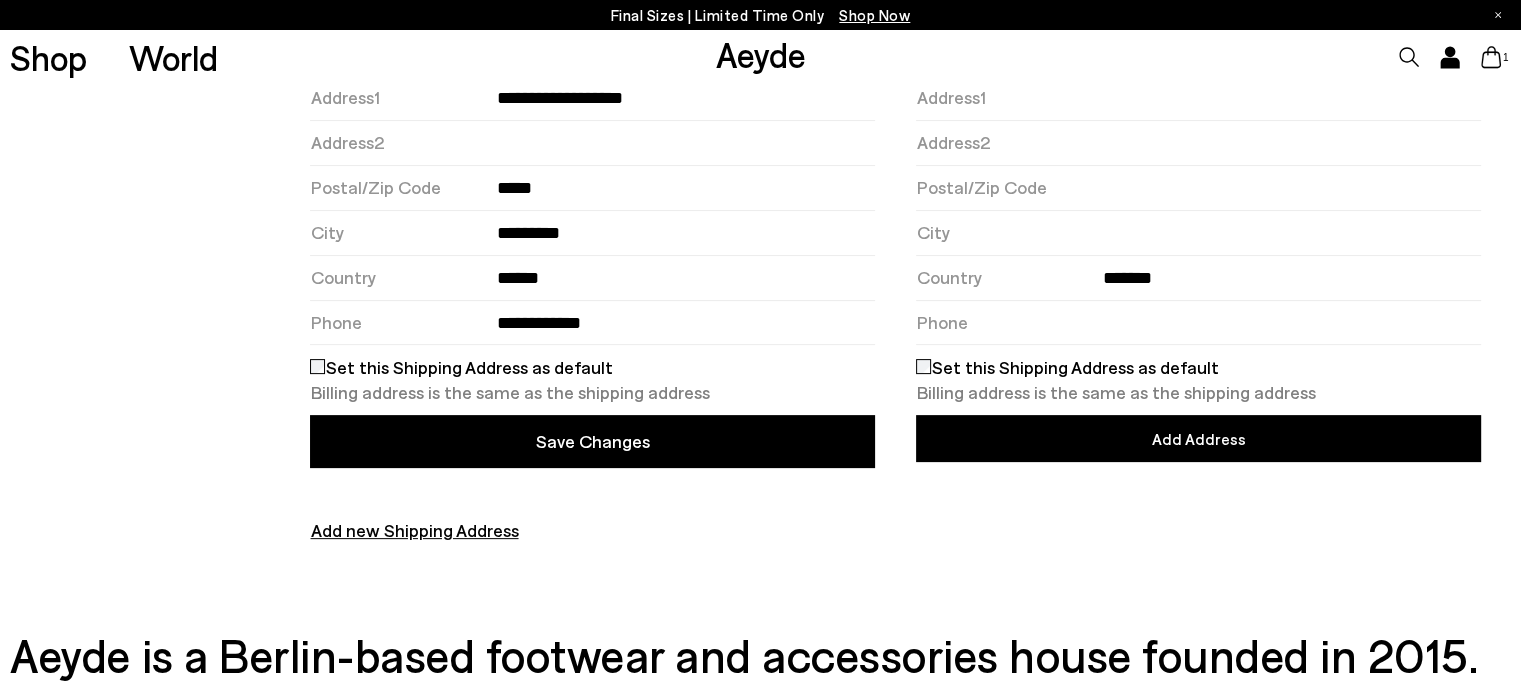 scroll, scrollTop: 500, scrollLeft: 0, axis: vertical 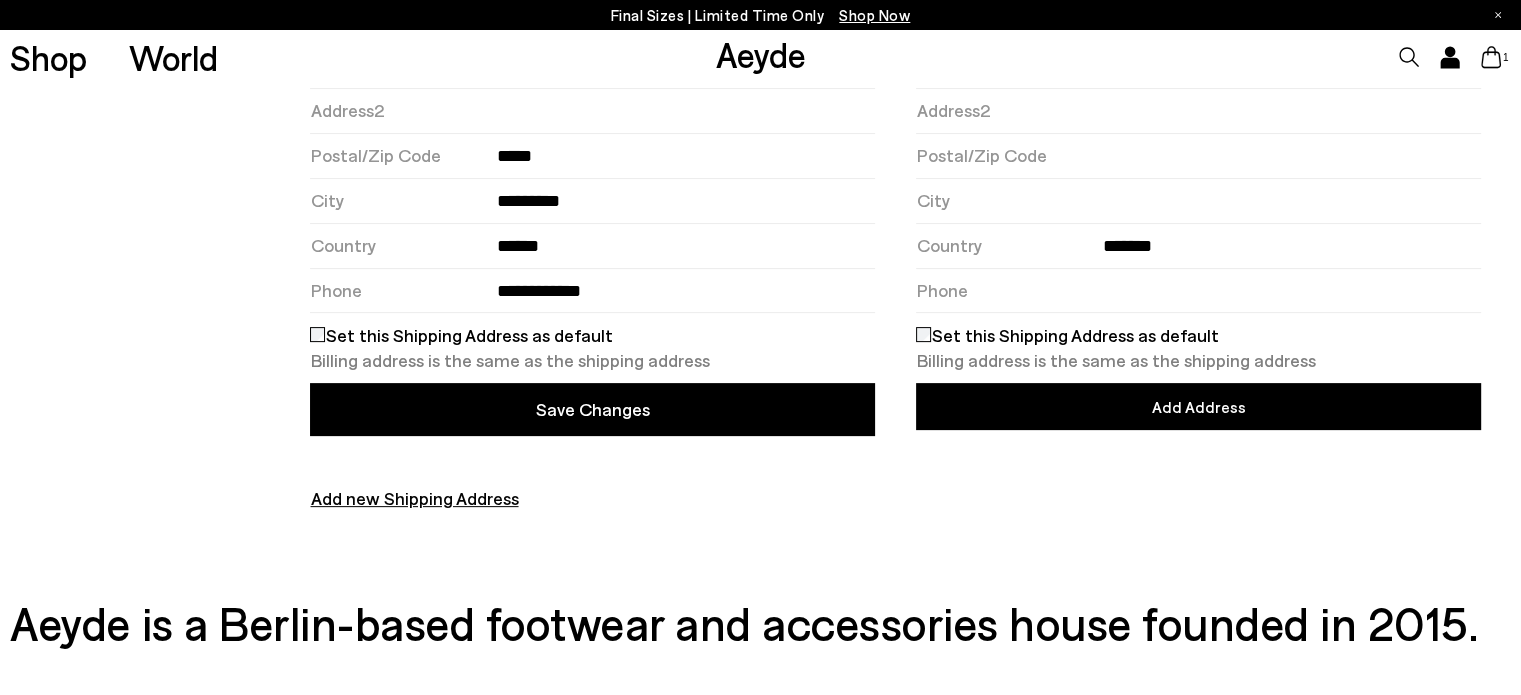 click on "Save Changes" at bounding box center [592, 409] 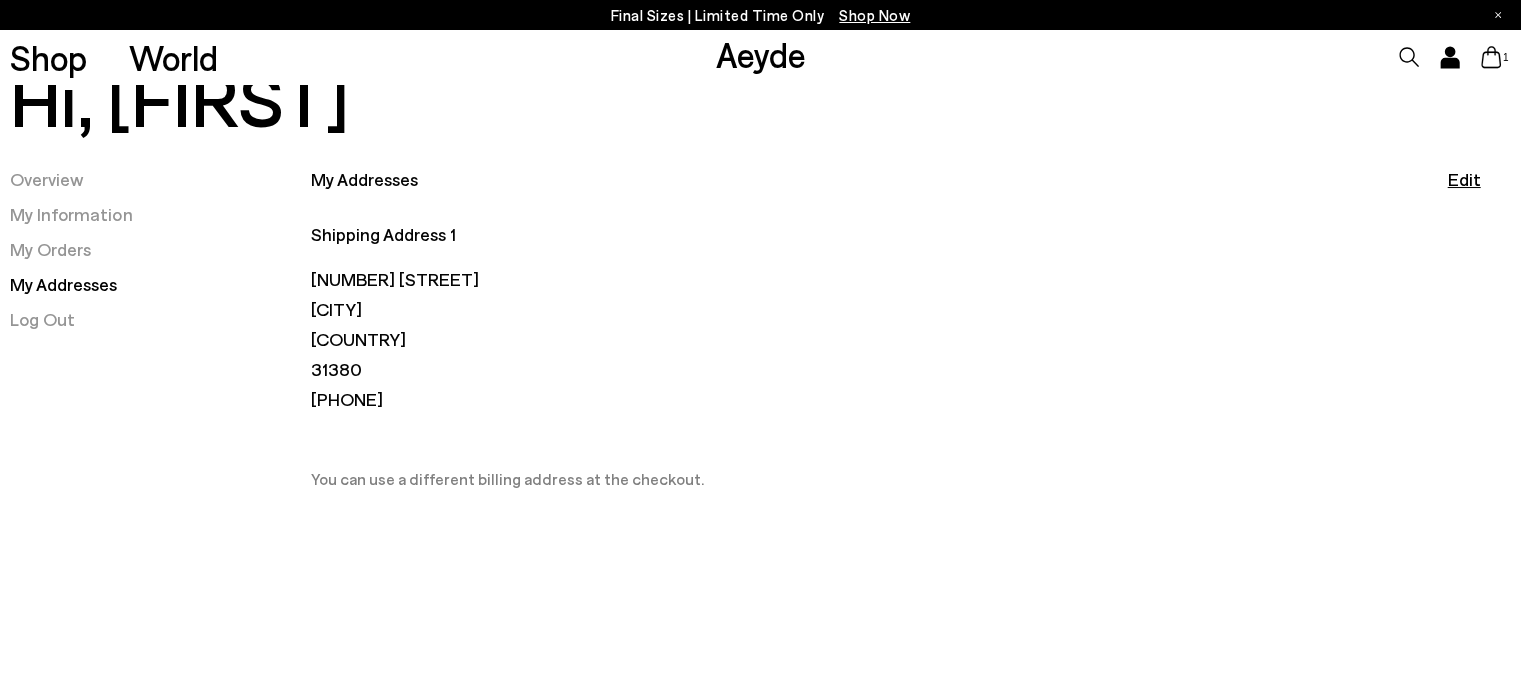 scroll, scrollTop: 0, scrollLeft: 0, axis: both 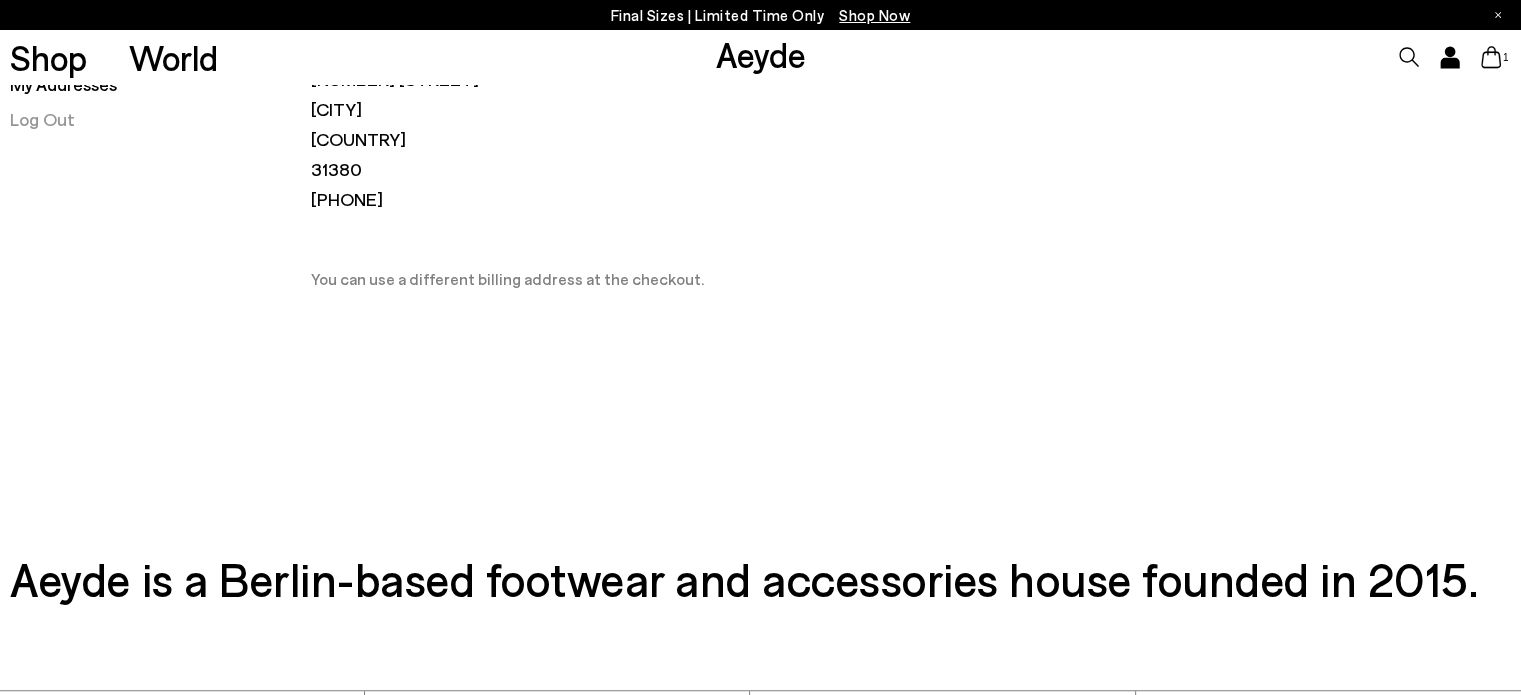 click 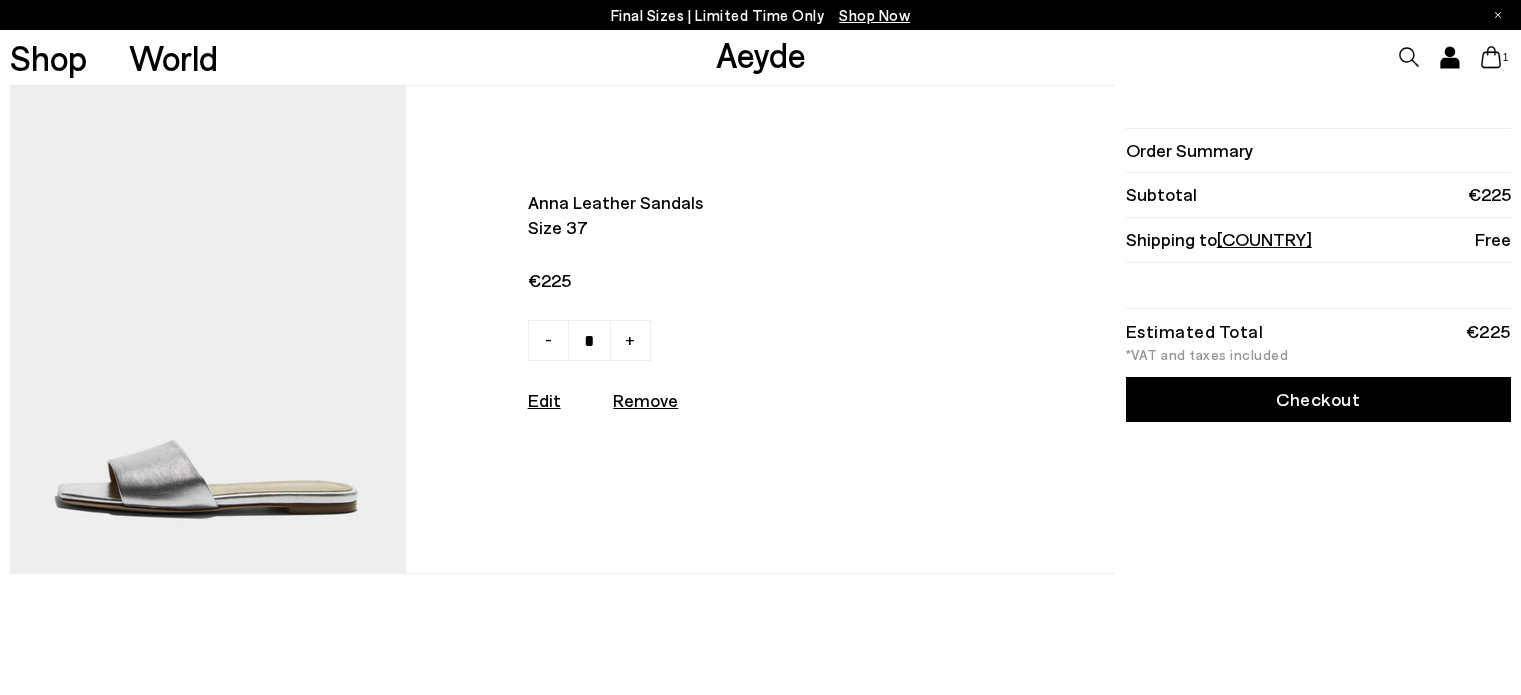 scroll, scrollTop: 0, scrollLeft: 0, axis: both 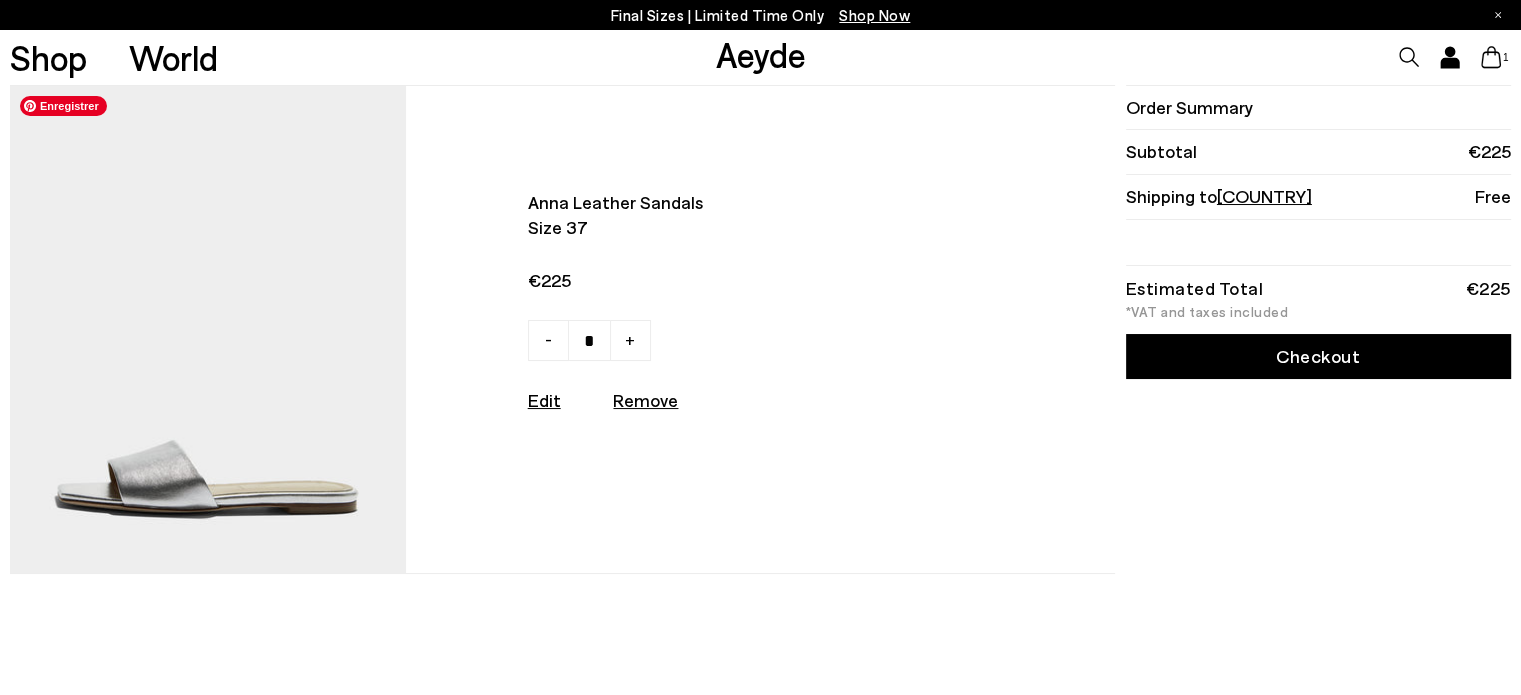 click at bounding box center (207, 329) 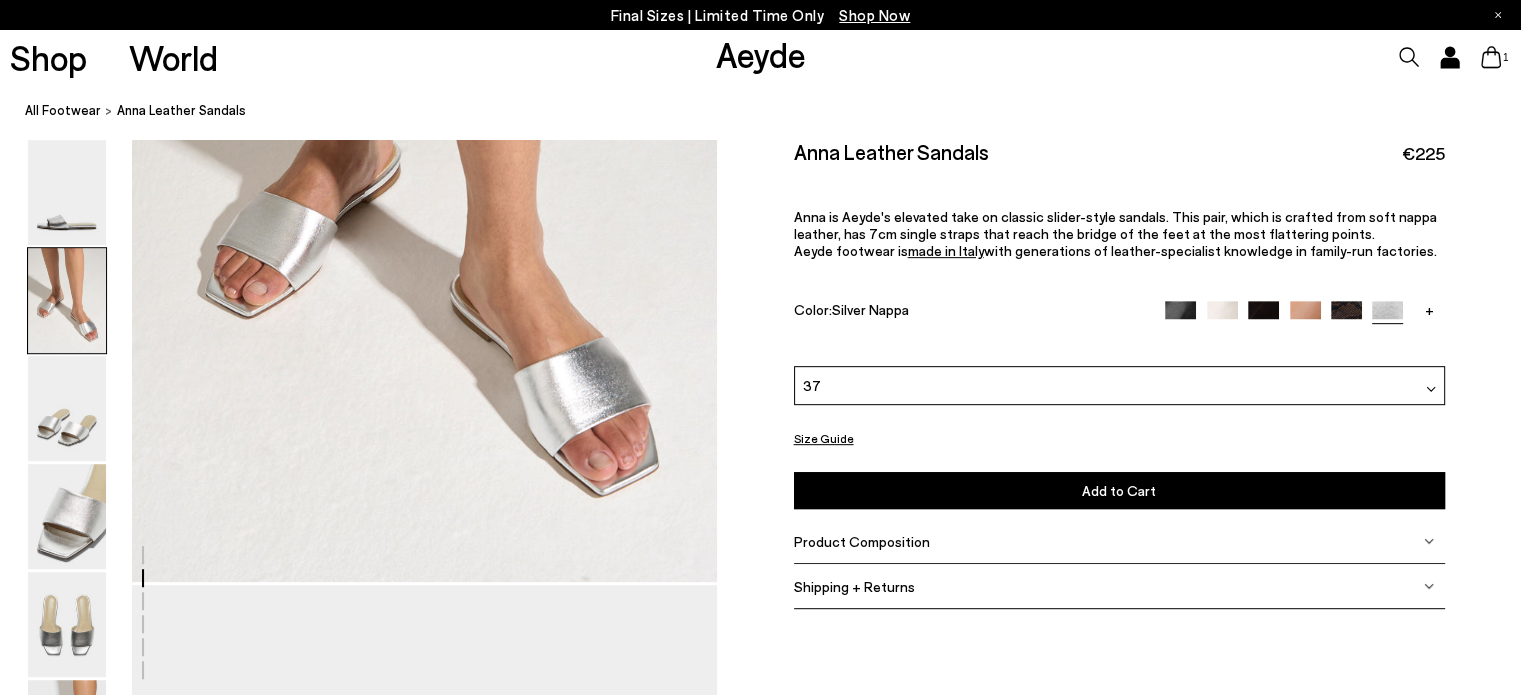 scroll, scrollTop: 900, scrollLeft: 0, axis: vertical 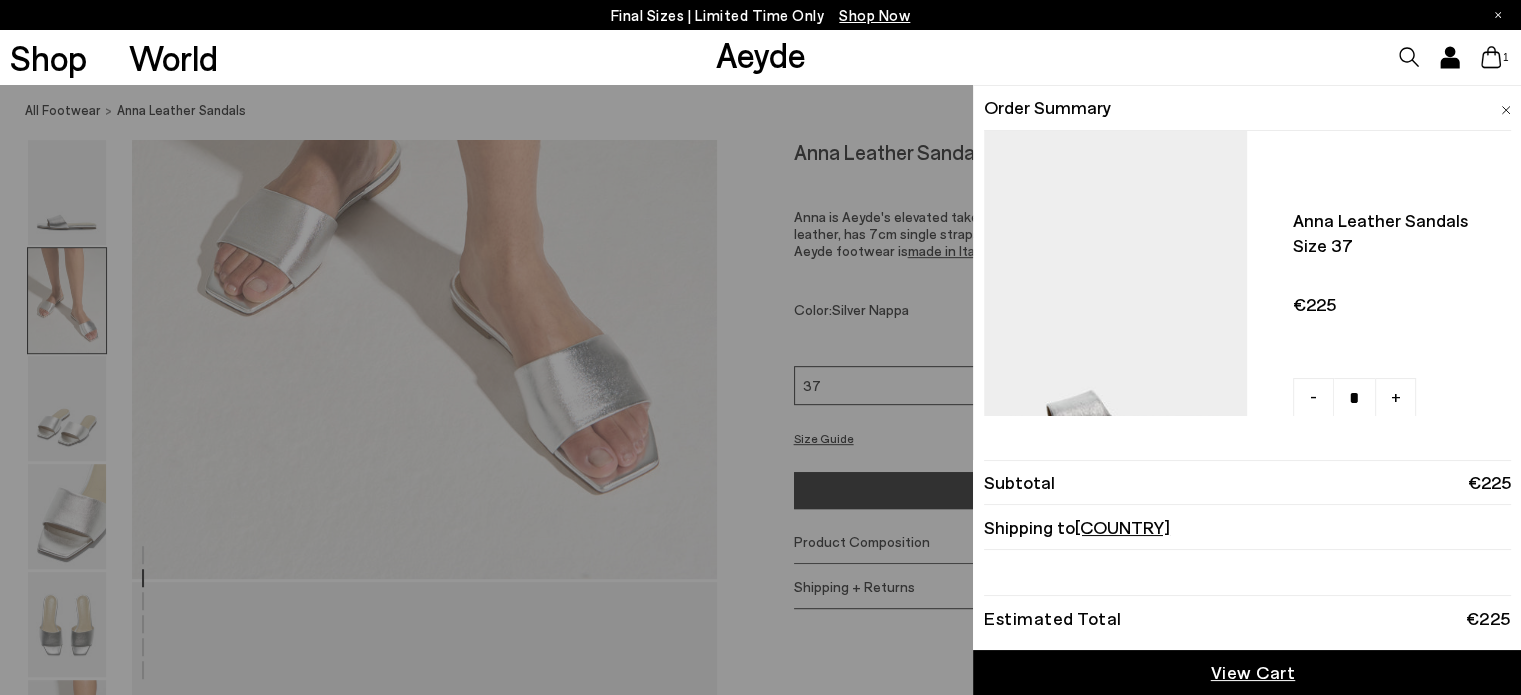 click 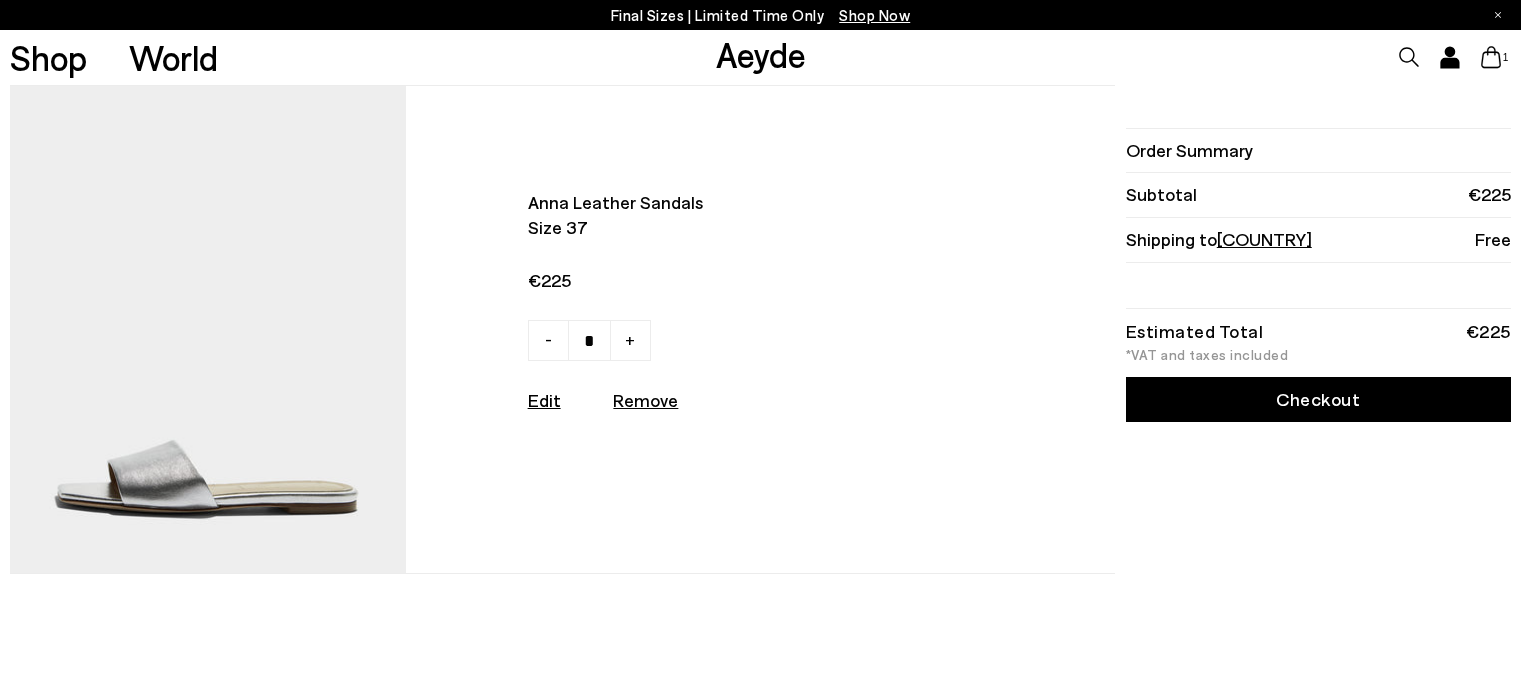 scroll, scrollTop: 0, scrollLeft: 0, axis: both 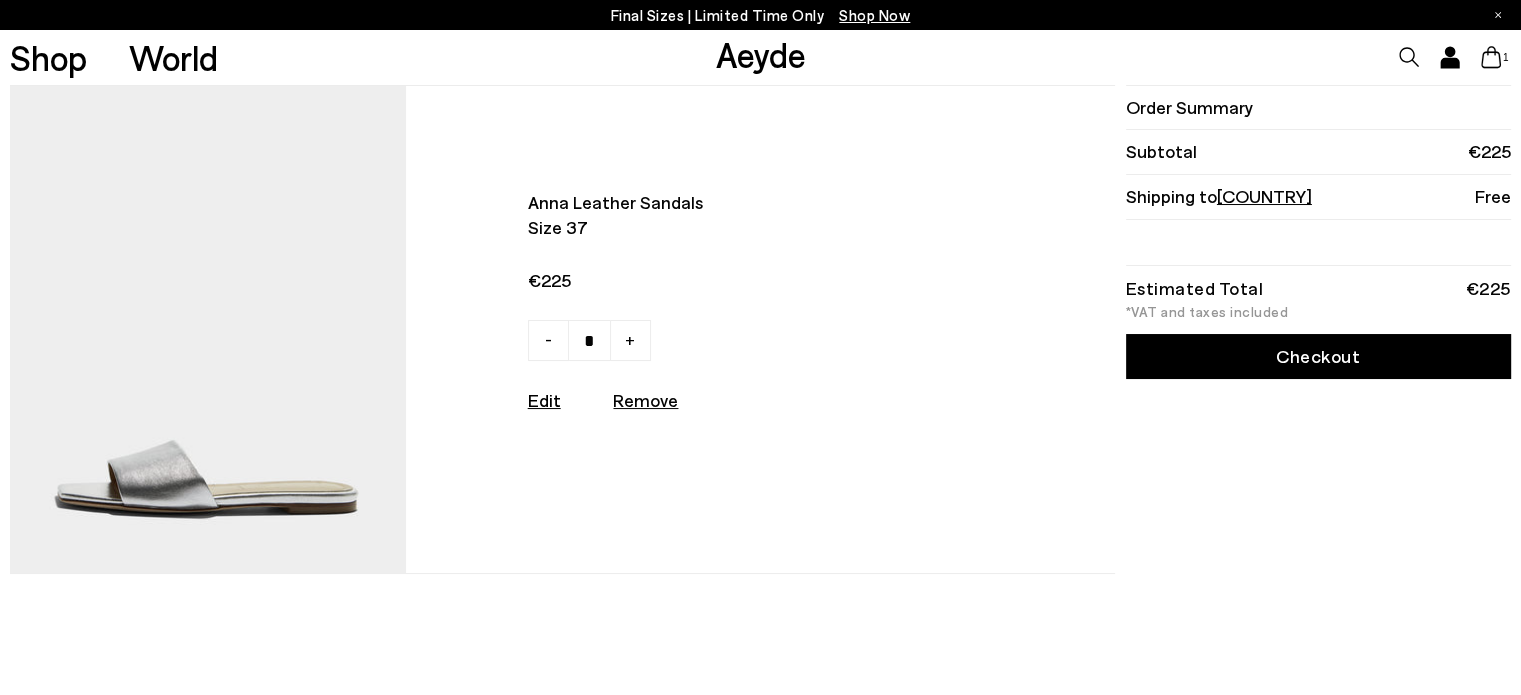 click on "Checkout" at bounding box center (1318, 356) 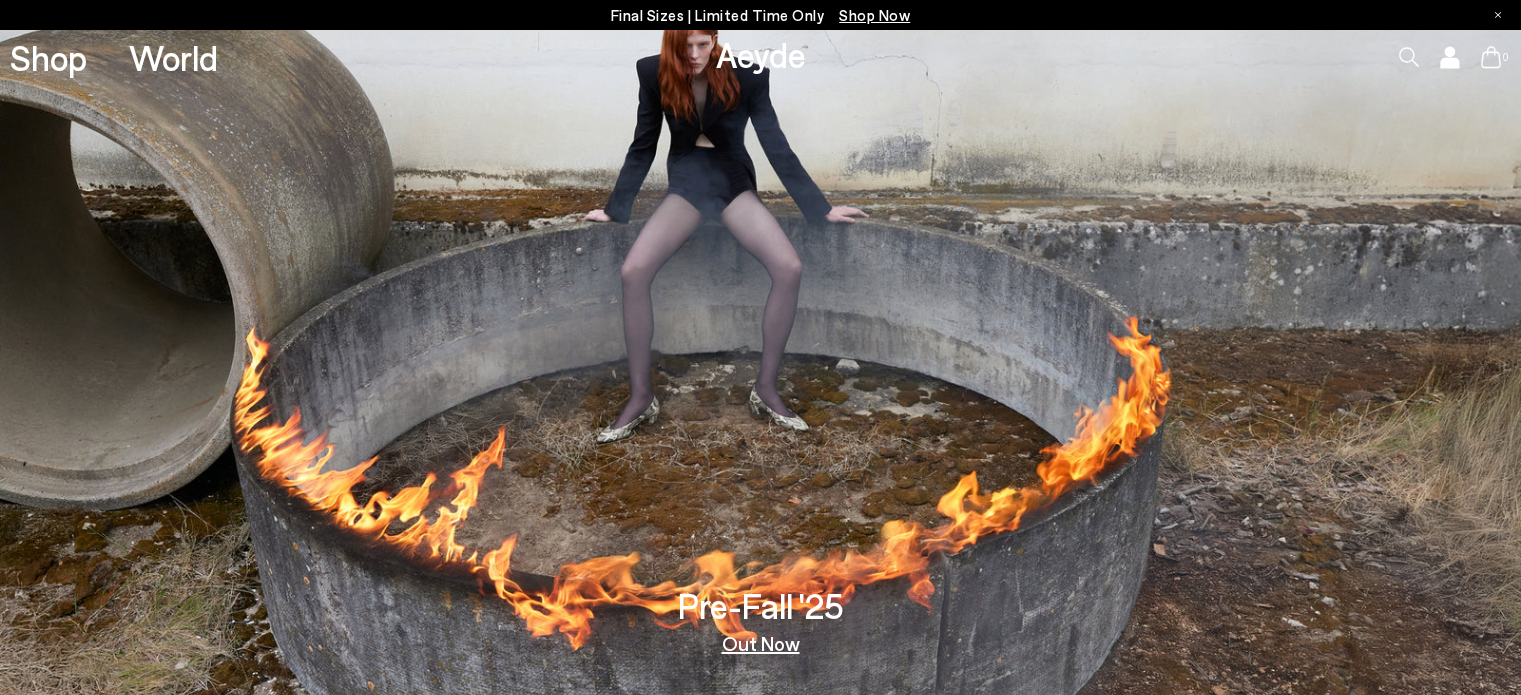 scroll, scrollTop: 0, scrollLeft: 0, axis: both 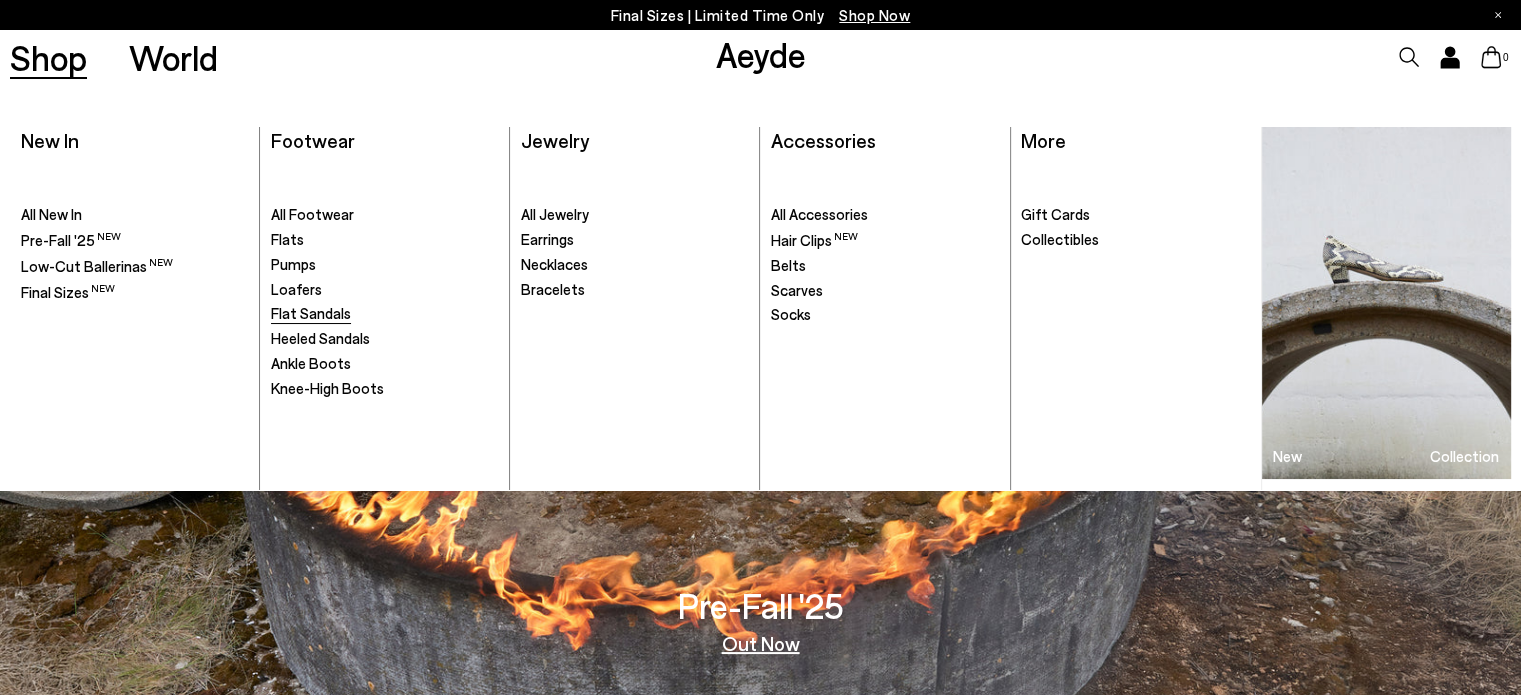 click on "Flat Sandals" at bounding box center (311, 313) 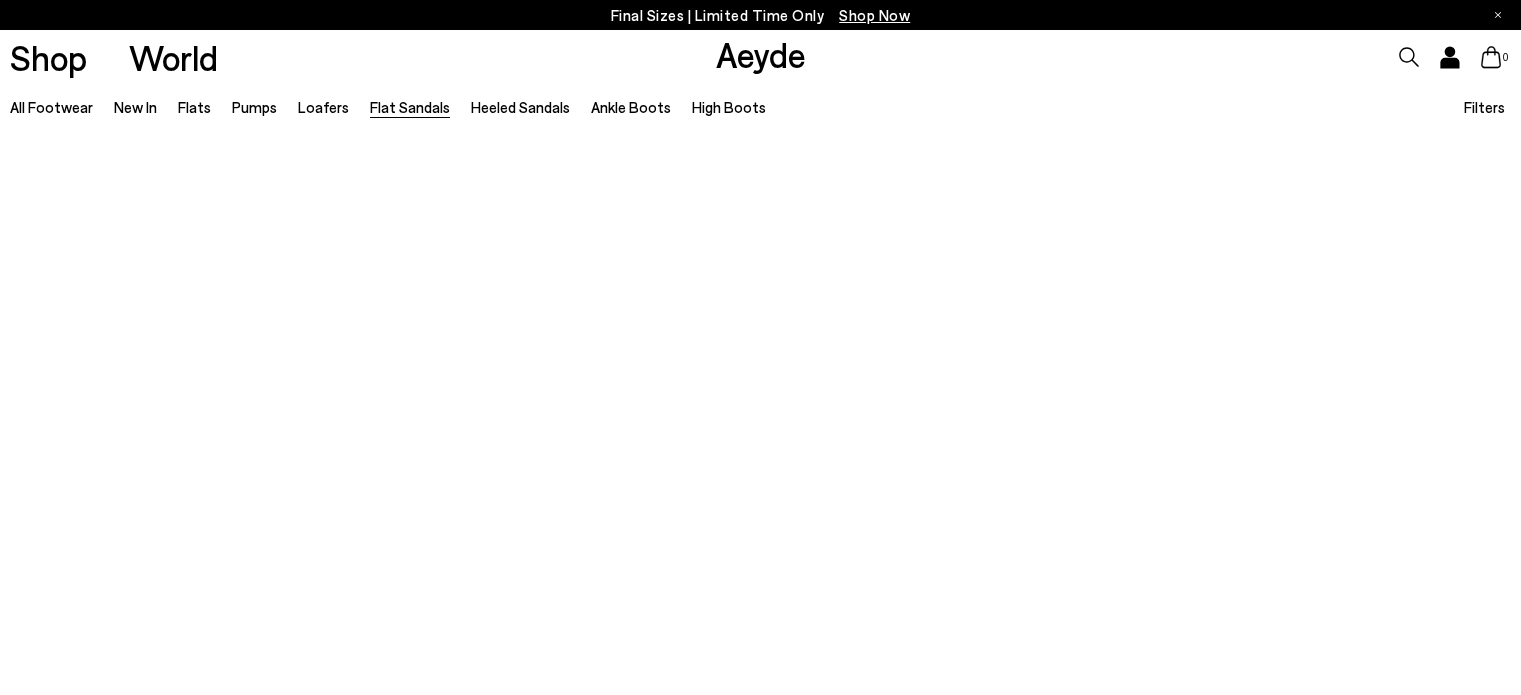 scroll, scrollTop: 0, scrollLeft: 0, axis: both 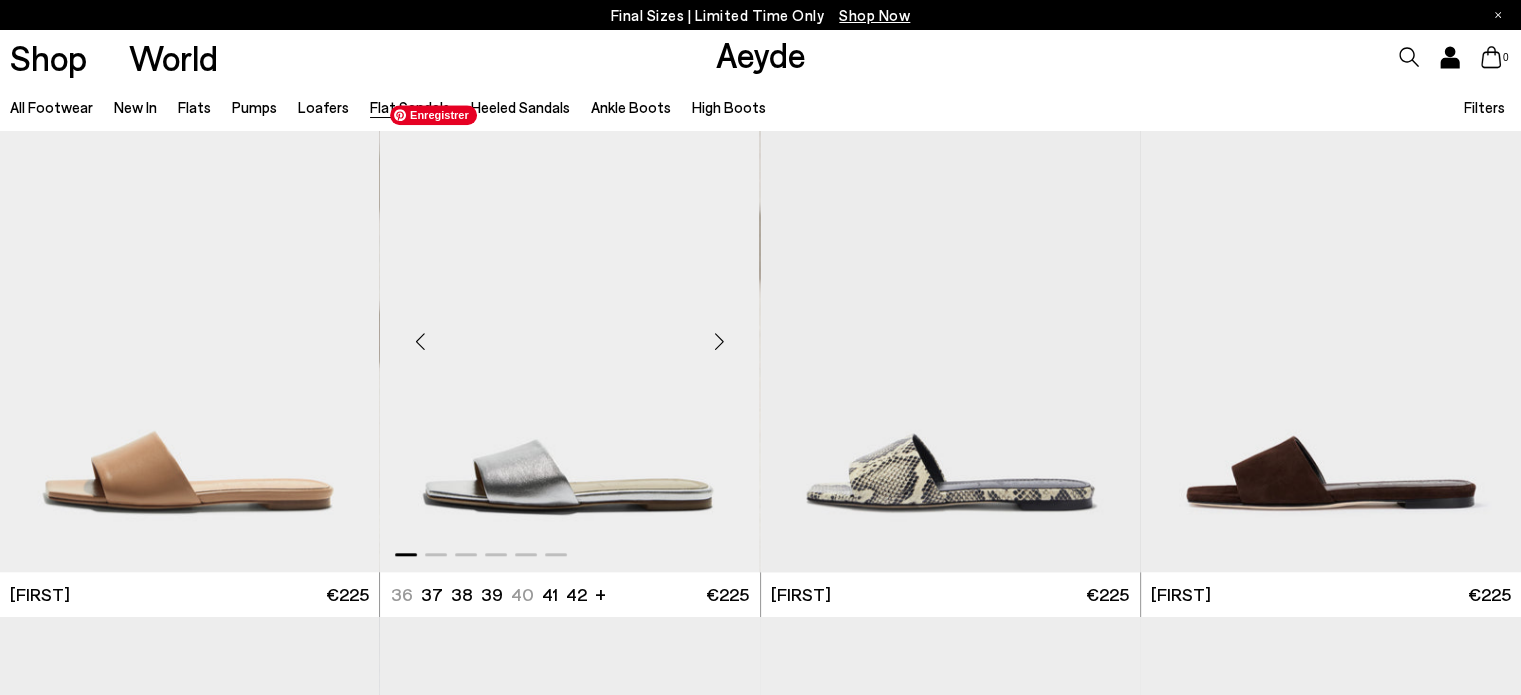click at bounding box center (569, 333) 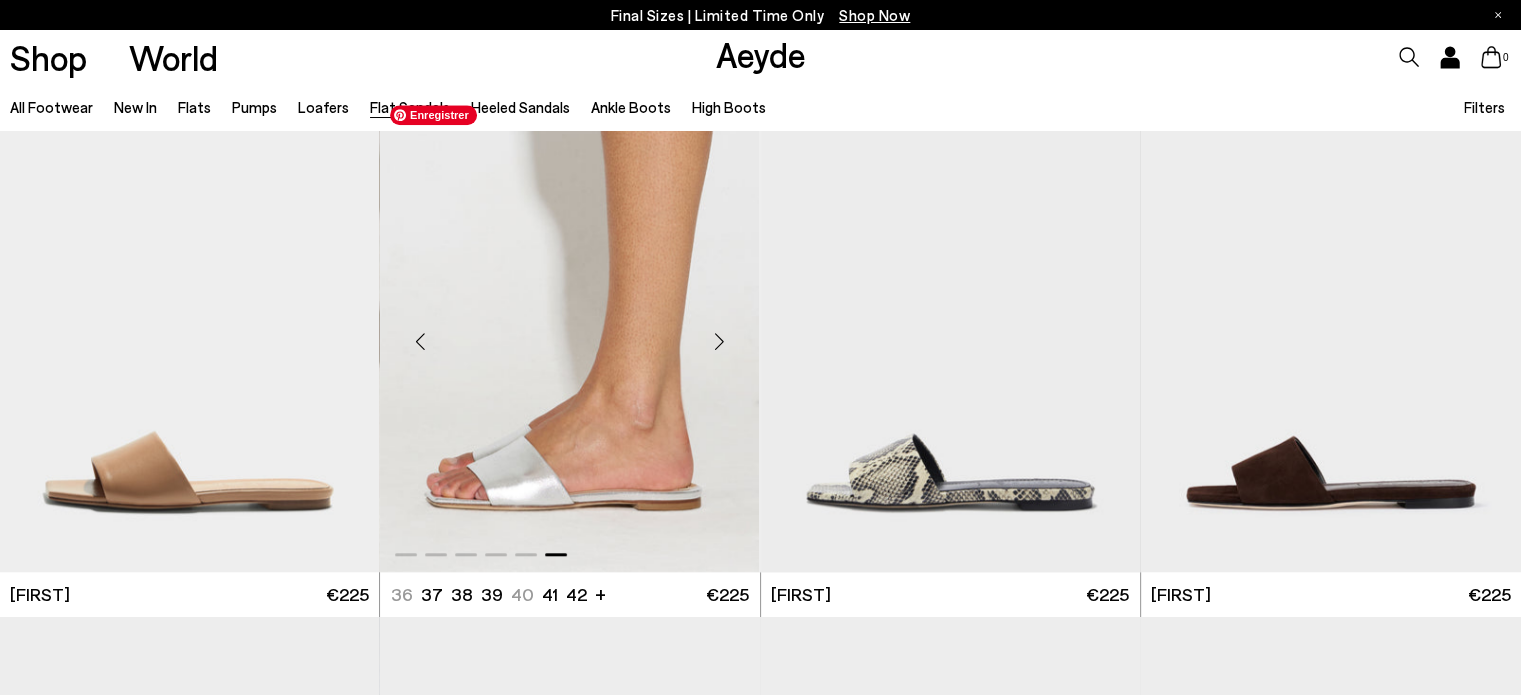 click at bounding box center (569, 333) 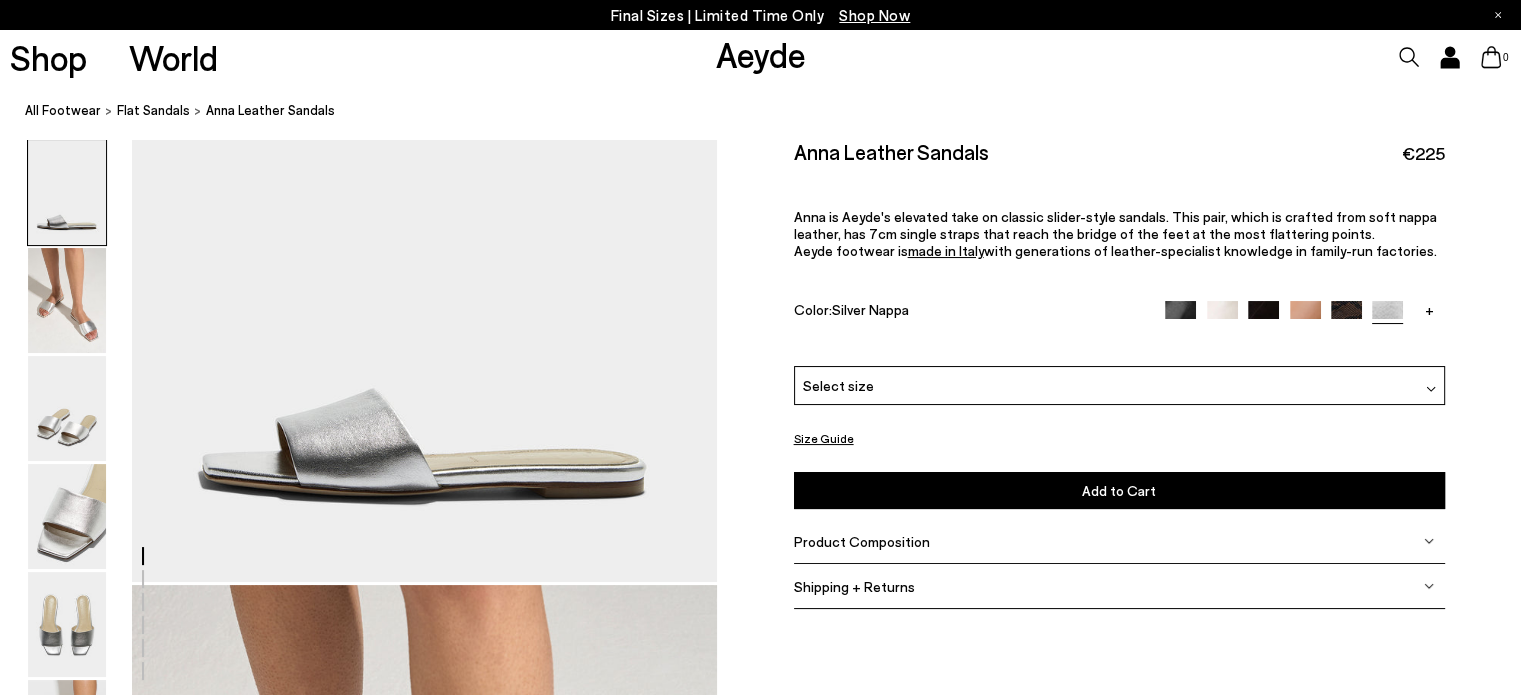scroll, scrollTop: 200, scrollLeft: 0, axis: vertical 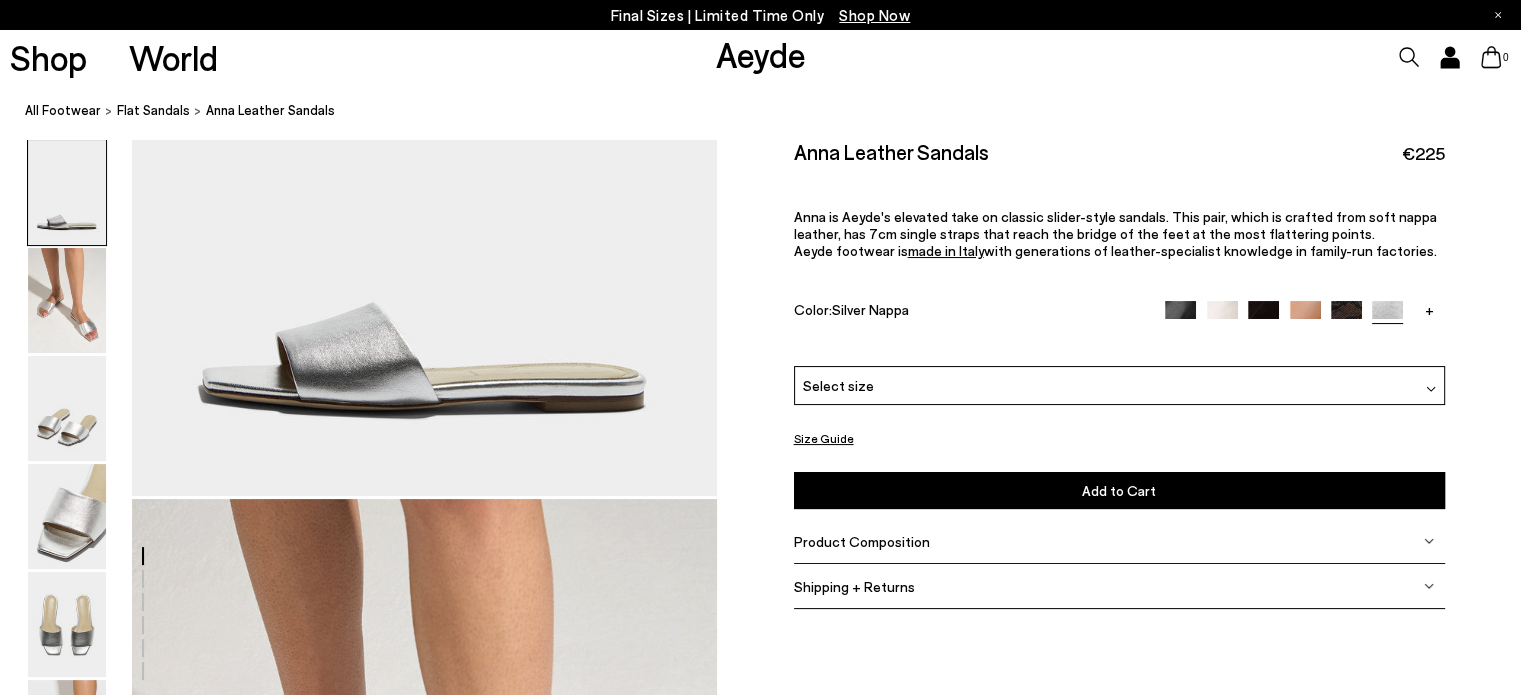drag, startPoint x: 834, startPoint y: 440, endPoint x: 904, endPoint y: 446, distance: 70.256676 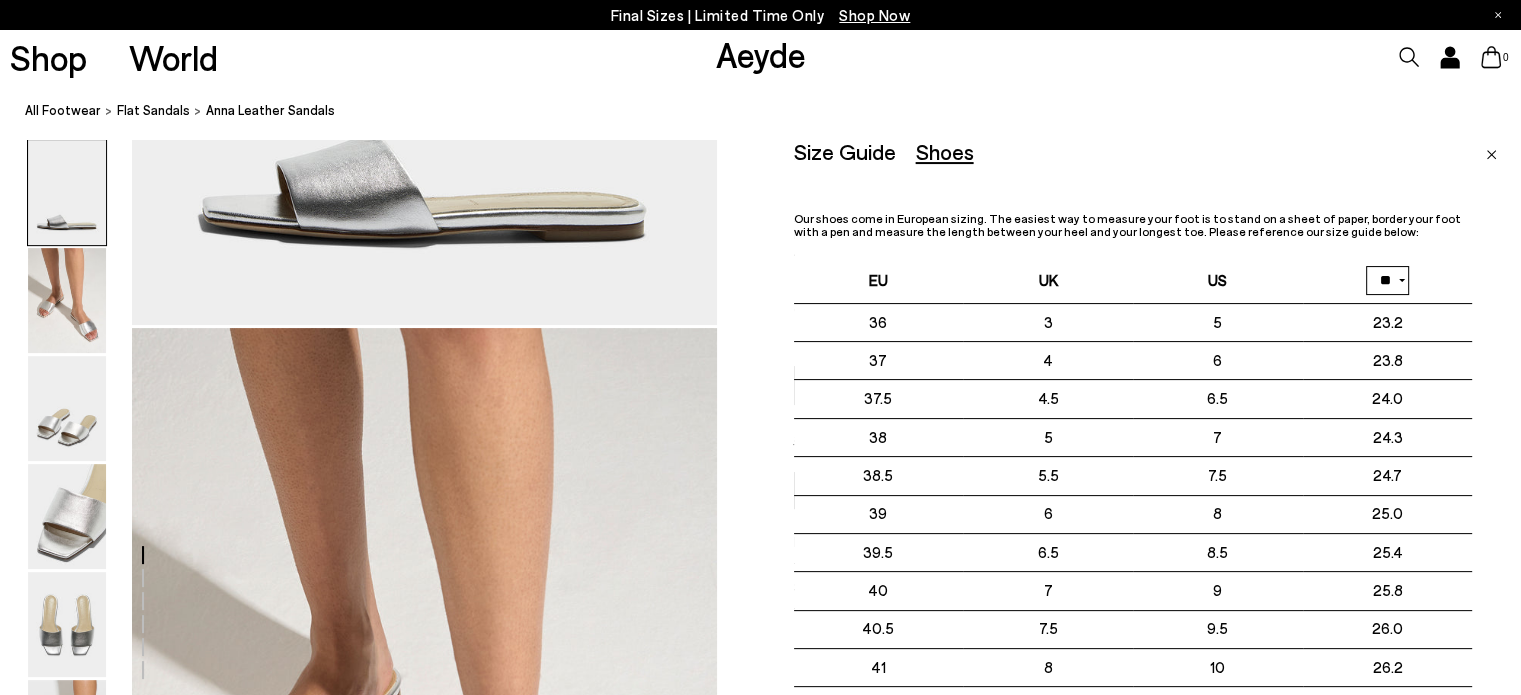 scroll, scrollTop: 300, scrollLeft: 0, axis: vertical 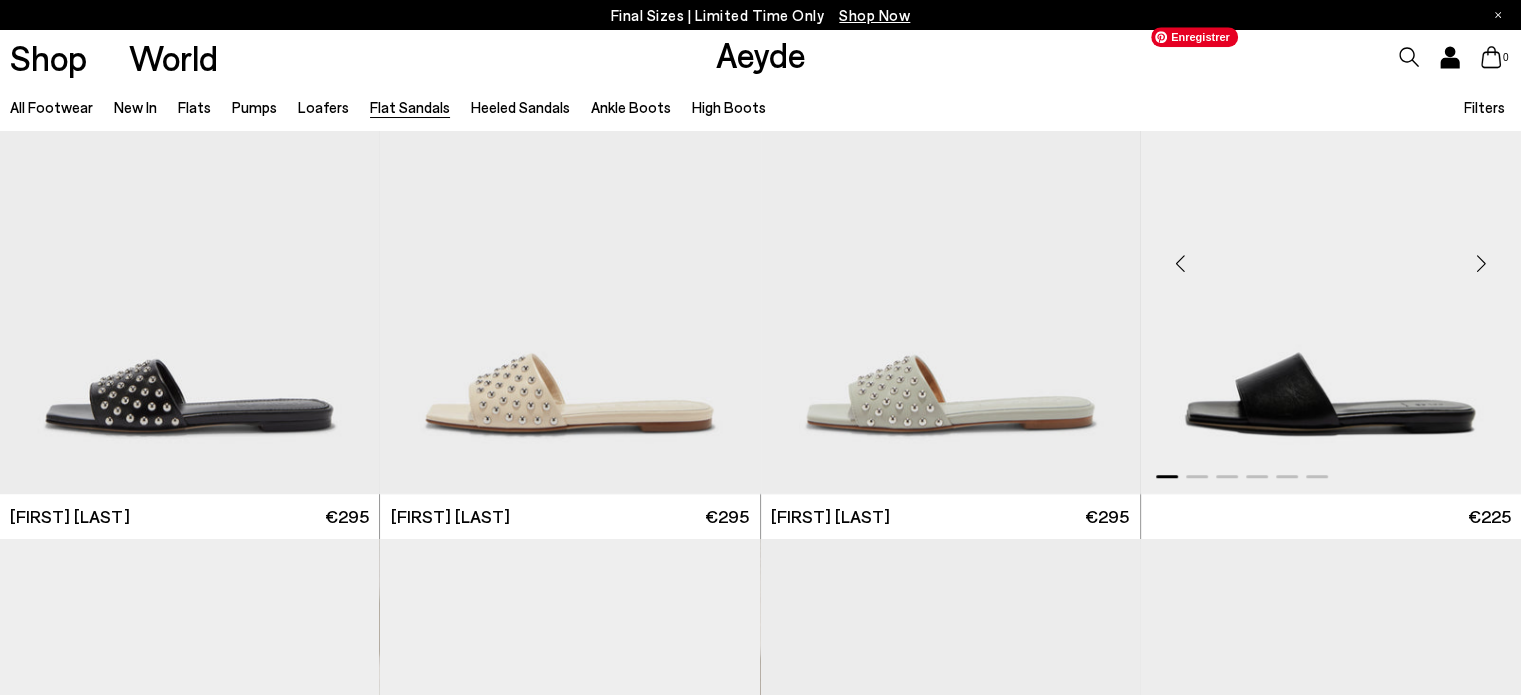 click at bounding box center (1331, 255) 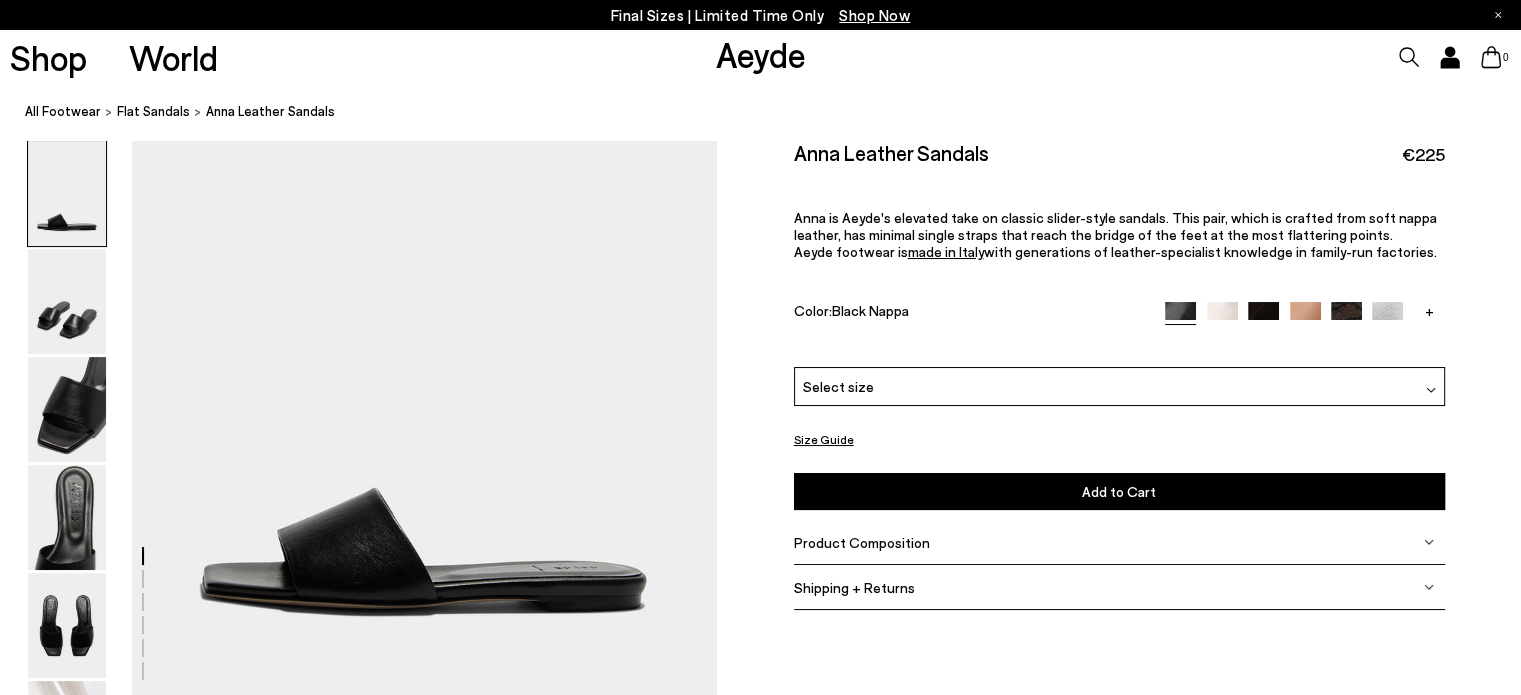 scroll, scrollTop: 200, scrollLeft: 0, axis: vertical 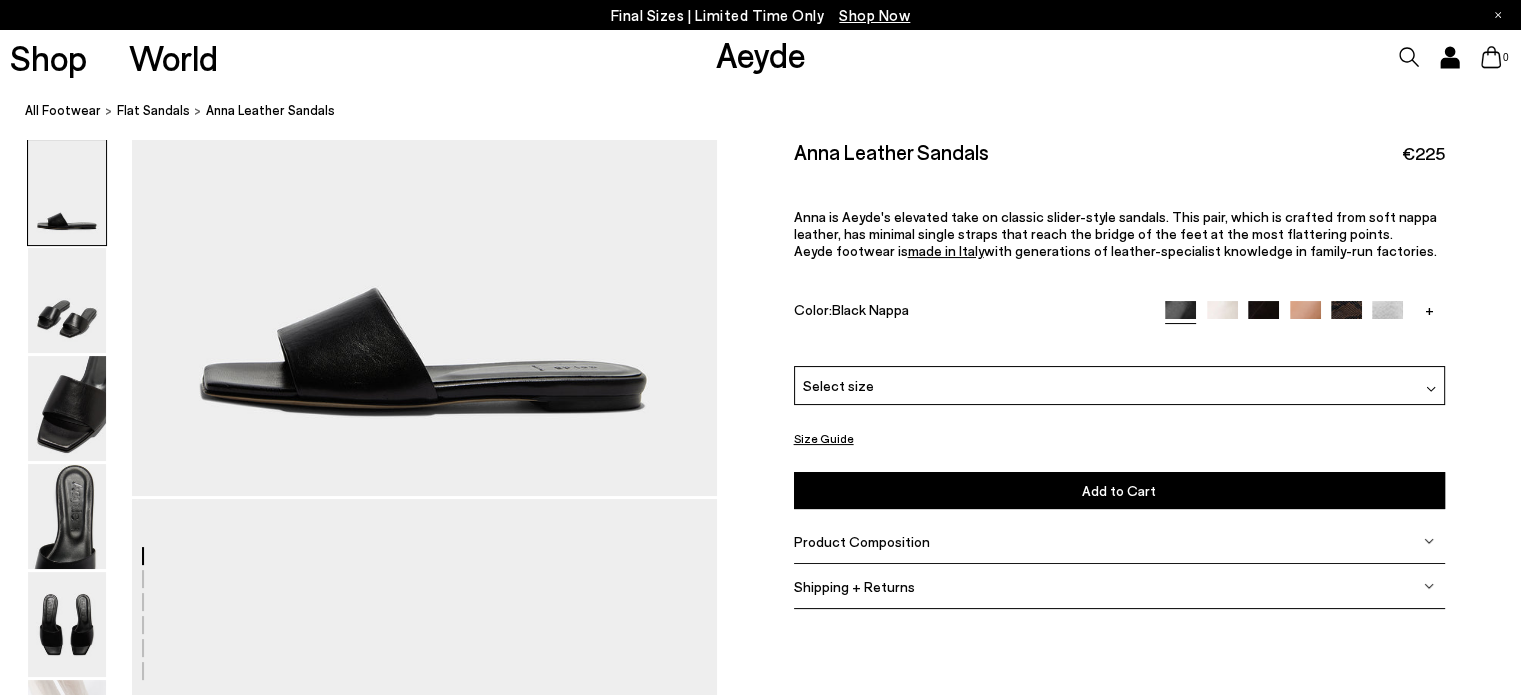click at bounding box center (1429, 541) 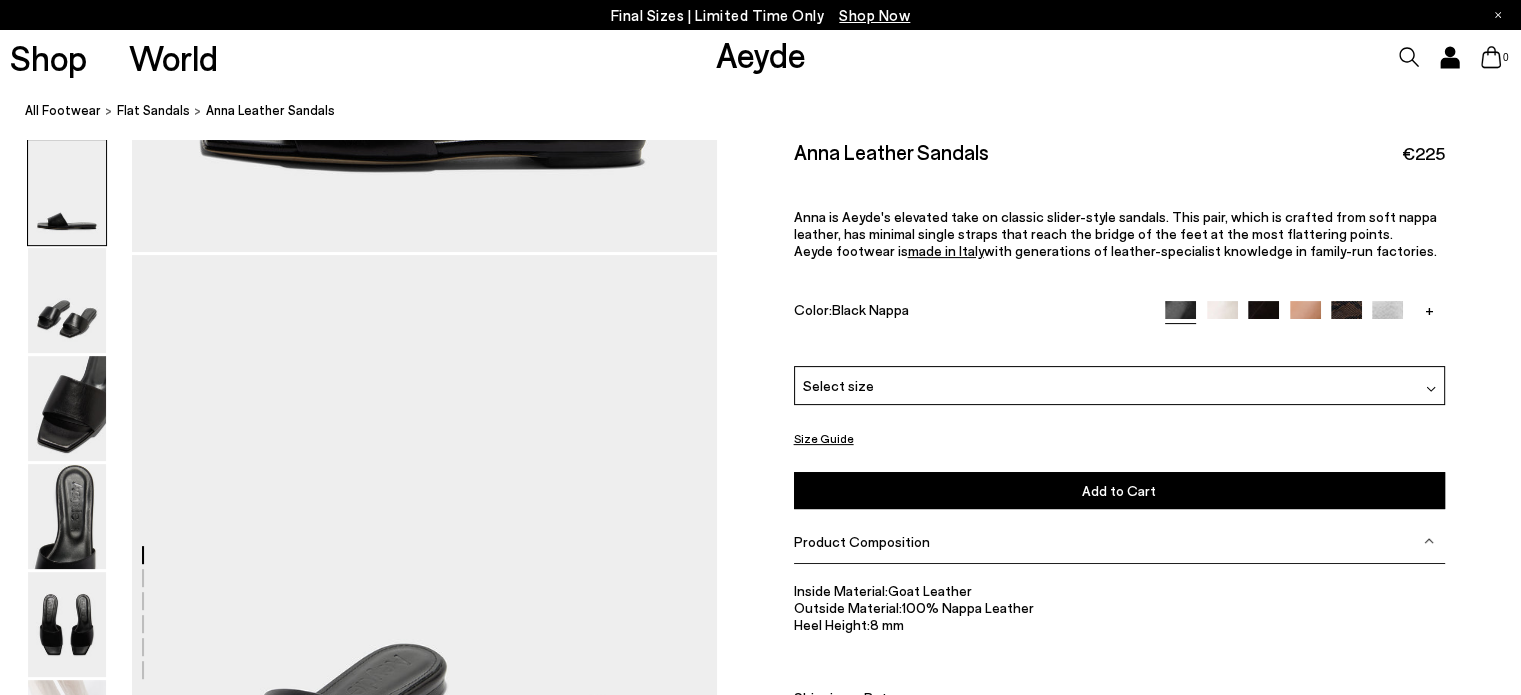 scroll, scrollTop: 600, scrollLeft: 0, axis: vertical 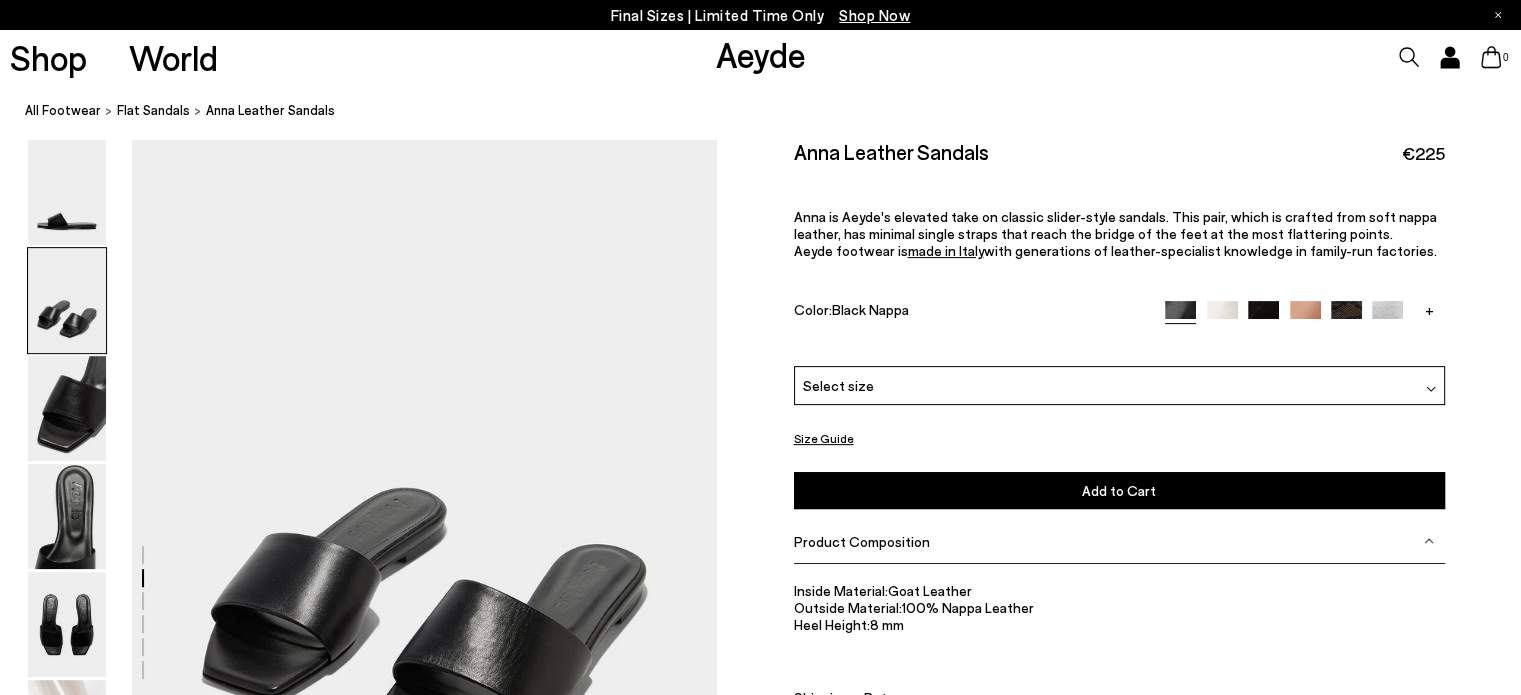 drag, startPoint x: 1425, startPoint y: 543, endPoint x: 1440, endPoint y: 540, distance: 15.297058 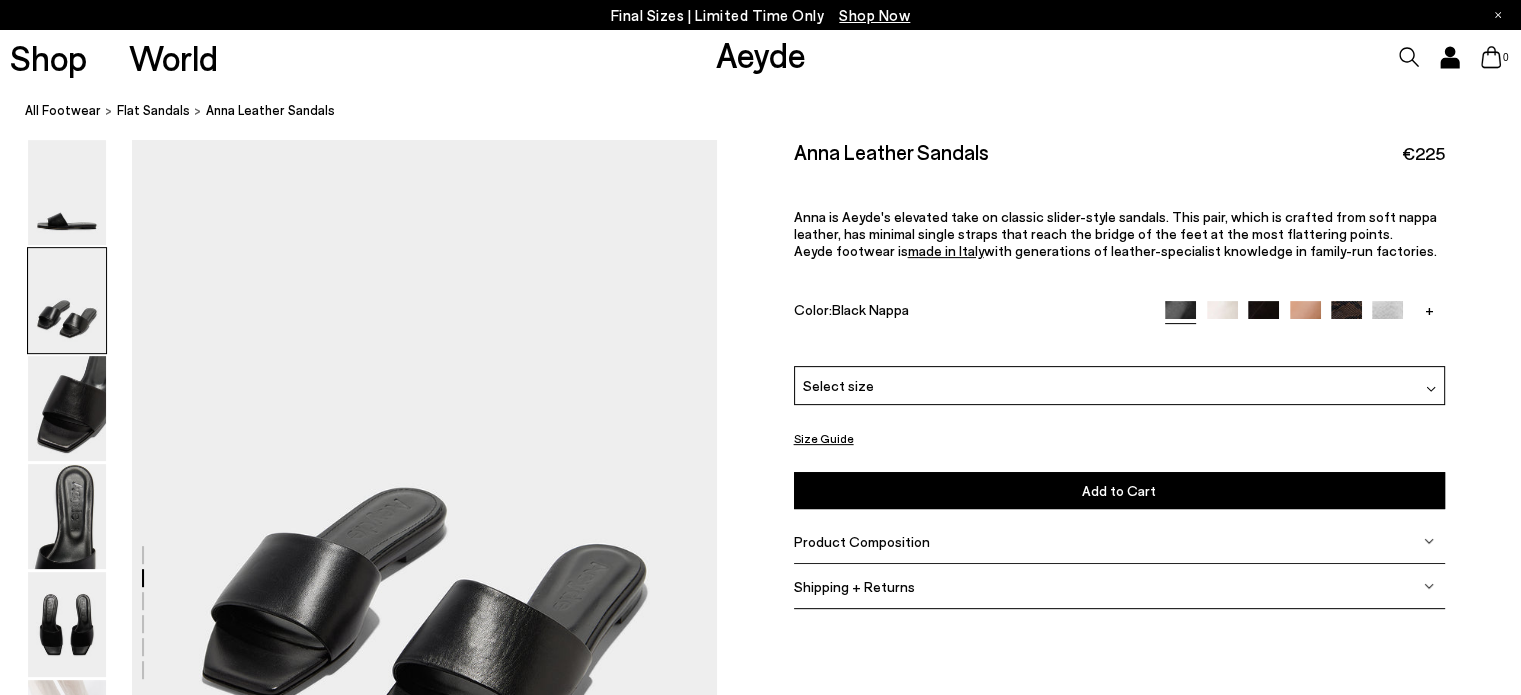 click at bounding box center [1429, 586] 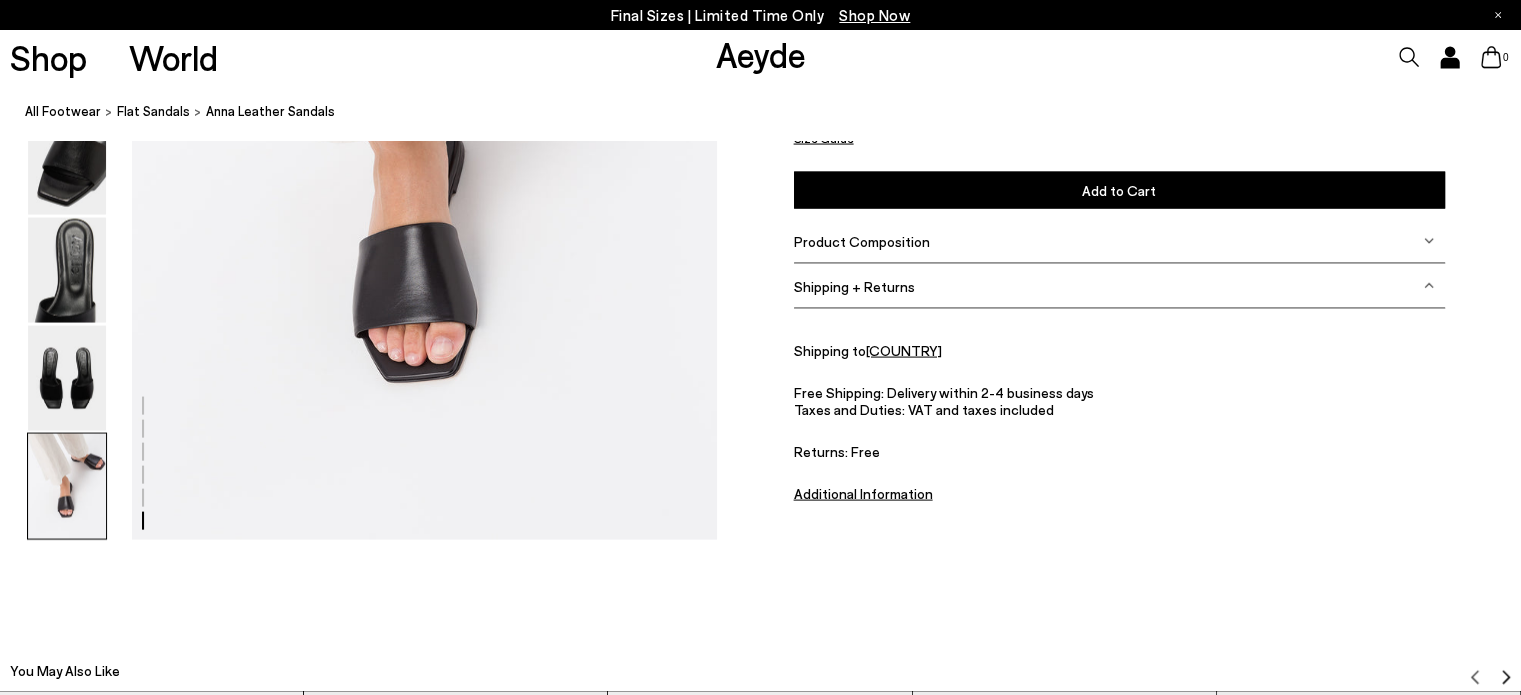 scroll, scrollTop: 4048, scrollLeft: 0, axis: vertical 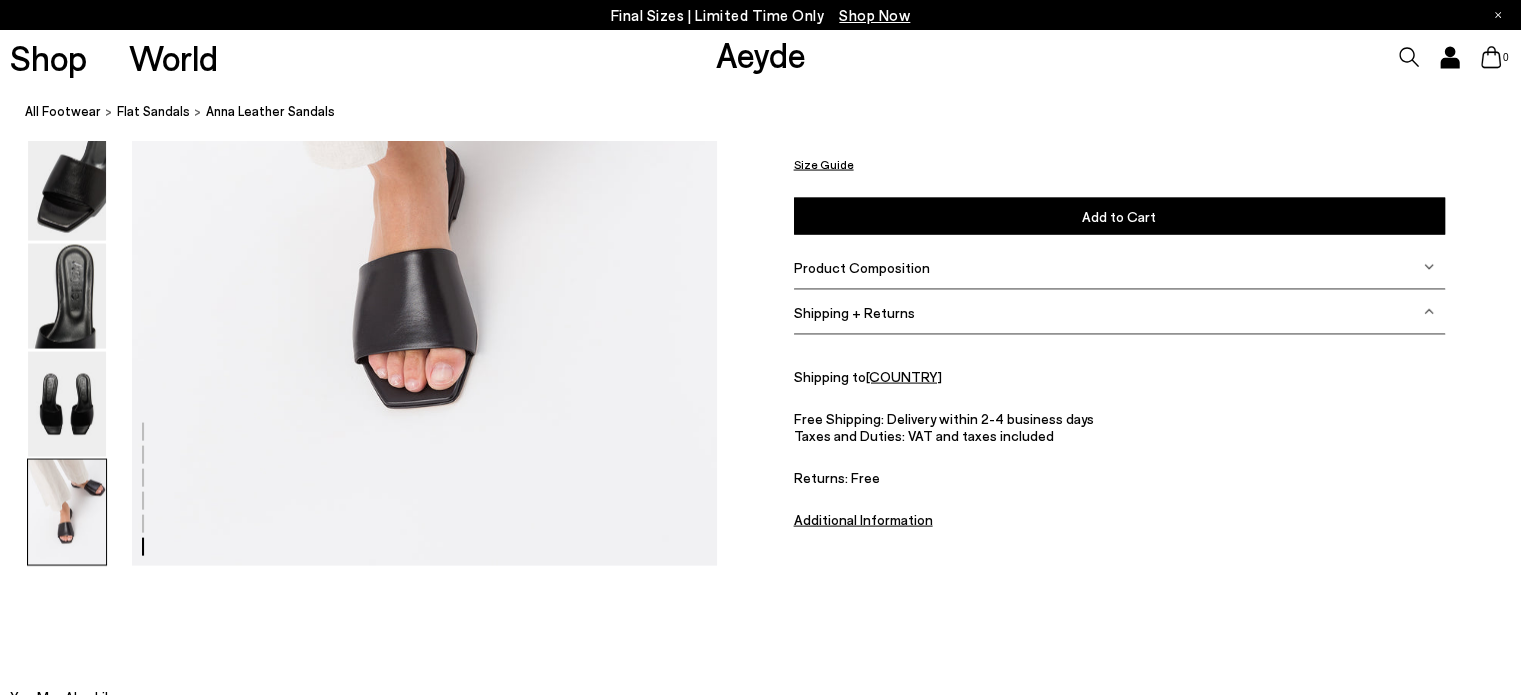 click on "Additional Information" at bounding box center [863, 518] 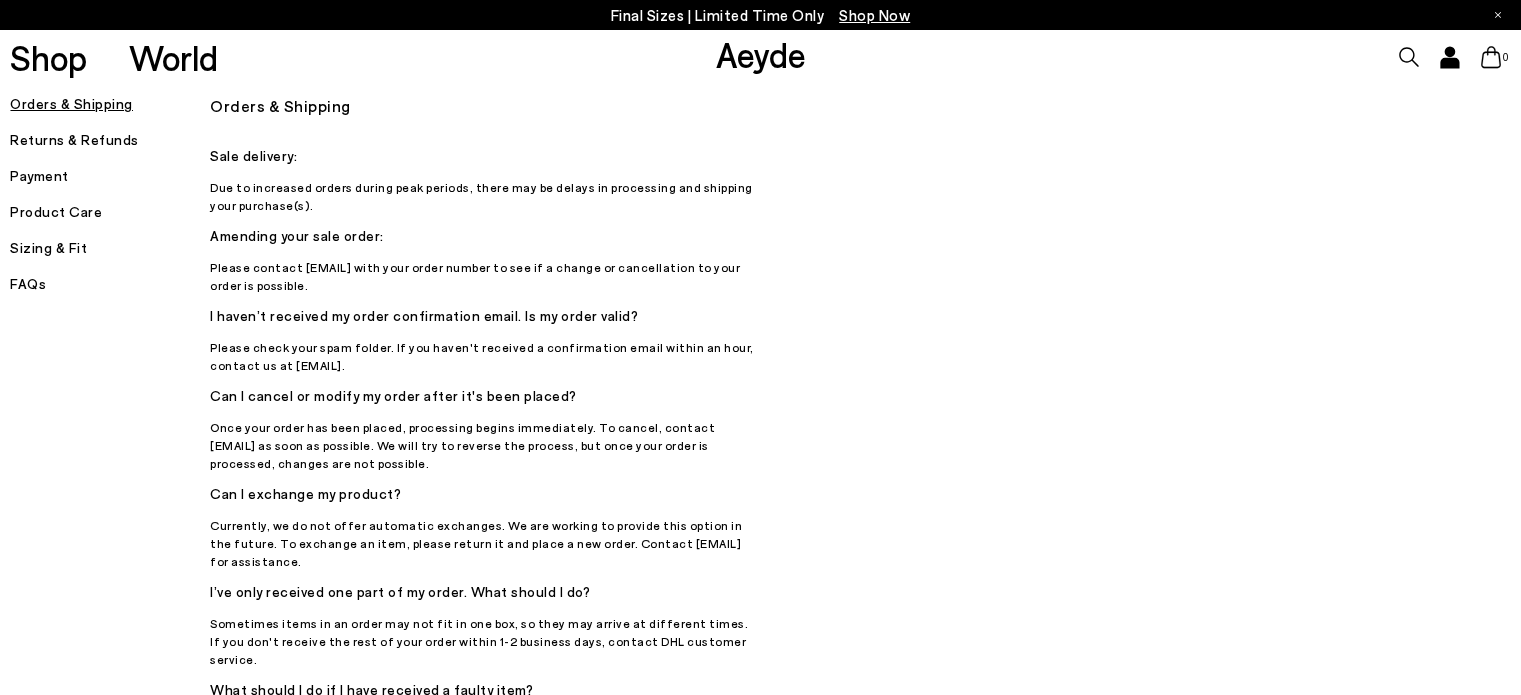 scroll, scrollTop: 0, scrollLeft: 0, axis: both 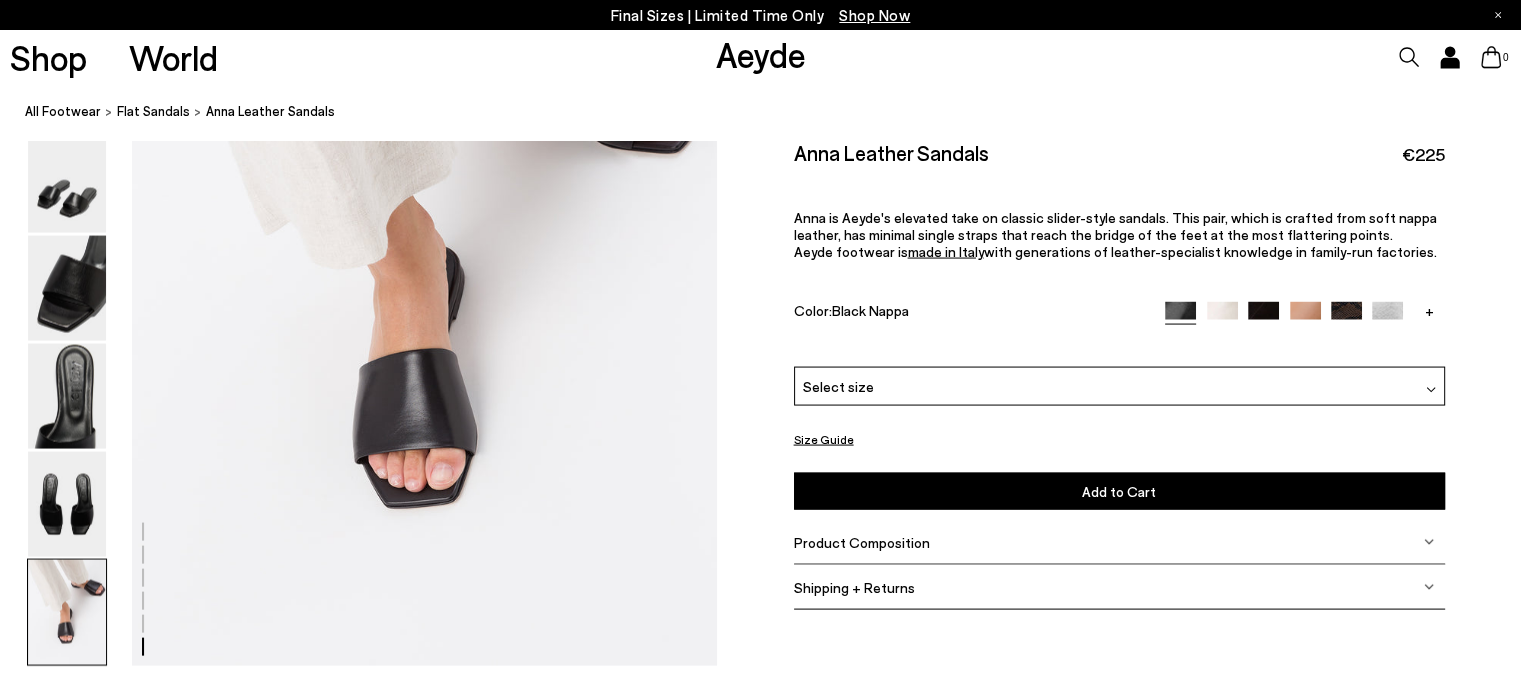click at bounding box center (1222, 316) 